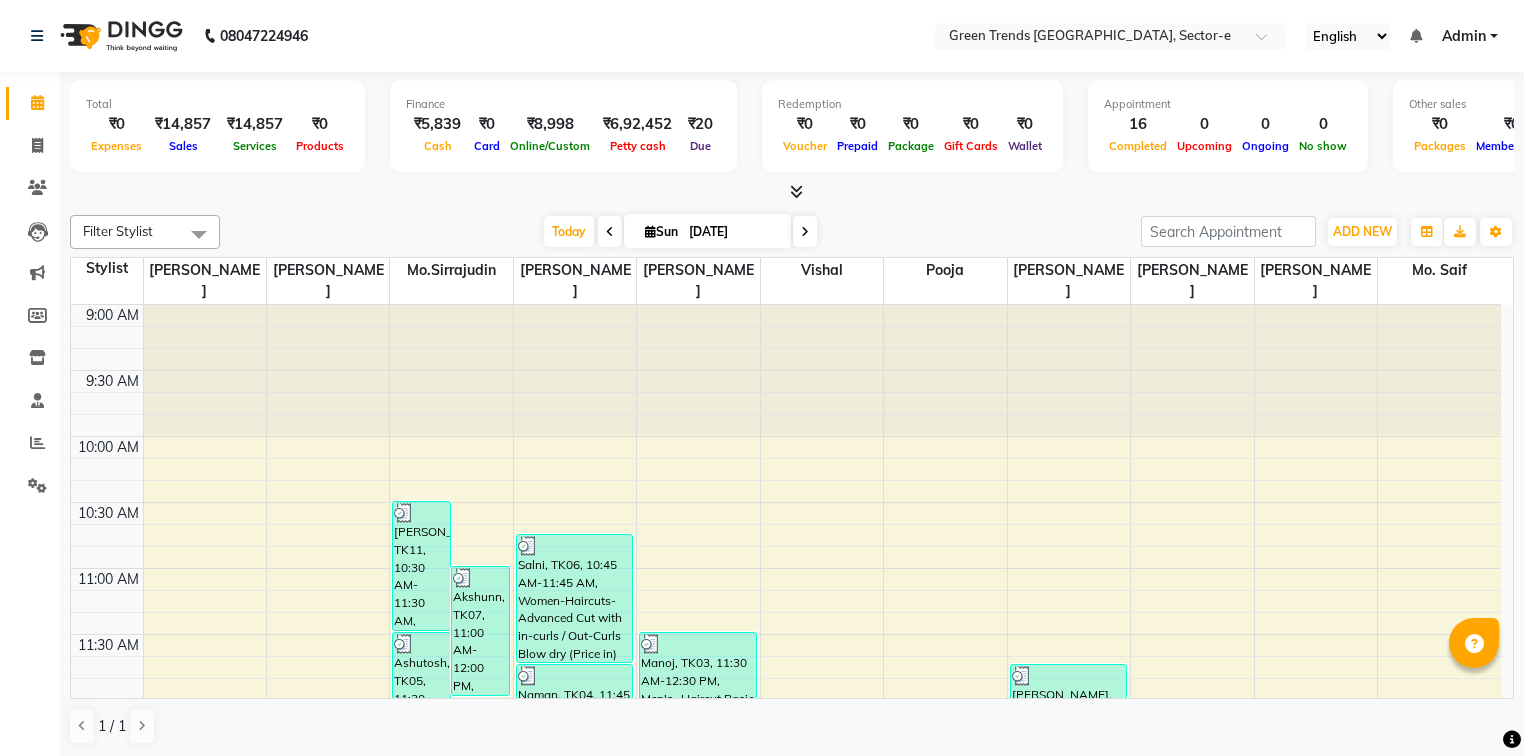 scroll, scrollTop: 0, scrollLeft: 0, axis: both 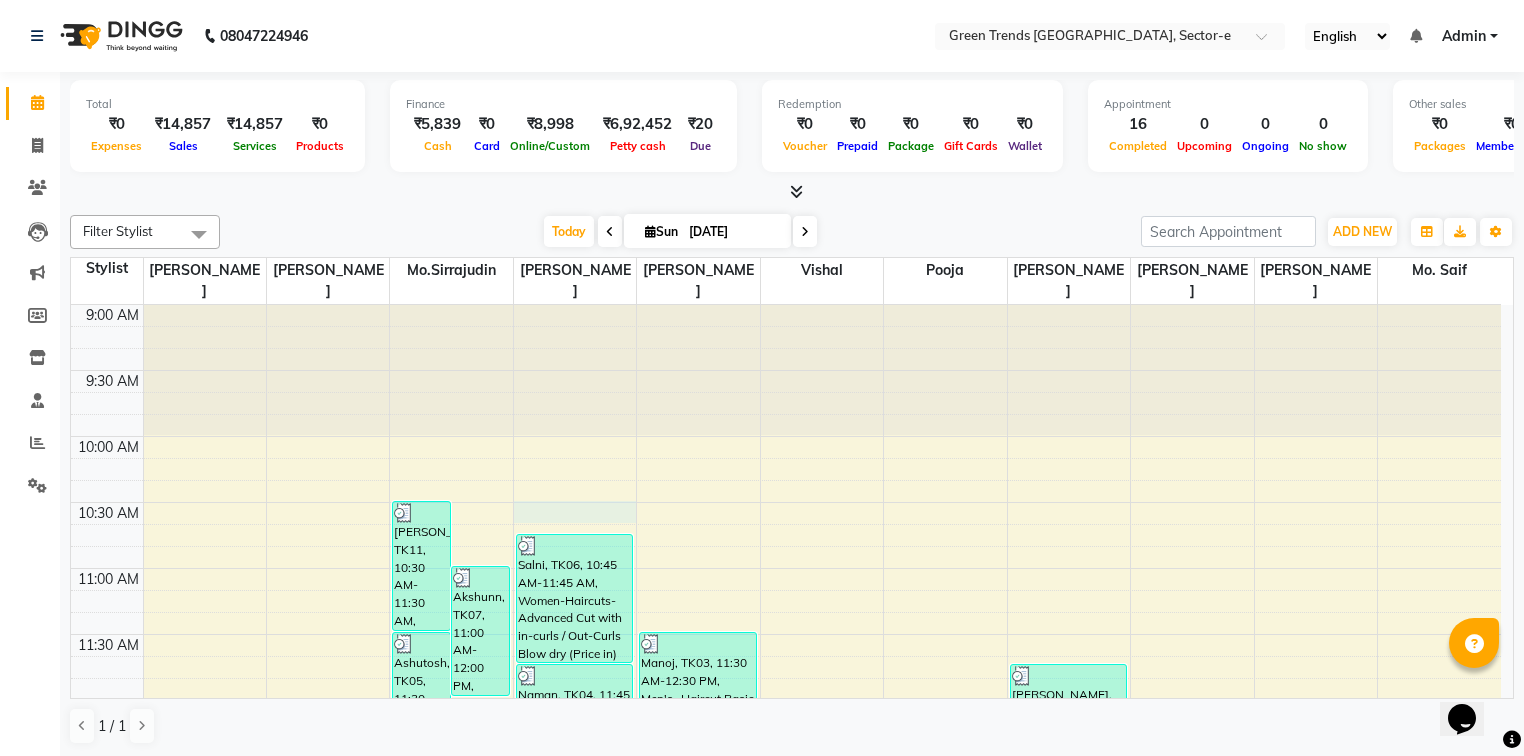click on "9:00 AM 9:30 AM 10:00 AM 10:30 AM 11:00 AM 11:30 AM 12:00 PM 12:30 PM 1:00 PM 1:30 PM 2:00 PM 2:30 PM 3:00 PM 3:30 PM 4:00 PM 4:30 PM 5:00 PM 5:30 PM 6:00 PM 6:30 PM 7:00 PM 7:30 PM 8:00 PM 8:30 PM 9:00 PM 9:30 PM 10:00 PM 10:30 PM     Manoj, TK03, 01:30 PM-02:30 PM, Men's -Haircut Basic (Price in )     Hemant, TK09, 03:45 PM-04:45 PM, Men's -Haircut Basic (Price in )     [PERSON_NAME], TK11, 10:30 AM-11:30 AM, Men's -Haircut Basic (Price in )     Akshunn, TK07, 11:00 AM-12:00 PM, Men's -Haircut Basic (Price in )     Ashutosh, TK05, 11:30 AM-12:30 PM, Men's -[PERSON_NAME] Styling  (Price in )     [GEOGRAPHIC_DATA], TK01, 03:25 PM-04:25 PM, Men's -Haircut Basic (Price in )     Salni, TK06, 10:45 AM-11:45 AM, Women-Haircuts-Advanced Cut with in-curls / Out-Curls Blow dry (Price in)     Naman, TK04, 11:45 AM-12:45 PM, Men's -Haircut Basic (Price in )     Manoj, TK03, 12:30 PM-02:30 PM, Men's -Haircut Basic (Price in ),Men's -Shave (Price in )         Manoj, TK03, 11:30 AM-12:30 PM, Men's -Haircut Basic (Price in )" at bounding box center (786, 1228) 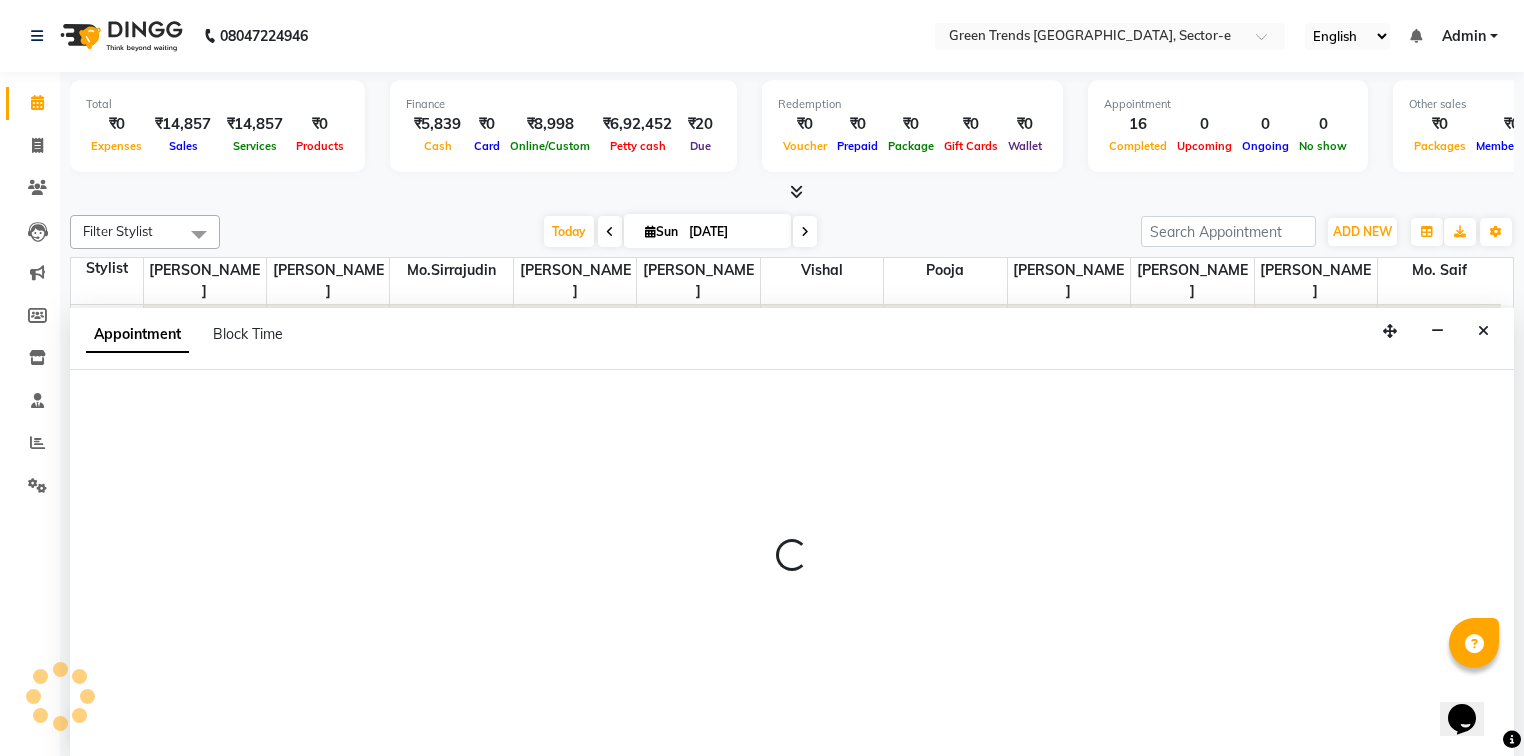 scroll, scrollTop: 0, scrollLeft: 0, axis: both 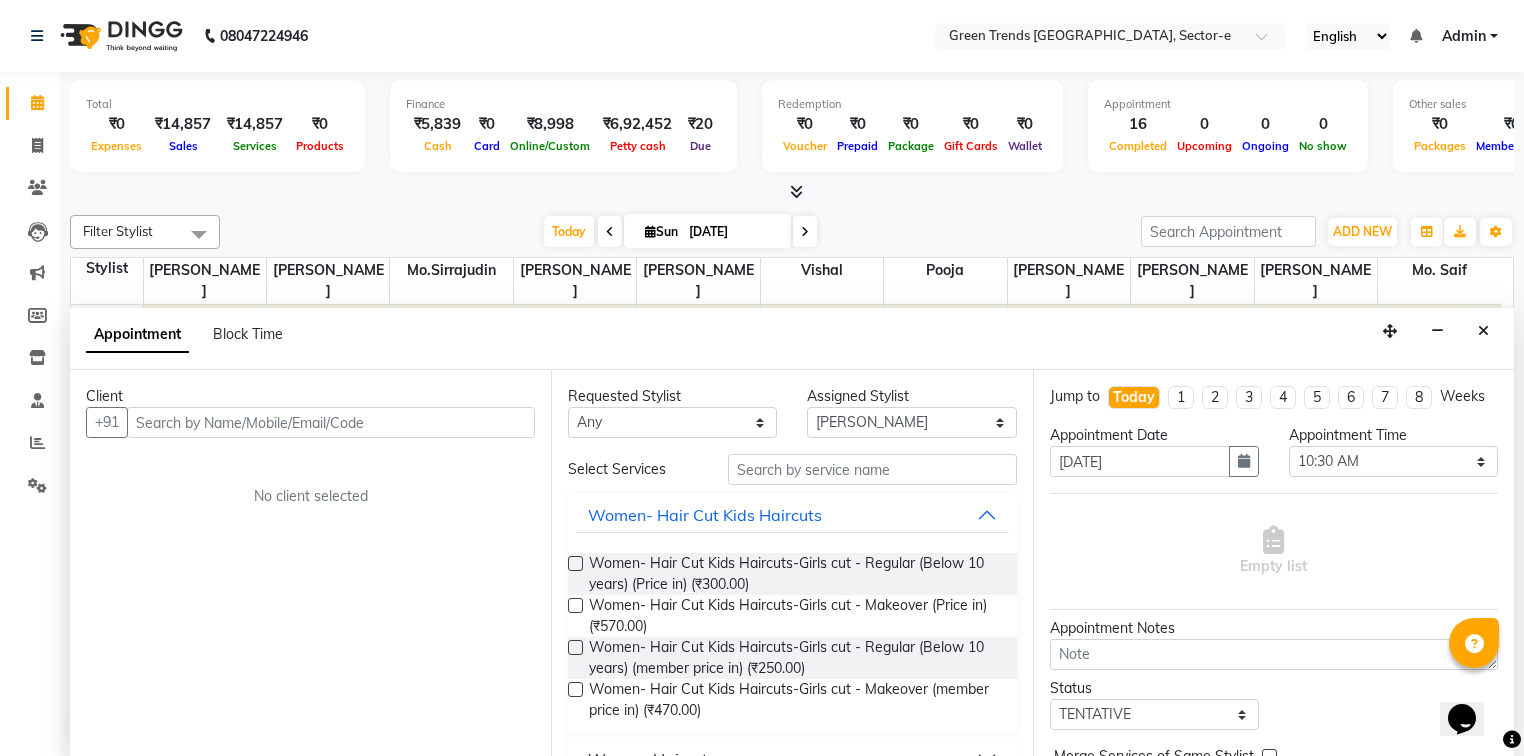 click at bounding box center [331, 422] 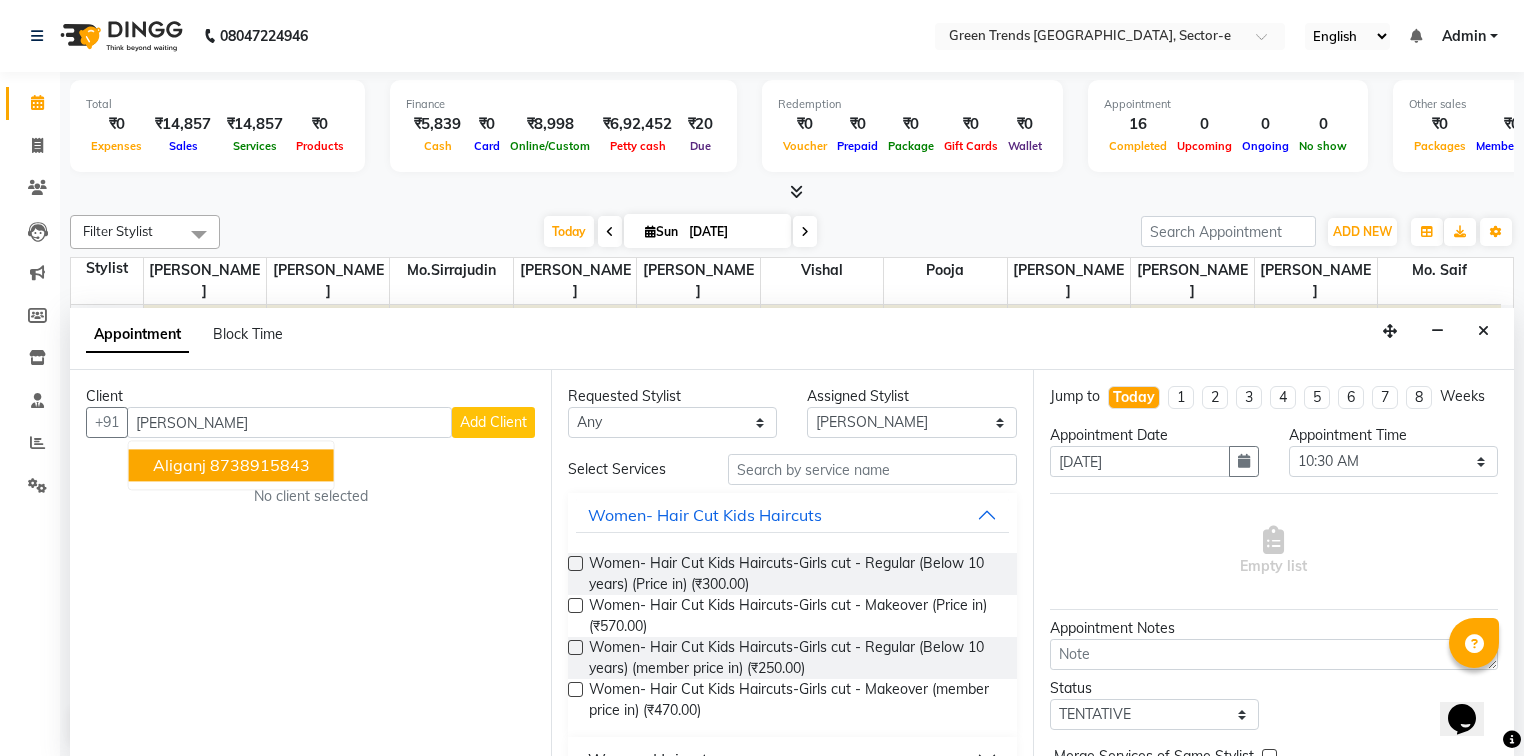 click on "Aliganj  8738915843" at bounding box center (231, 466) 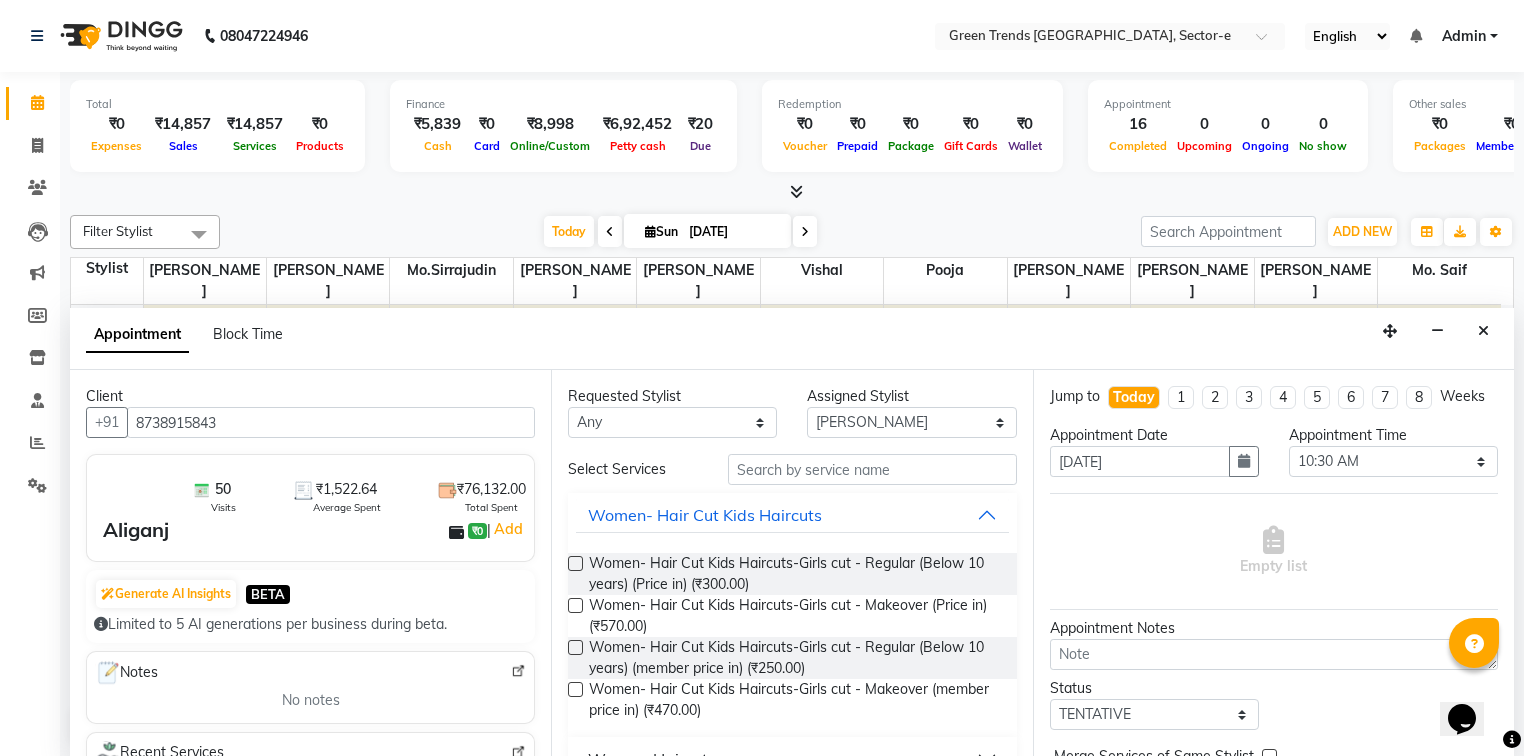 type on "8738915843" 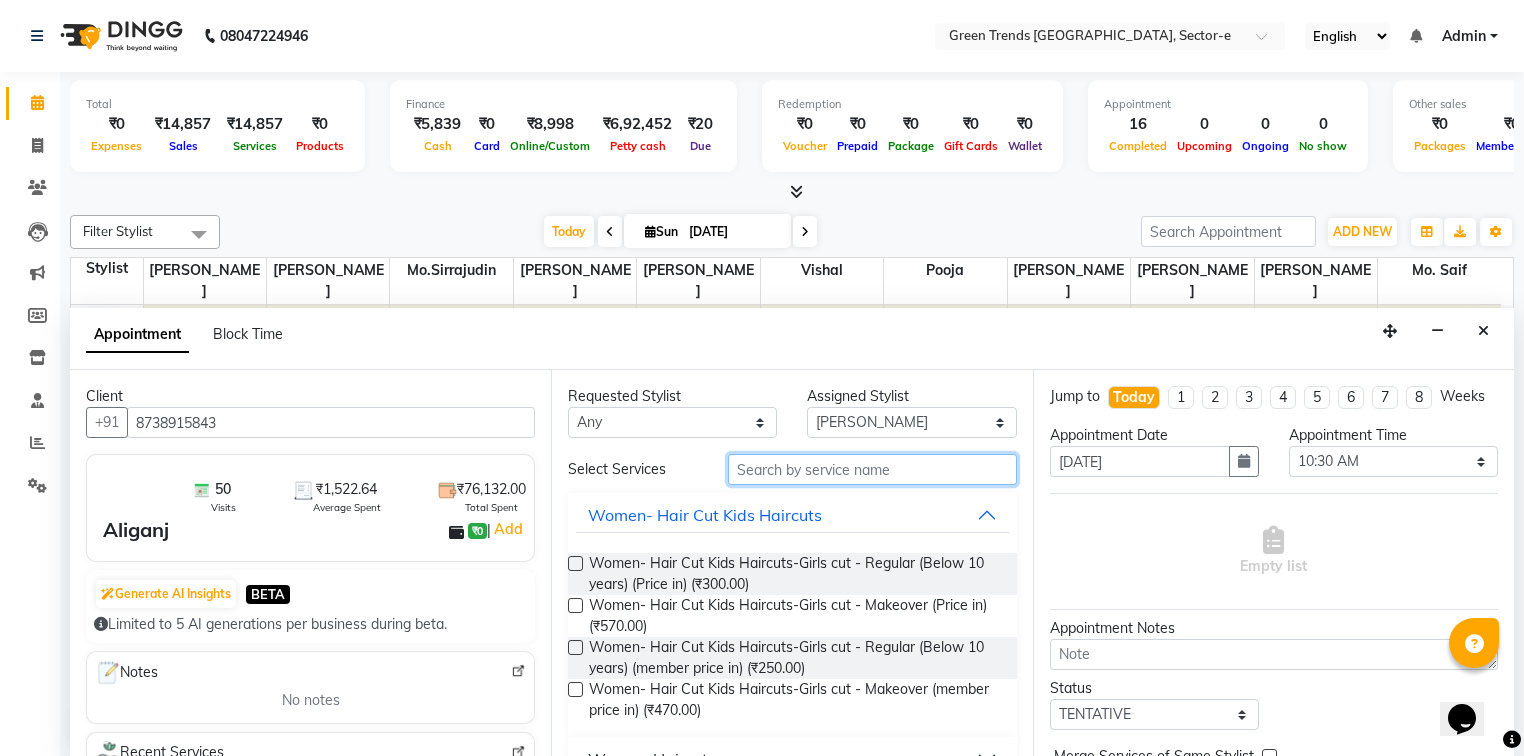 click at bounding box center (872, 469) 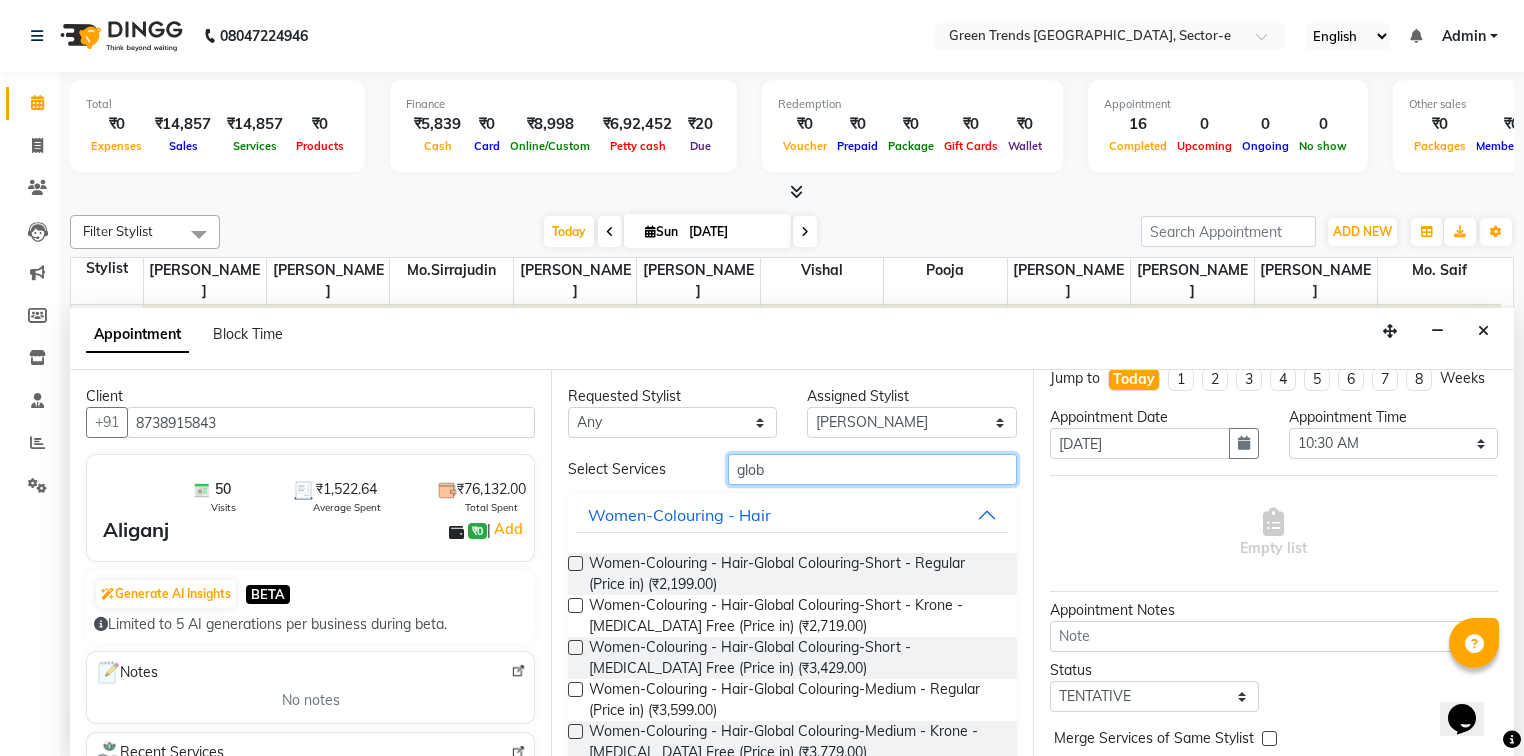 scroll, scrollTop: 20, scrollLeft: 0, axis: vertical 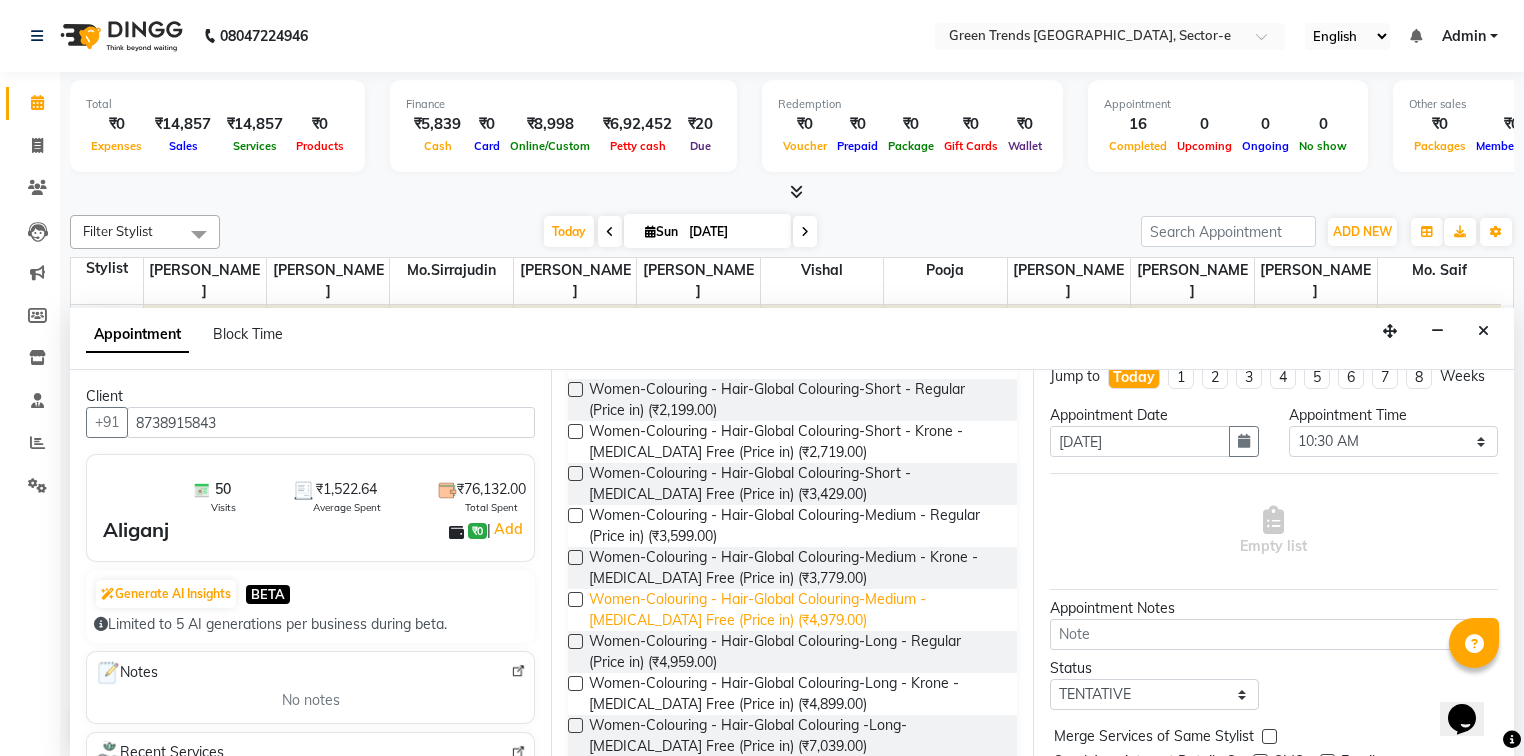 type on "glob" 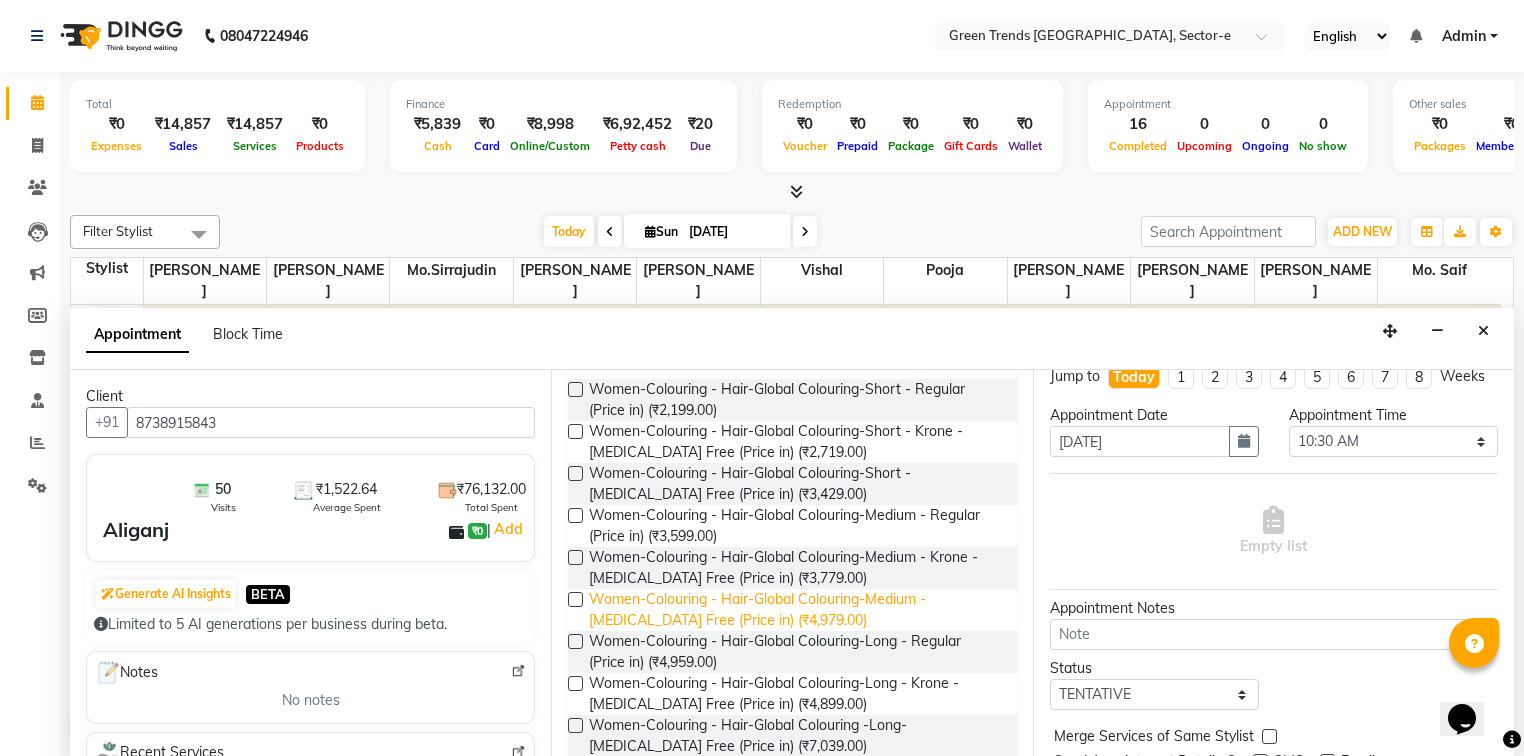 click on "Women-Colouring - Hair-Global Colouring-Medium - [MEDICAL_DATA] Free (Price in) (₹4,979.00)" at bounding box center (794, 610) 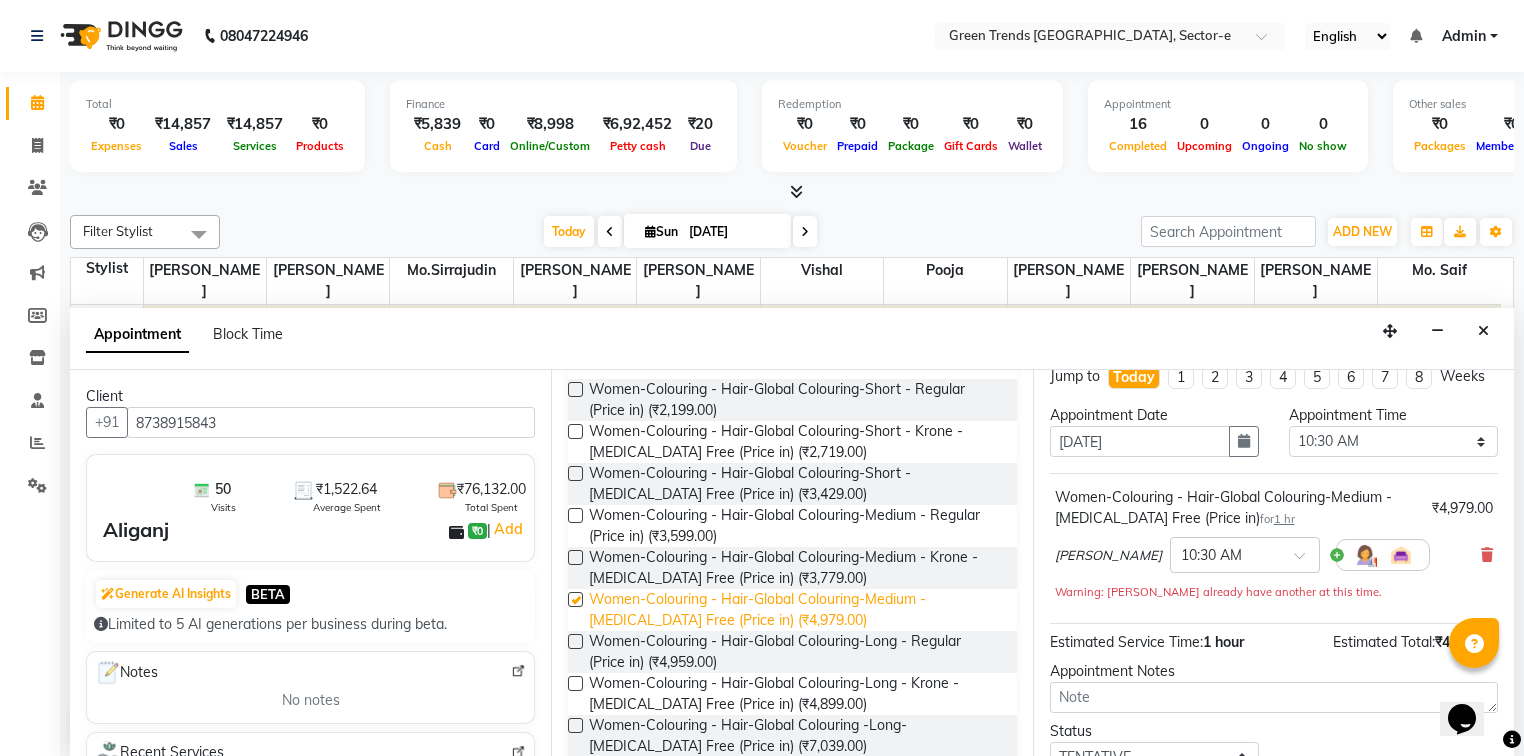 checkbox on "false" 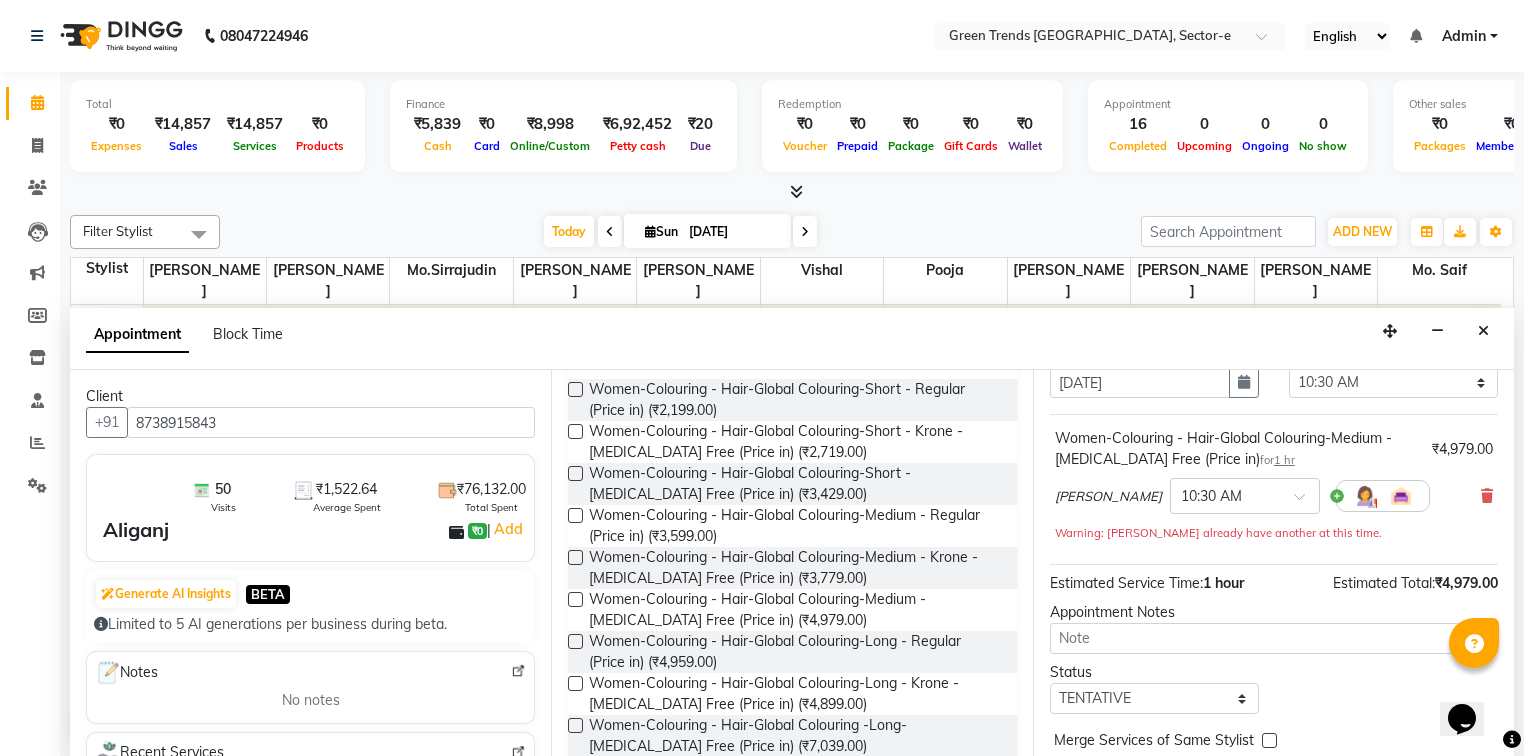 scroll, scrollTop: 160, scrollLeft: 0, axis: vertical 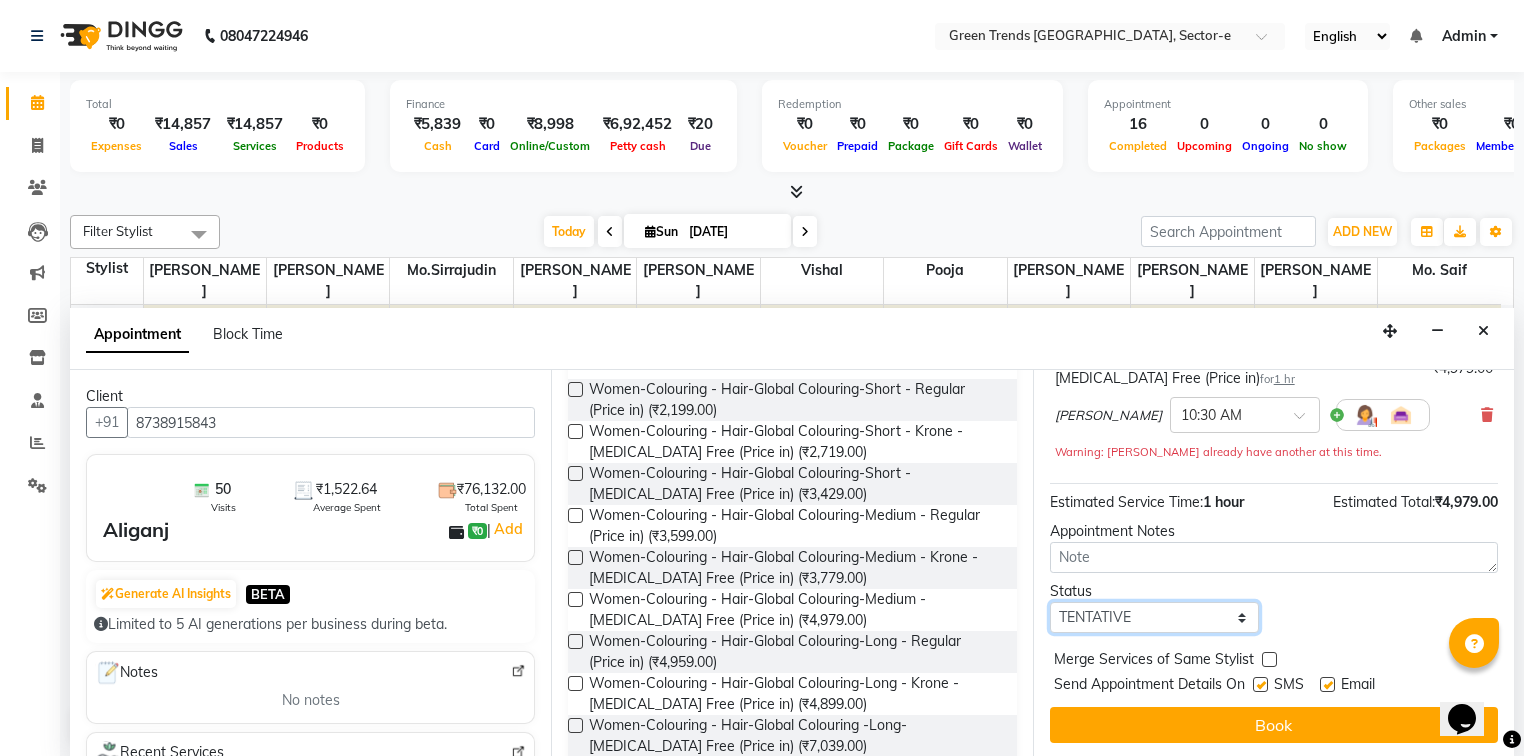 click on "Select TENTATIVE CONFIRM CHECK-IN UPCOMING" at bounding box center (1154, 617) 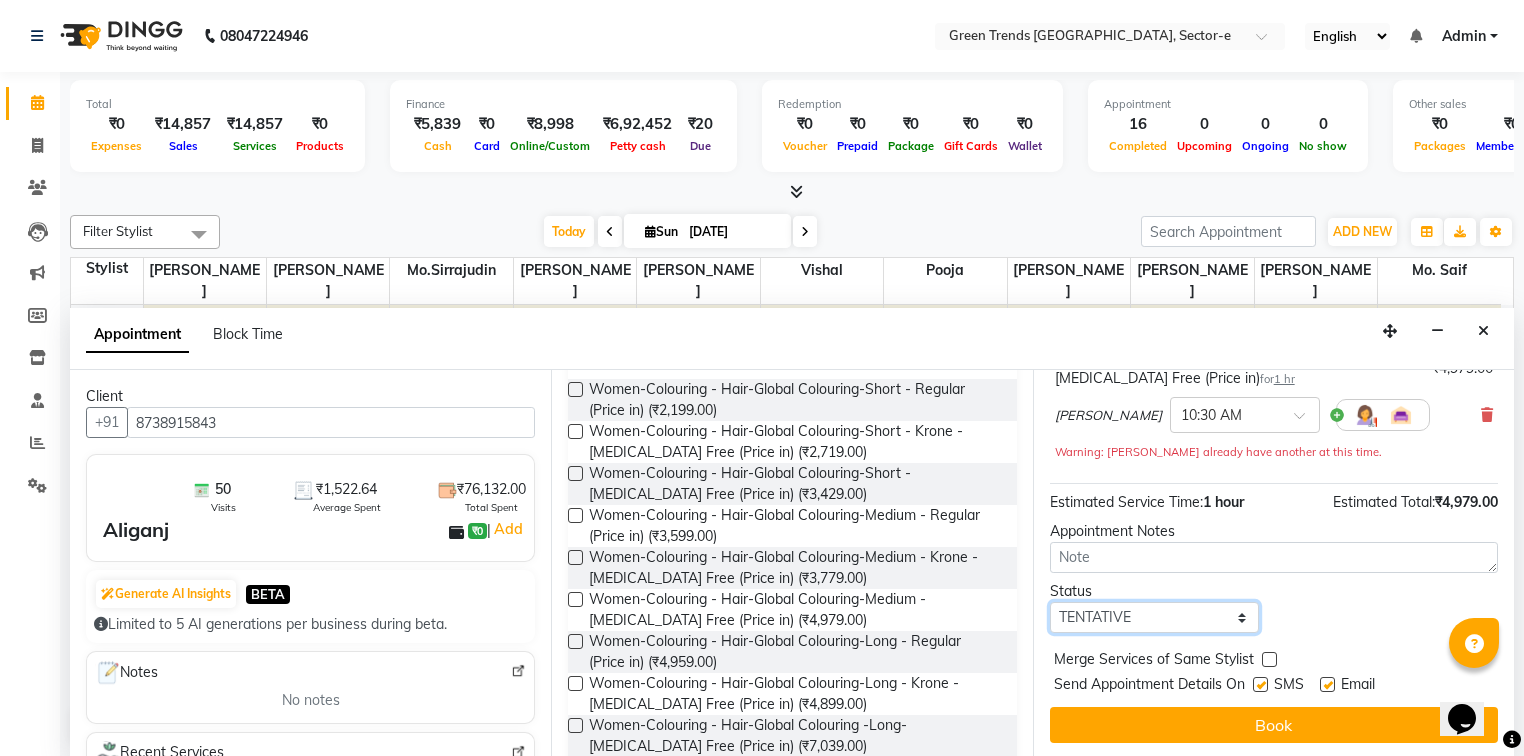 select on "confirm booking" 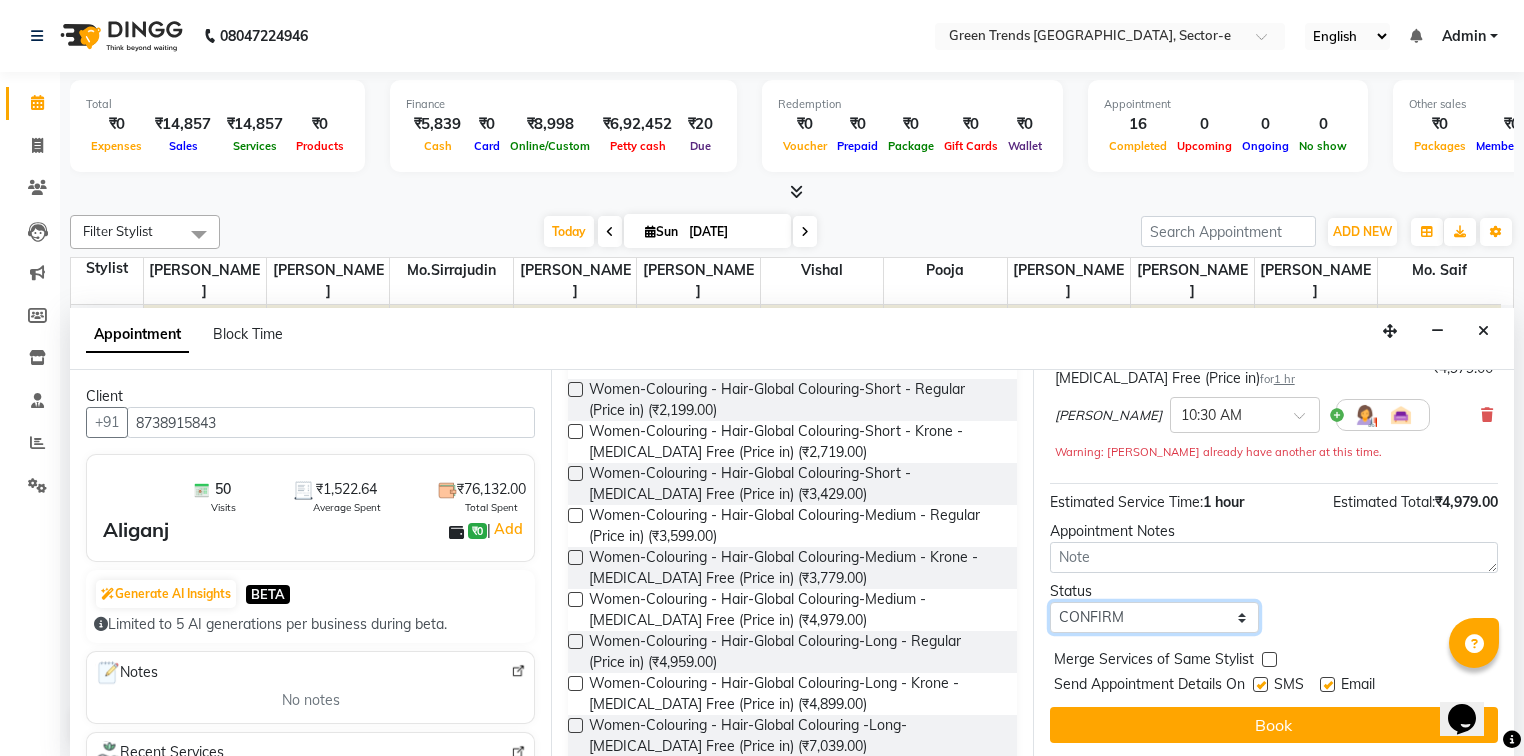click on "Select TENTATIVE CONFIRM CHECK-IN UPCOMING" at bounding box center [1154, 617] 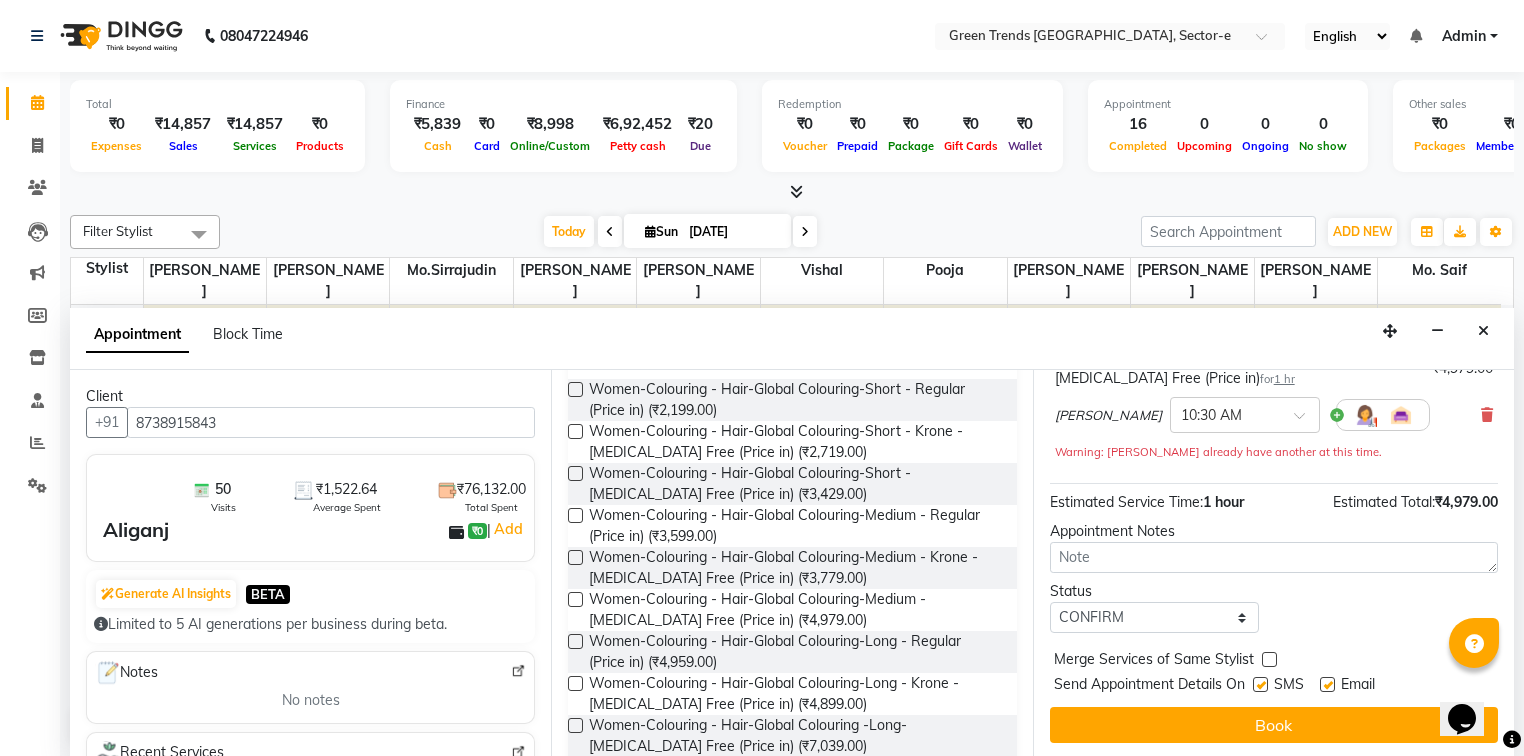 drag, startPoint x: 1262, startPoint y: 679, endPoint x: 1320, endPoint y: 683, distance: 58.137768 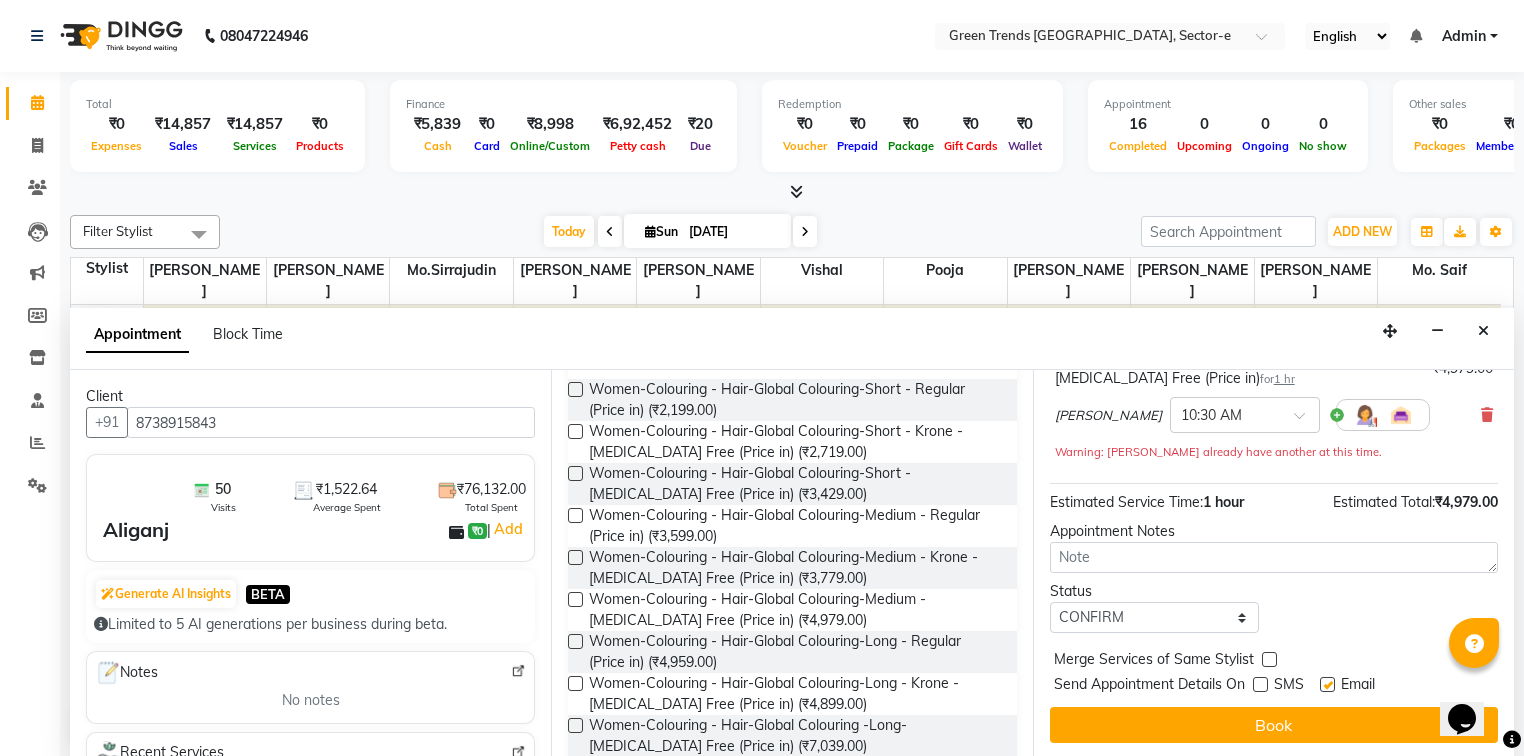 click at bounding box center (1327, 684) 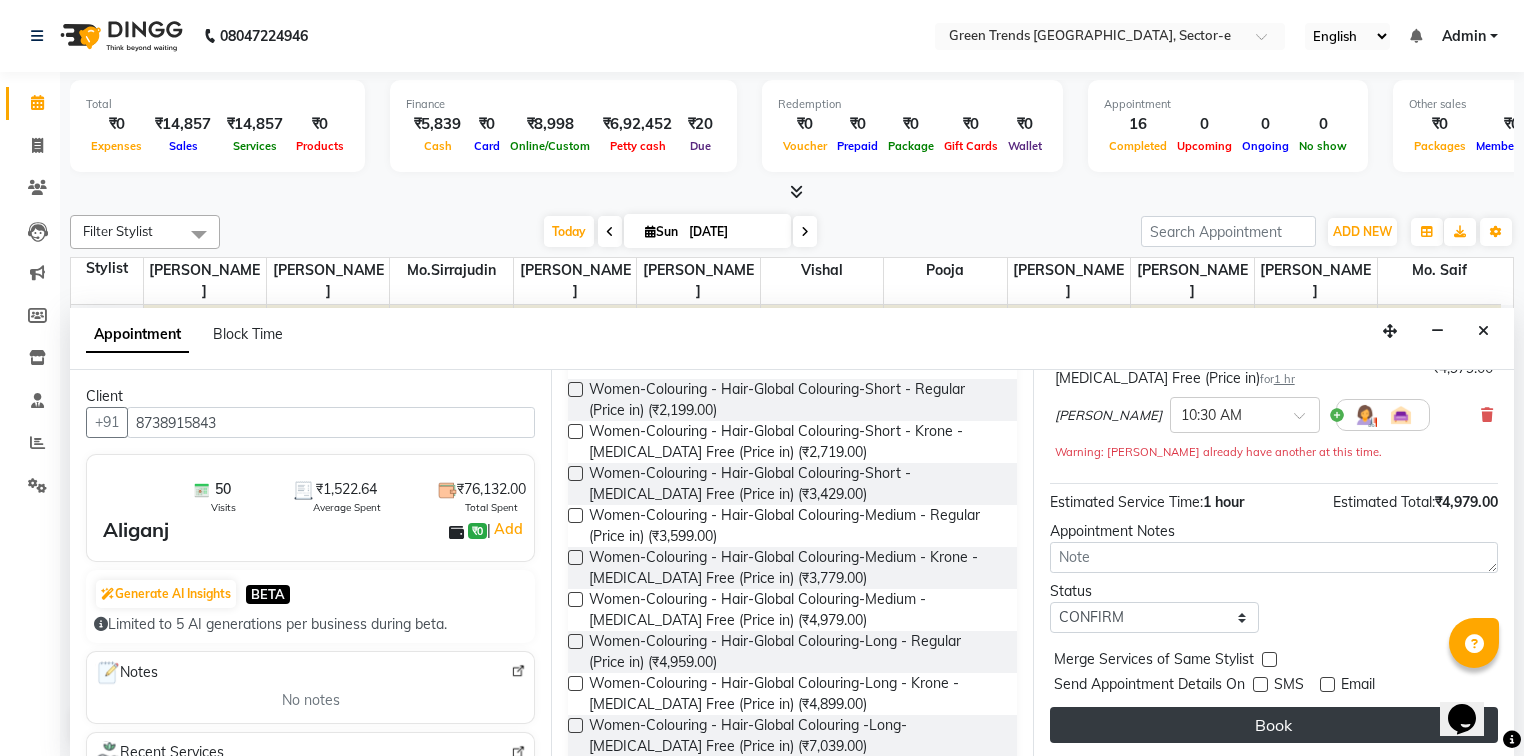 click on "Book" at bounding box center [1274, 725] 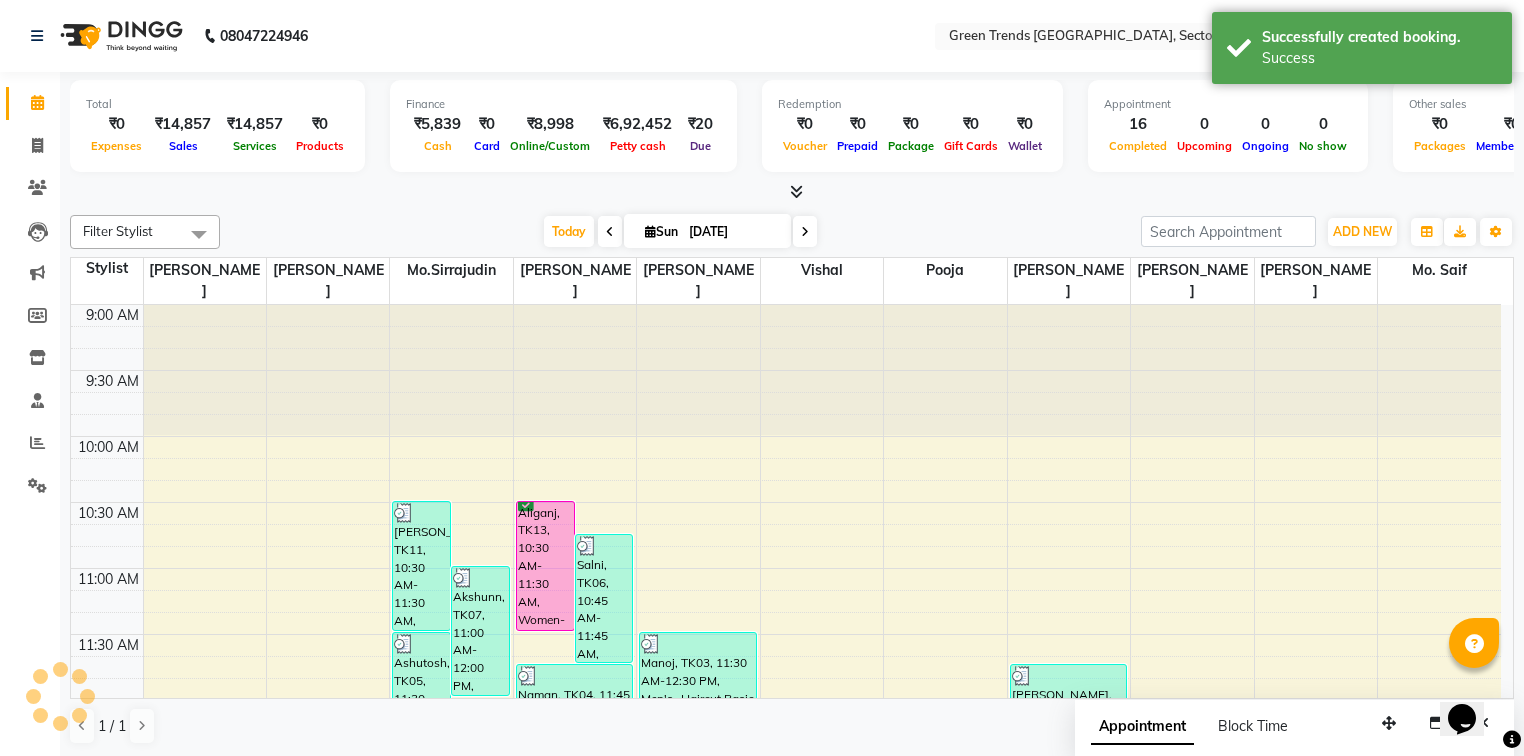 scroll, scrollTop: 0, scrollLeft: 0, axis: both 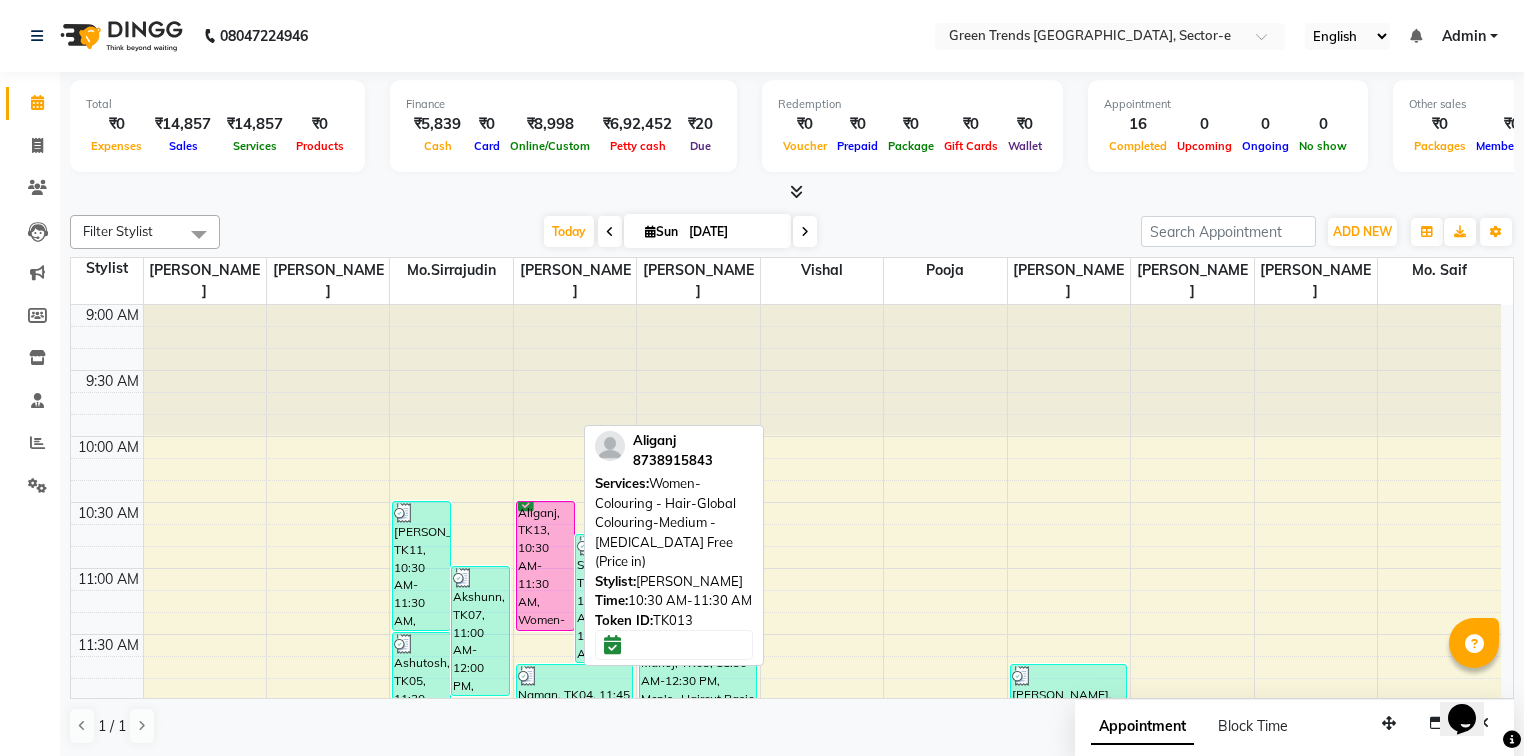 click on "Aliganj, TK13, 10:30 AM-11:30 AM, Women-Colouring - Hair-Global Colouring-Medium - [MEDICAL_DATA] Free (Price in)" at bounding box center [545, 566] 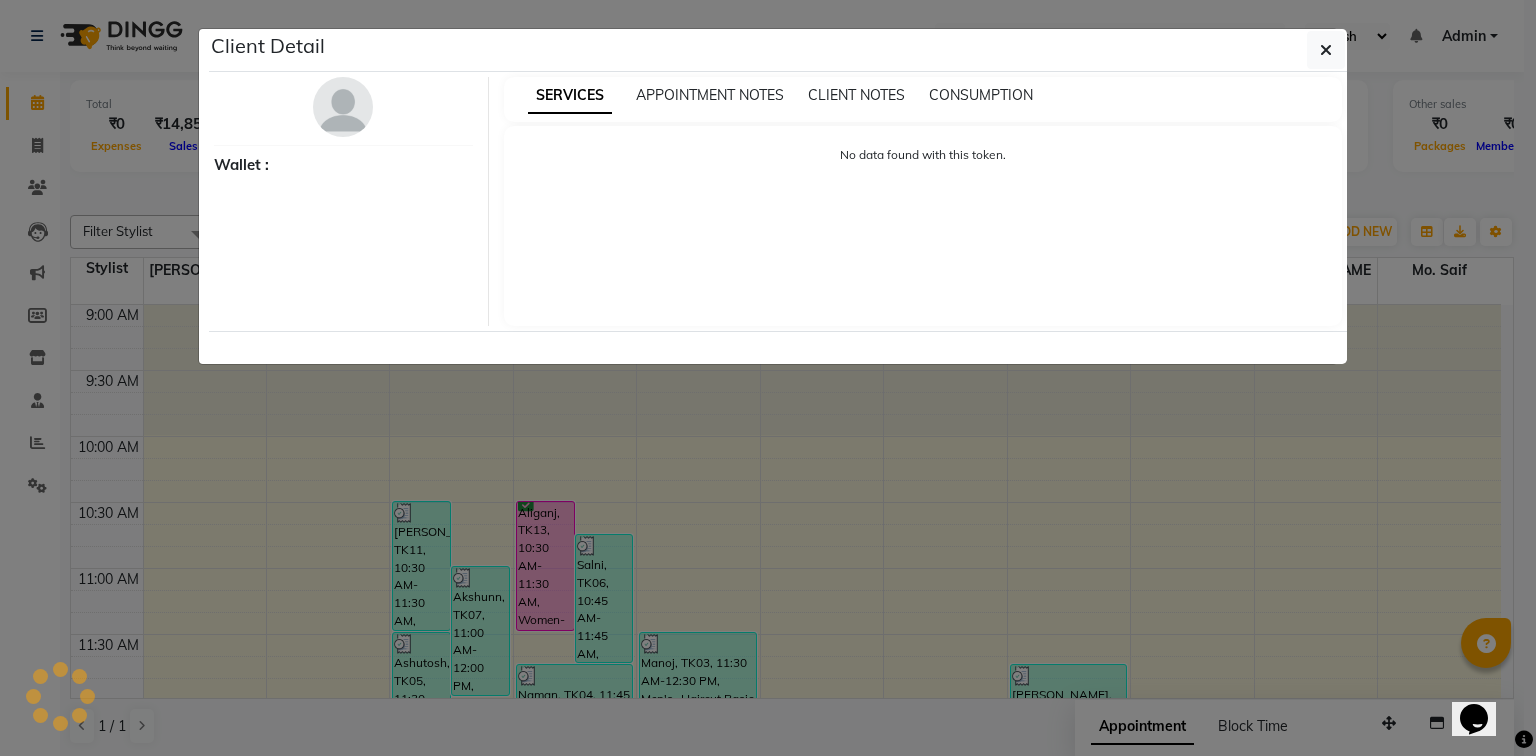select on "6" 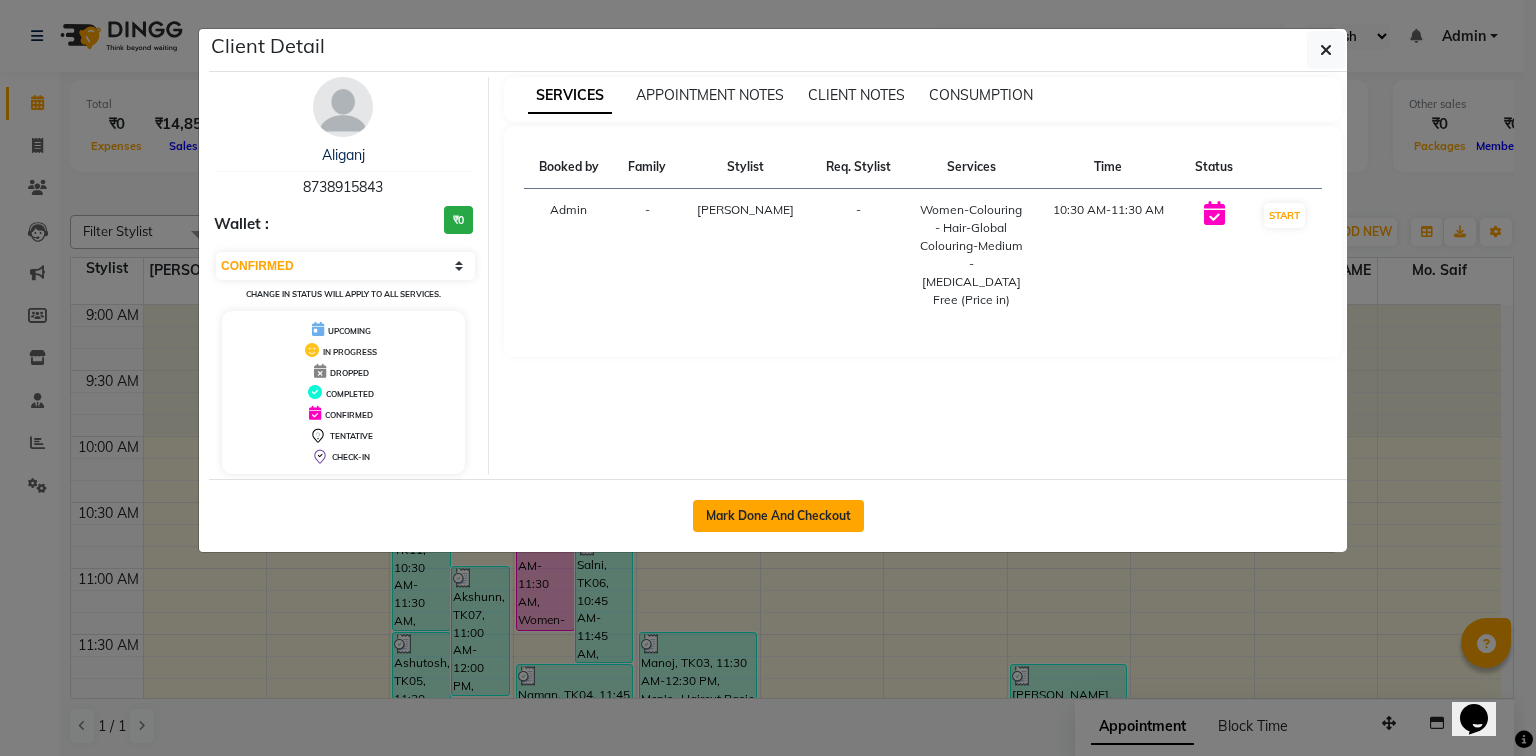 click on "Mark Done And Checkout" 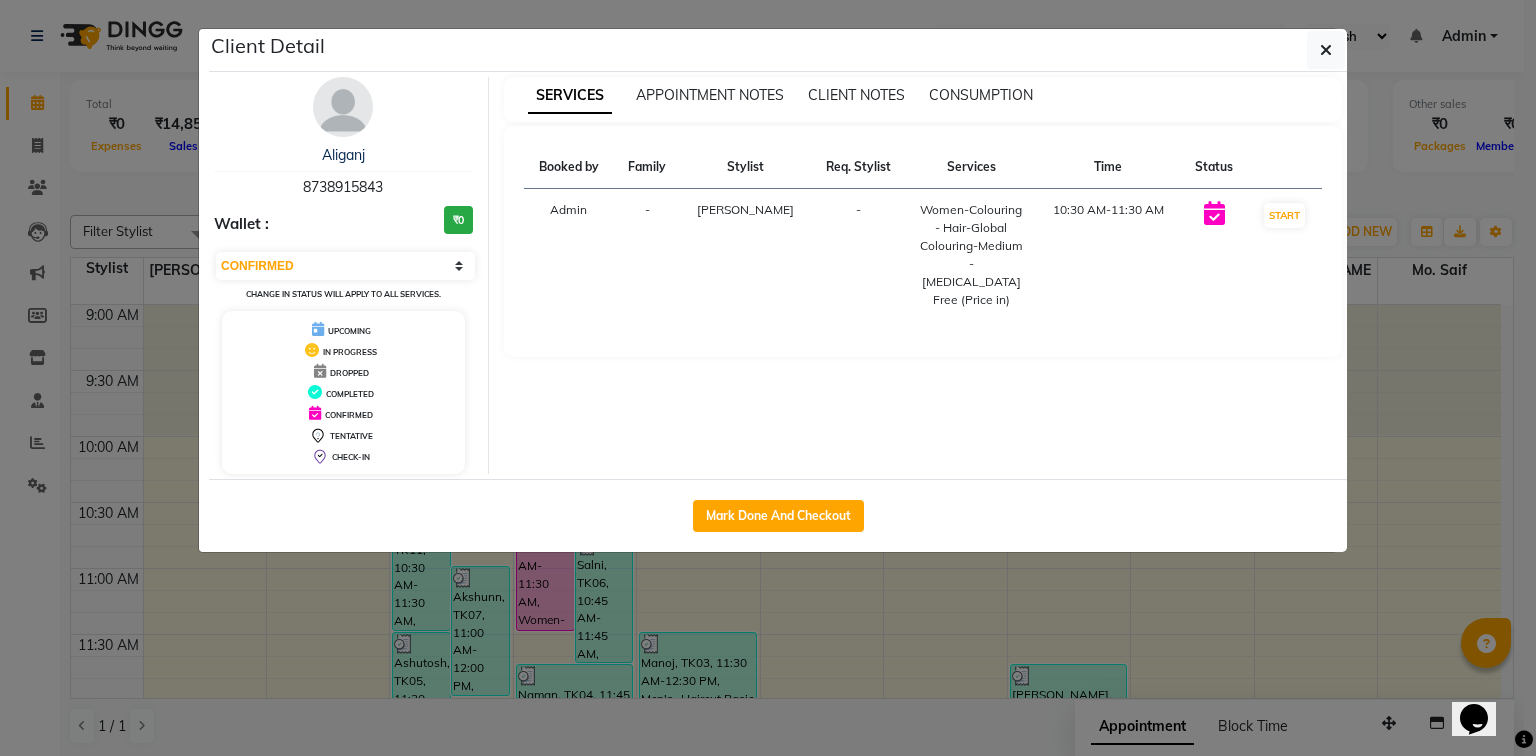 select on "service" 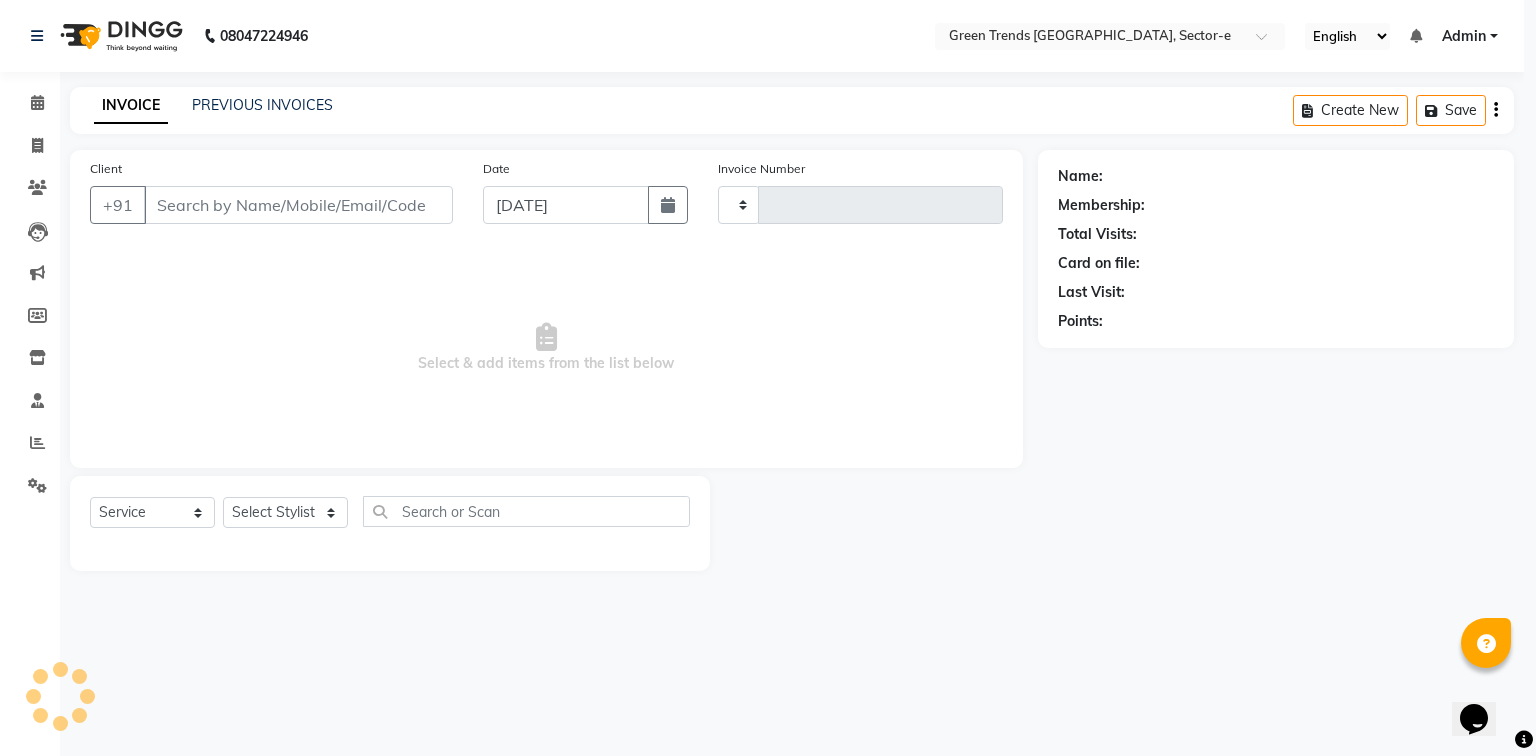 type on "0667" 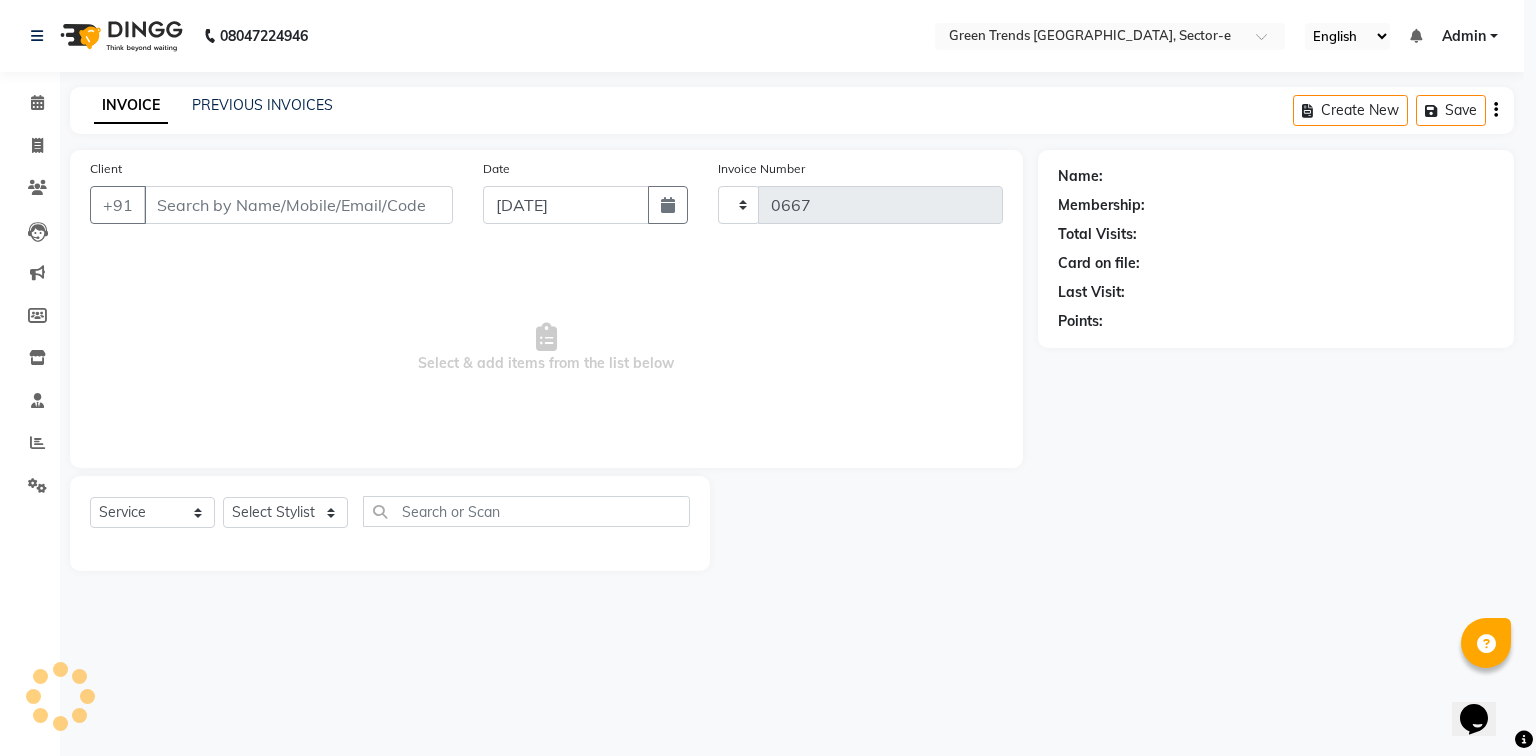 select on "7023" 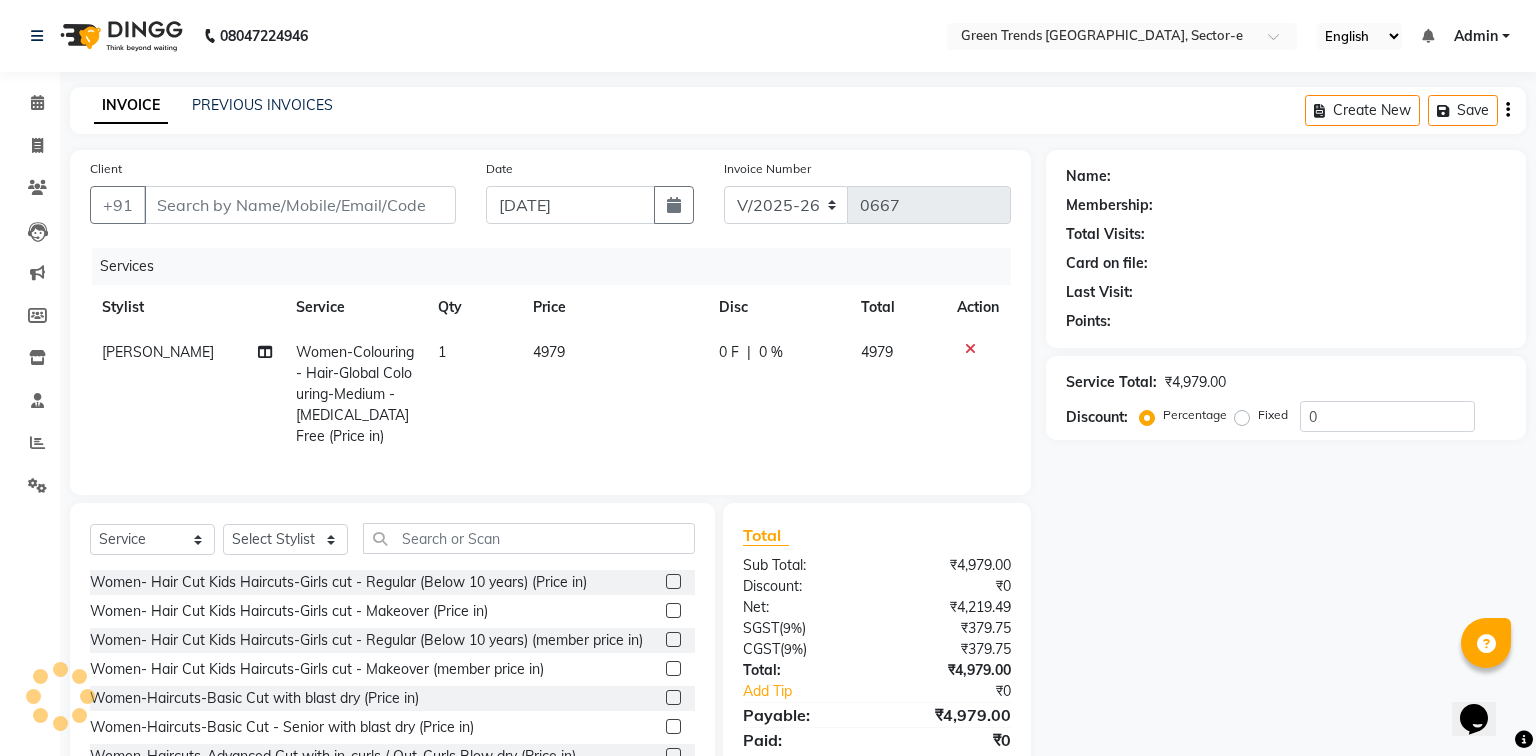 type on "8738915843" 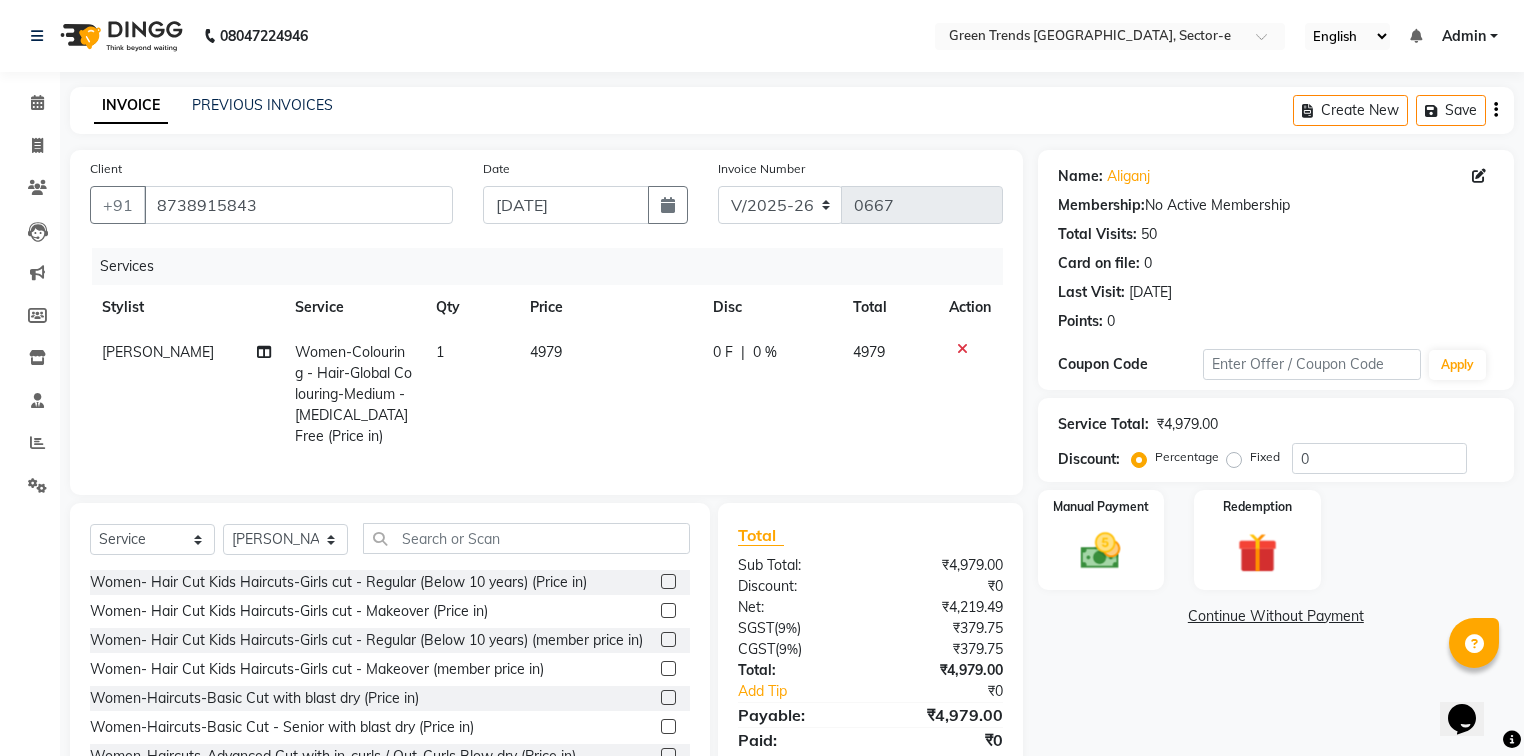 click on "0 F" 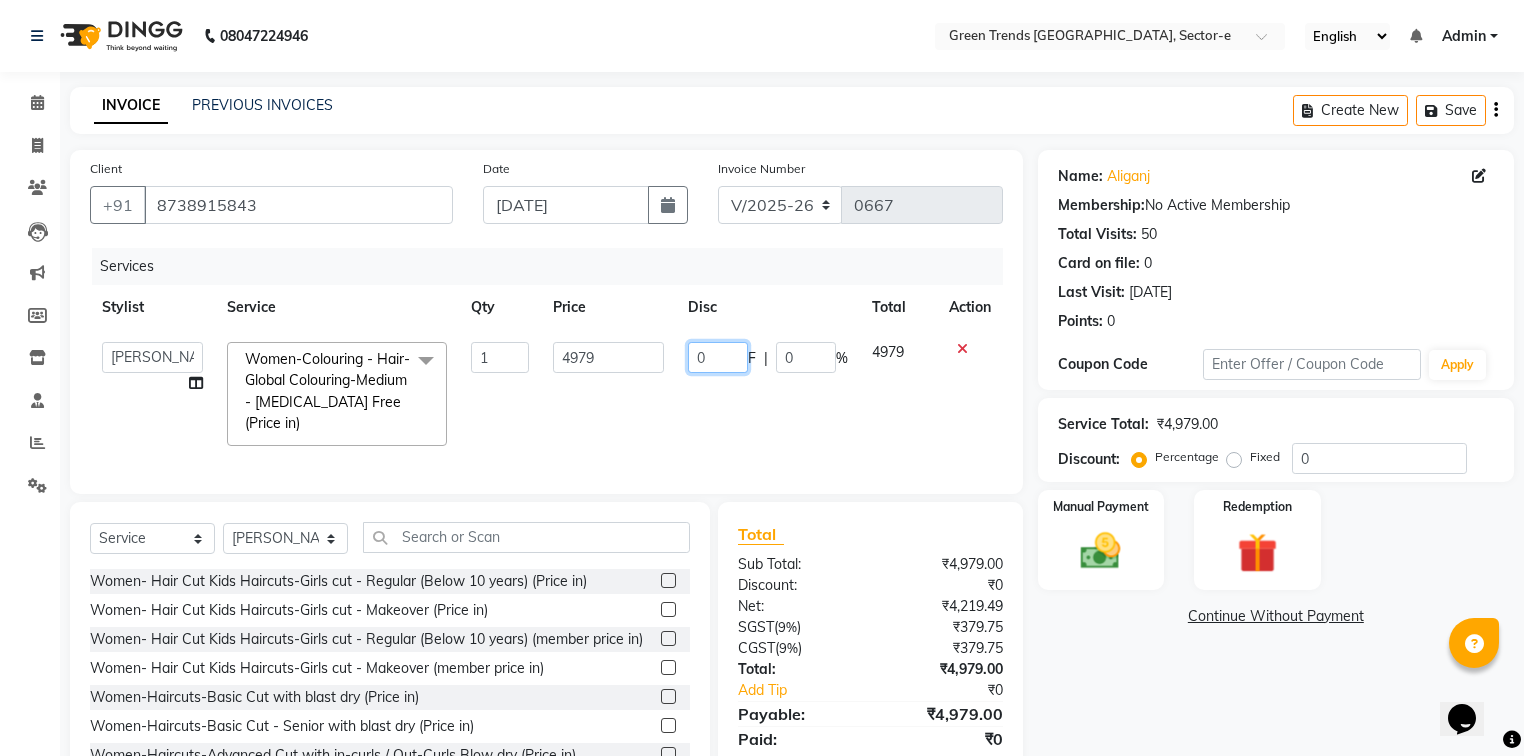 click on "0" 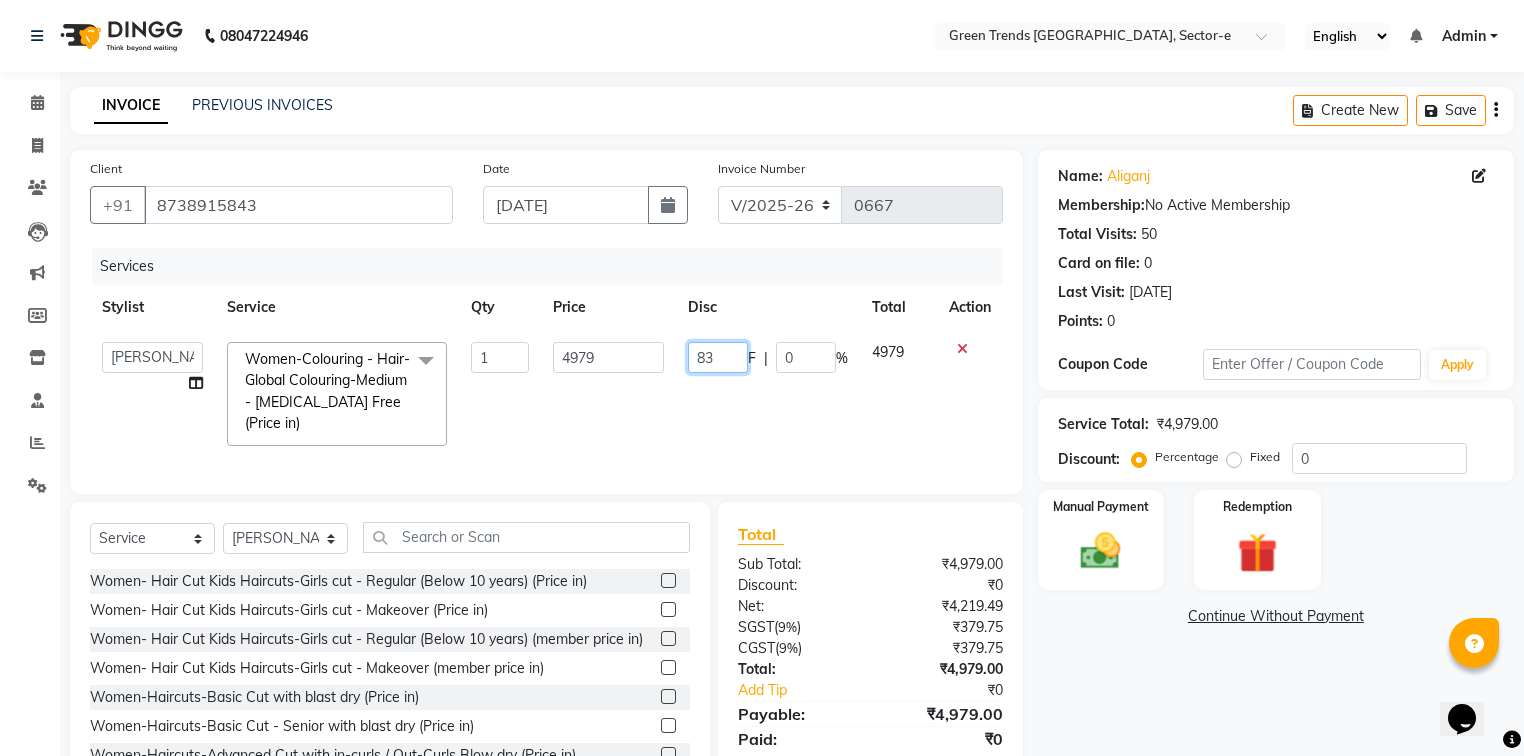 type on "830" 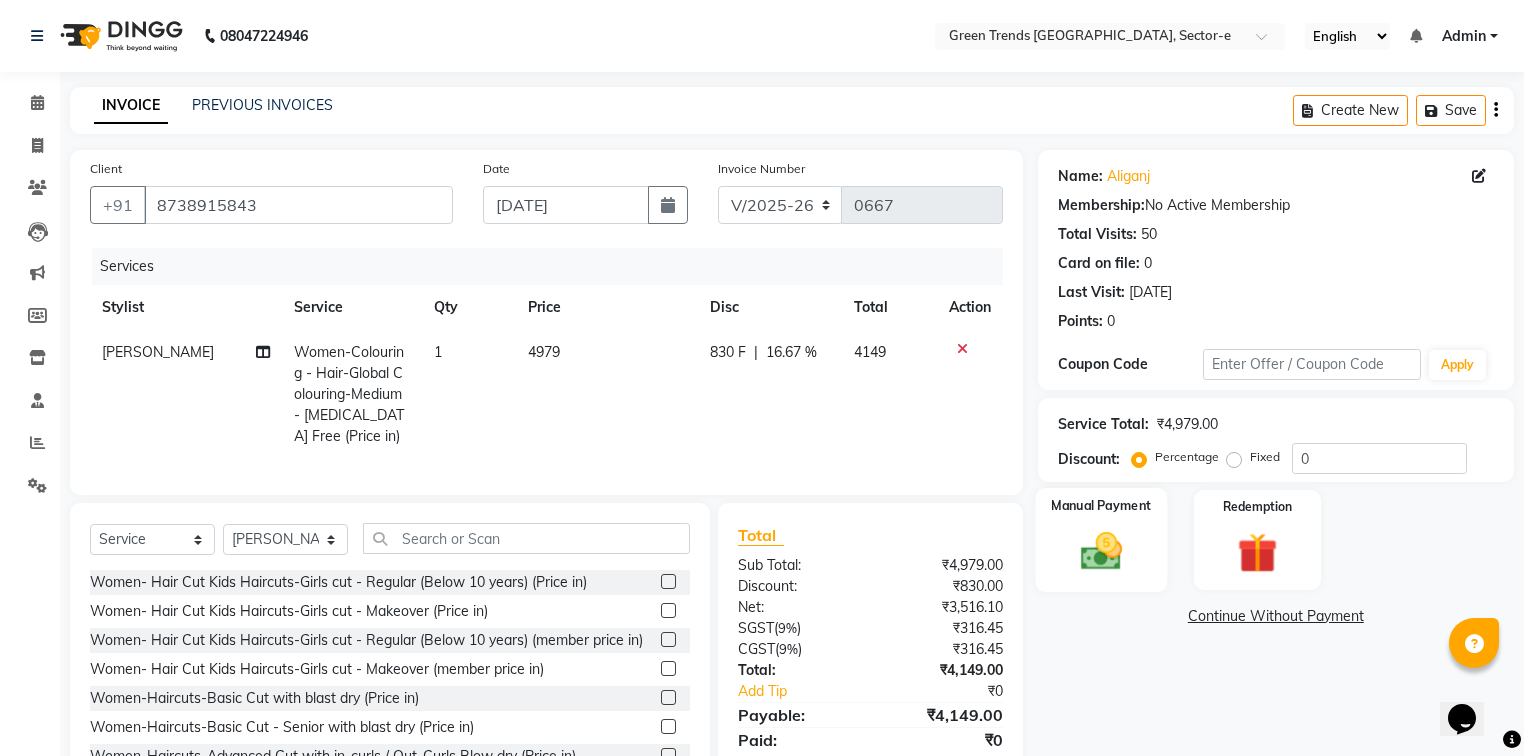 click 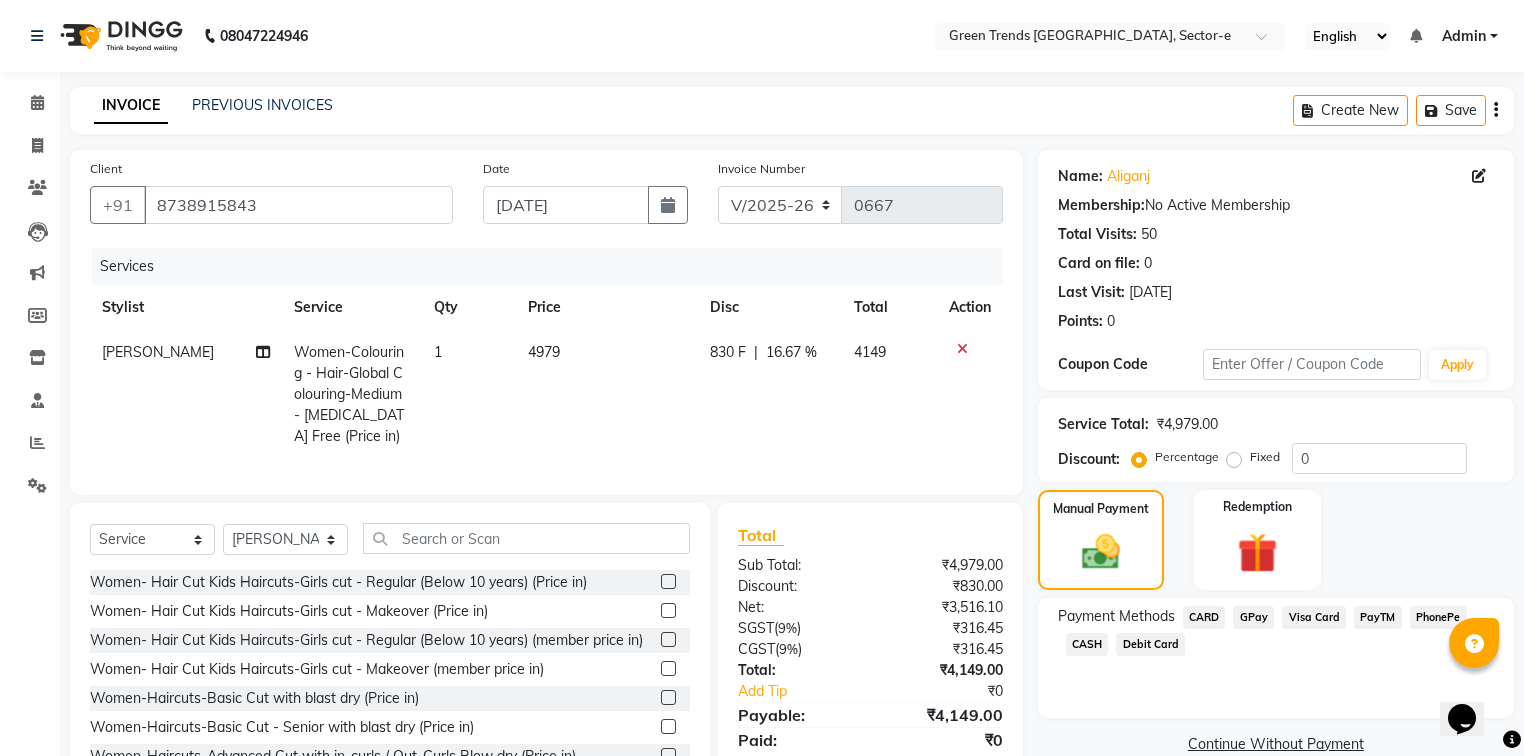click on "GPay" 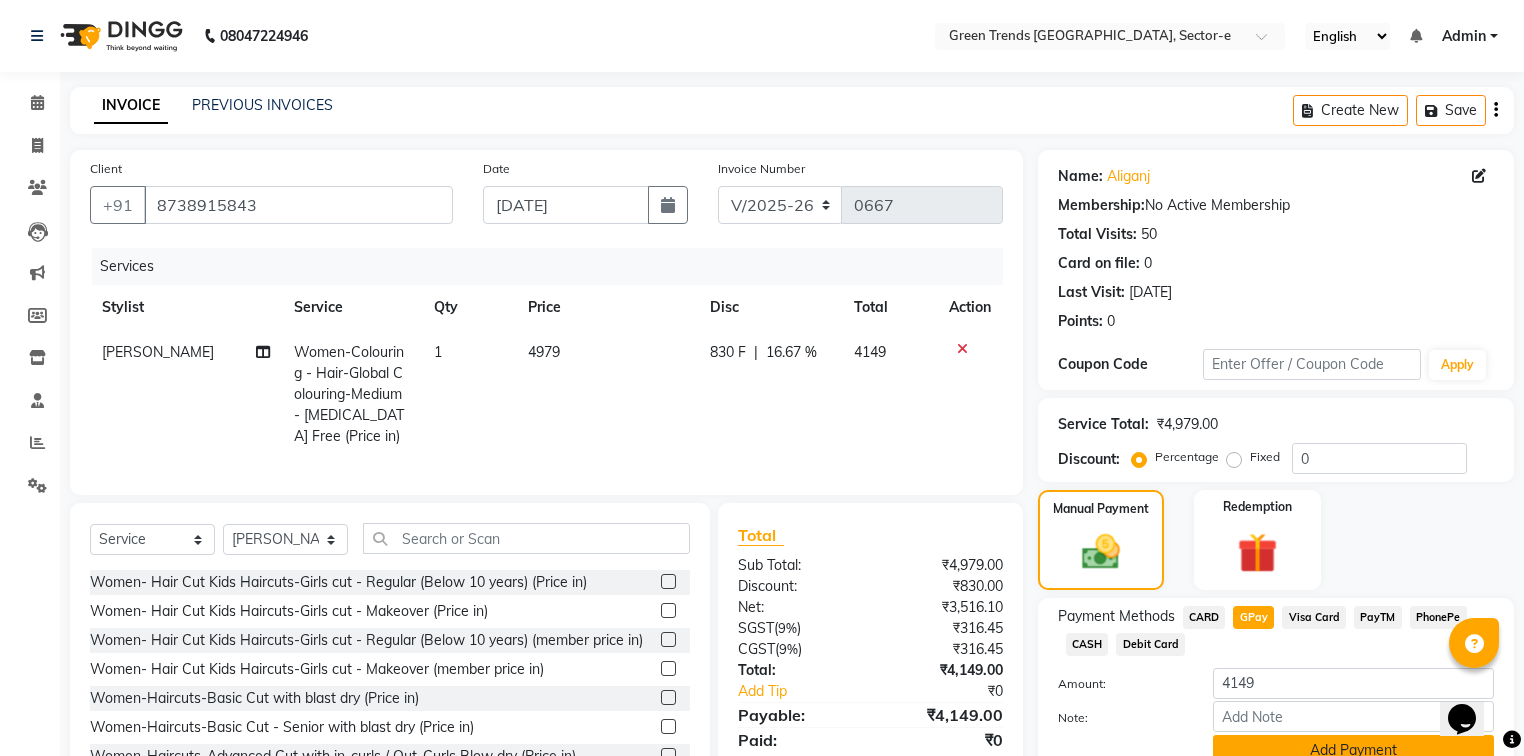 scroll, scrollTop: 91, scrollLeft: 0, axis: vertical 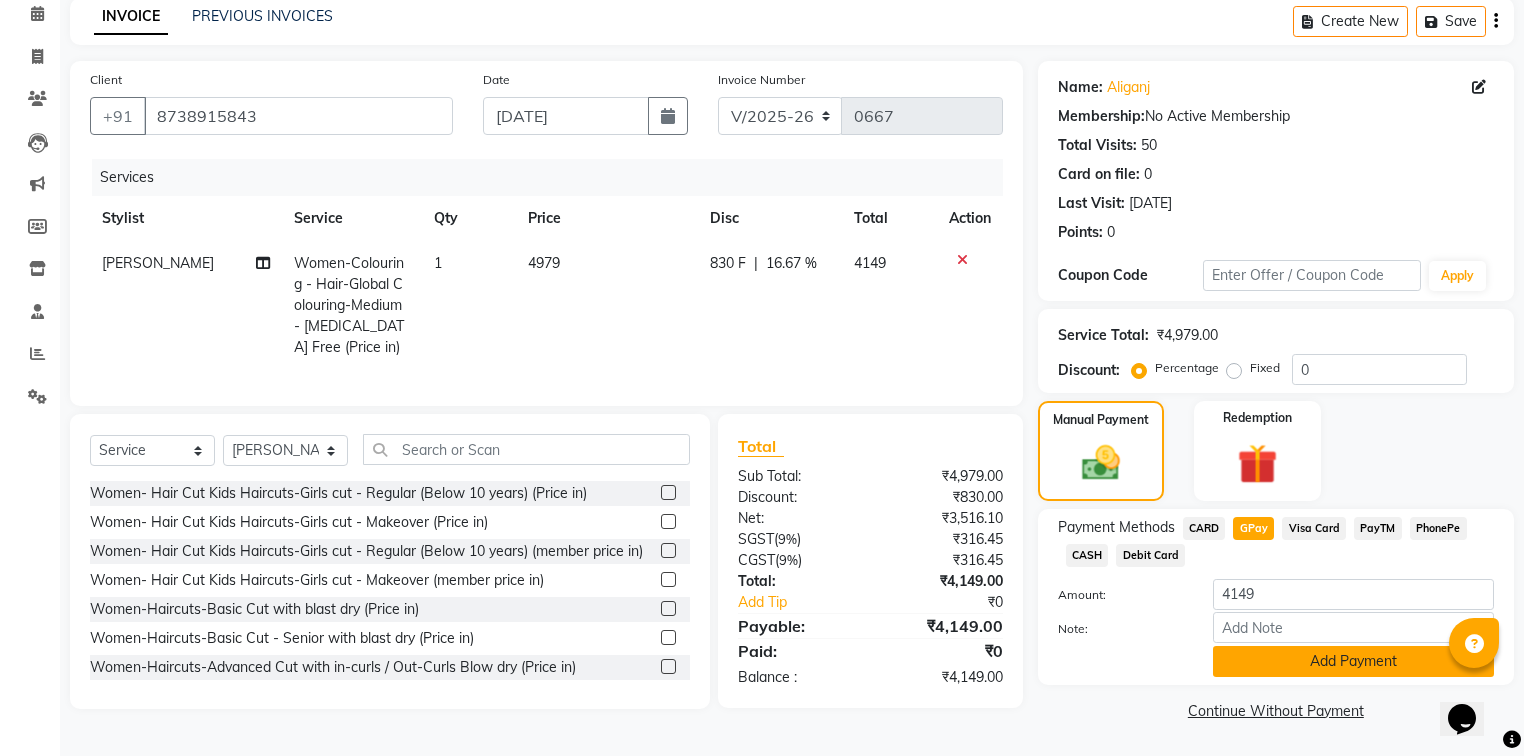 click on "Add Payment" 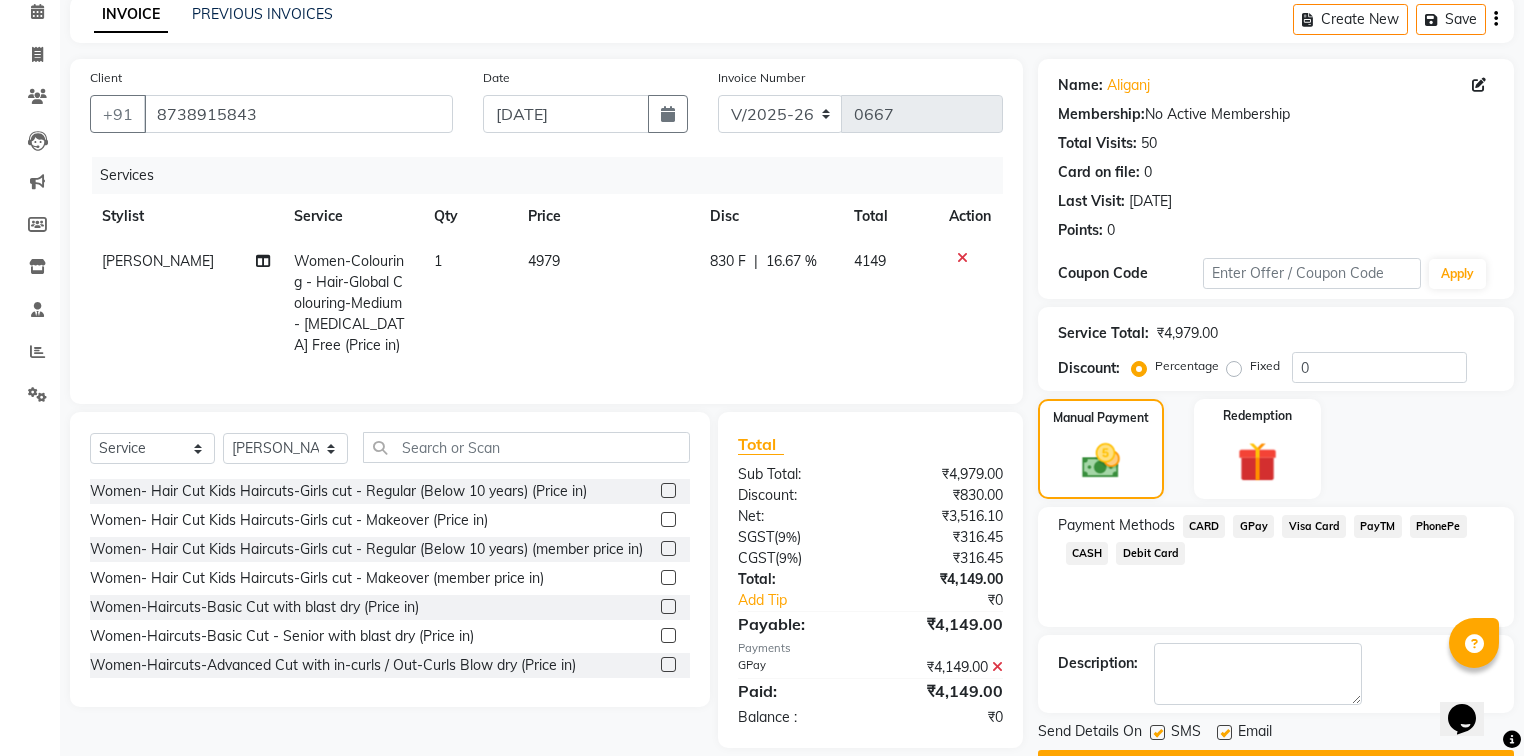 click 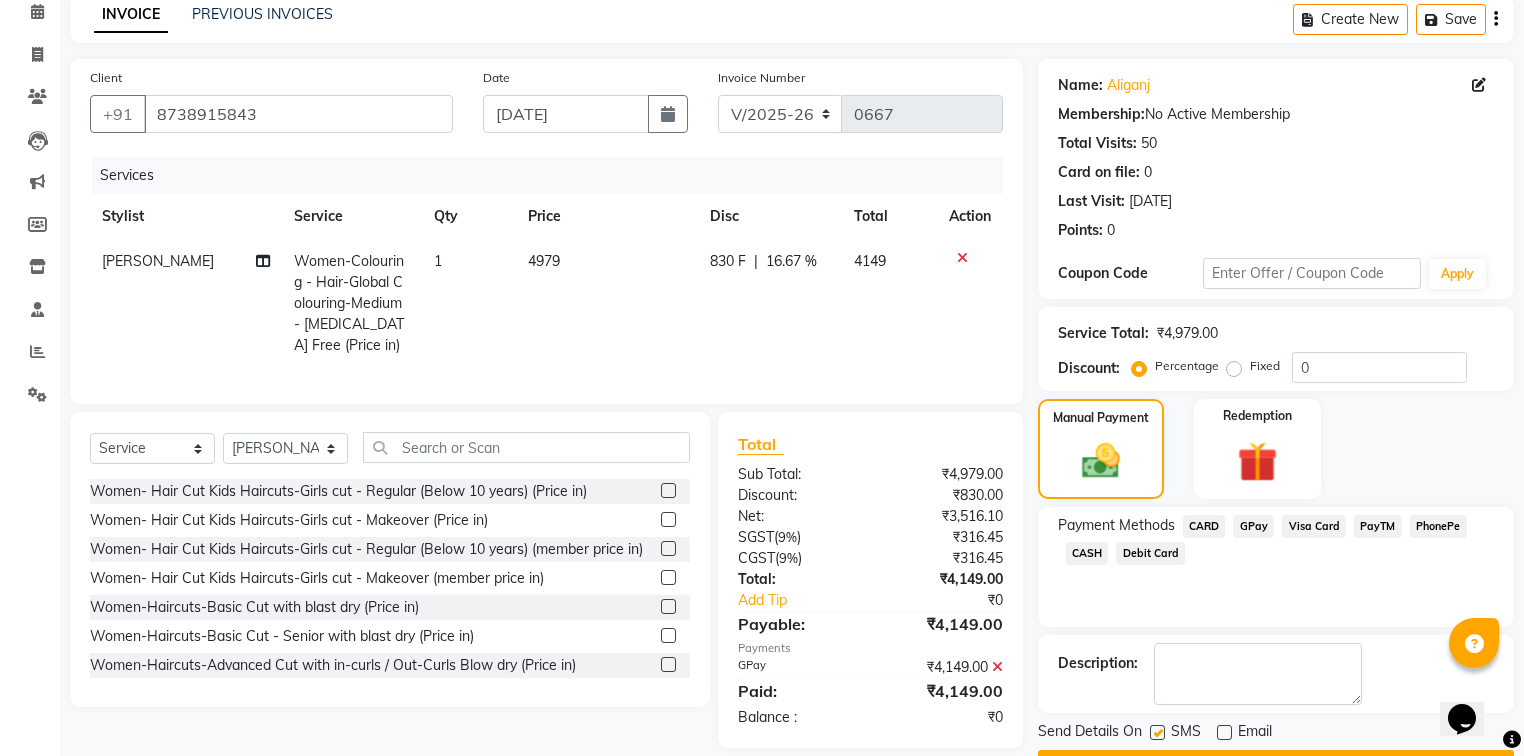 click on "SMS" 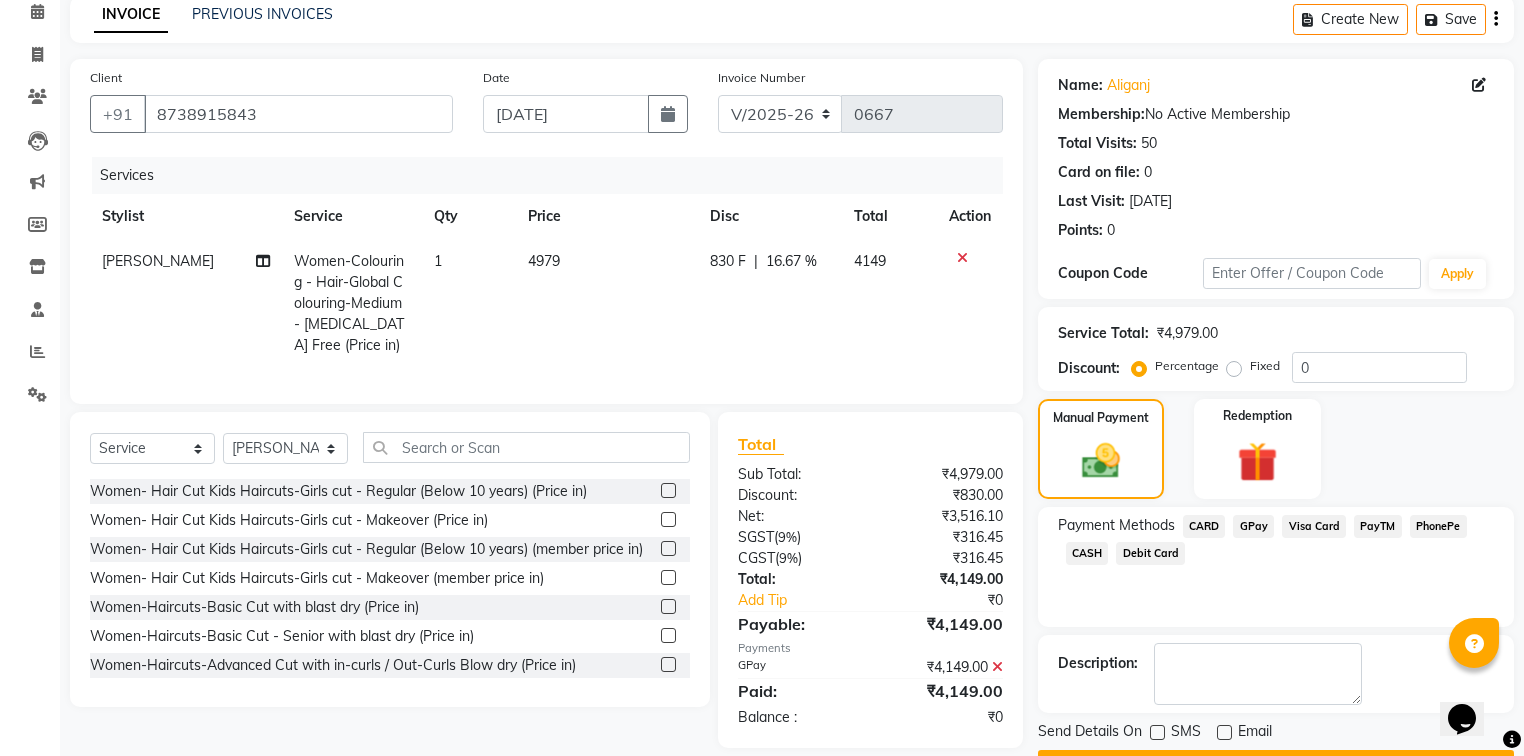 click on "Send Details On SMS Email  Checkout" 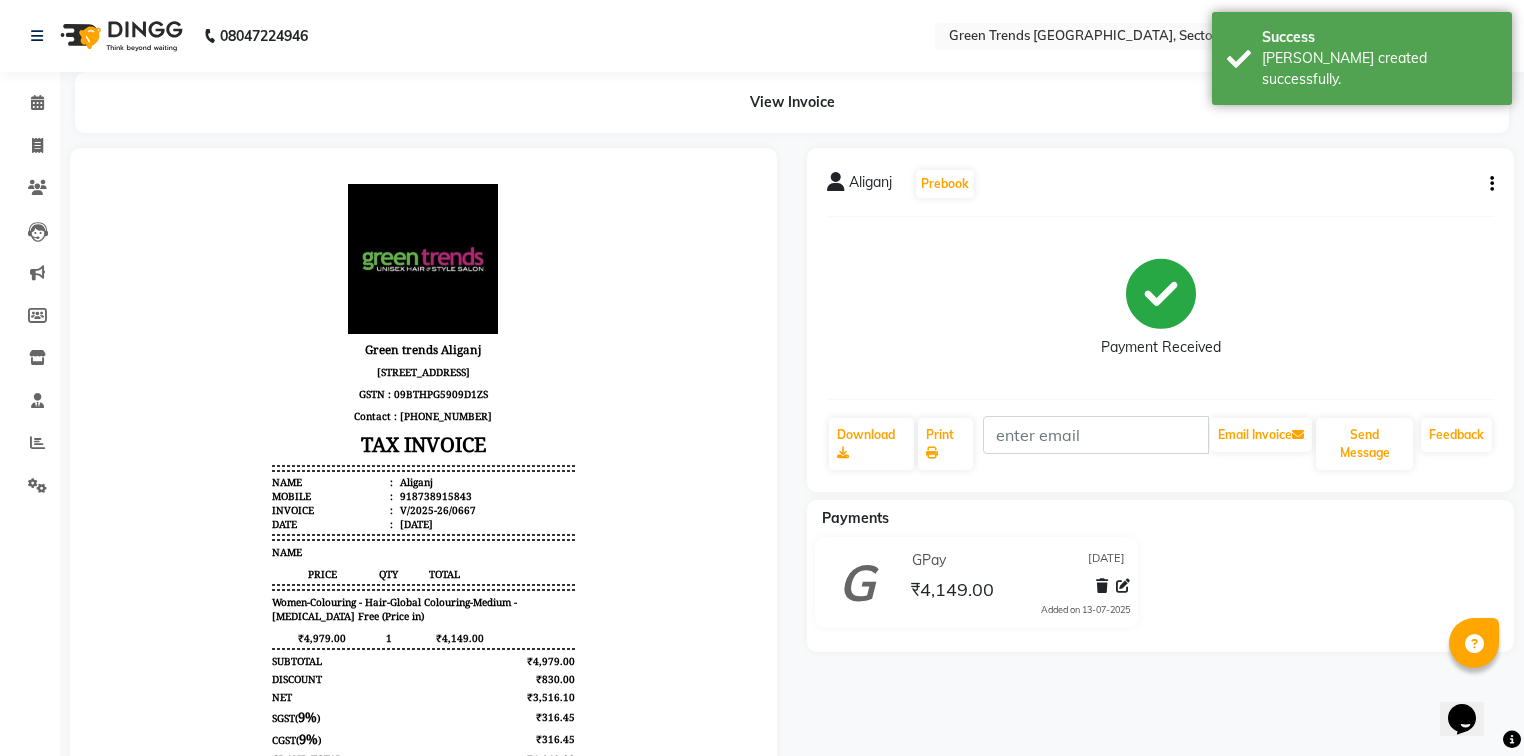 scroll, scrollTop: 0, scrollLeft: 0, axis: both 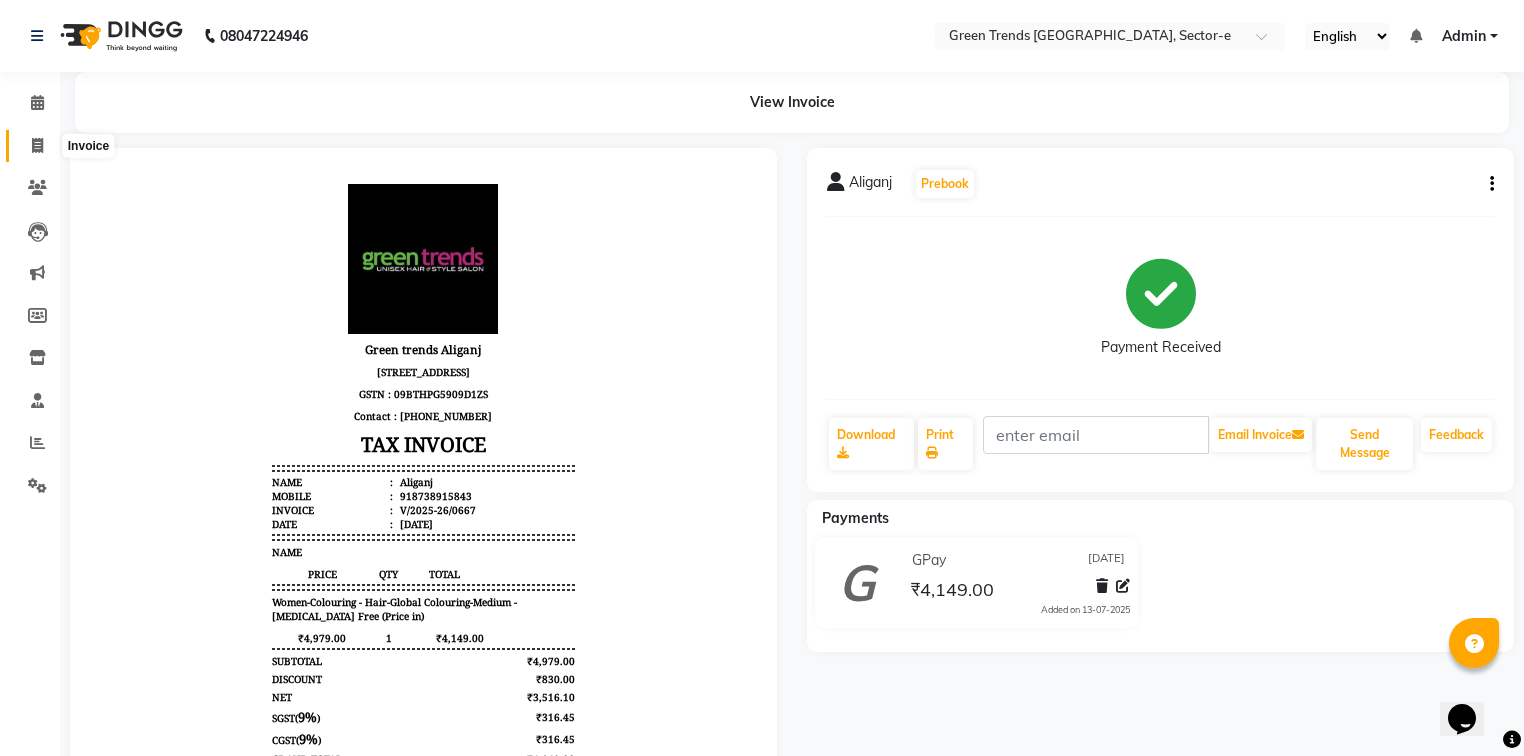 click 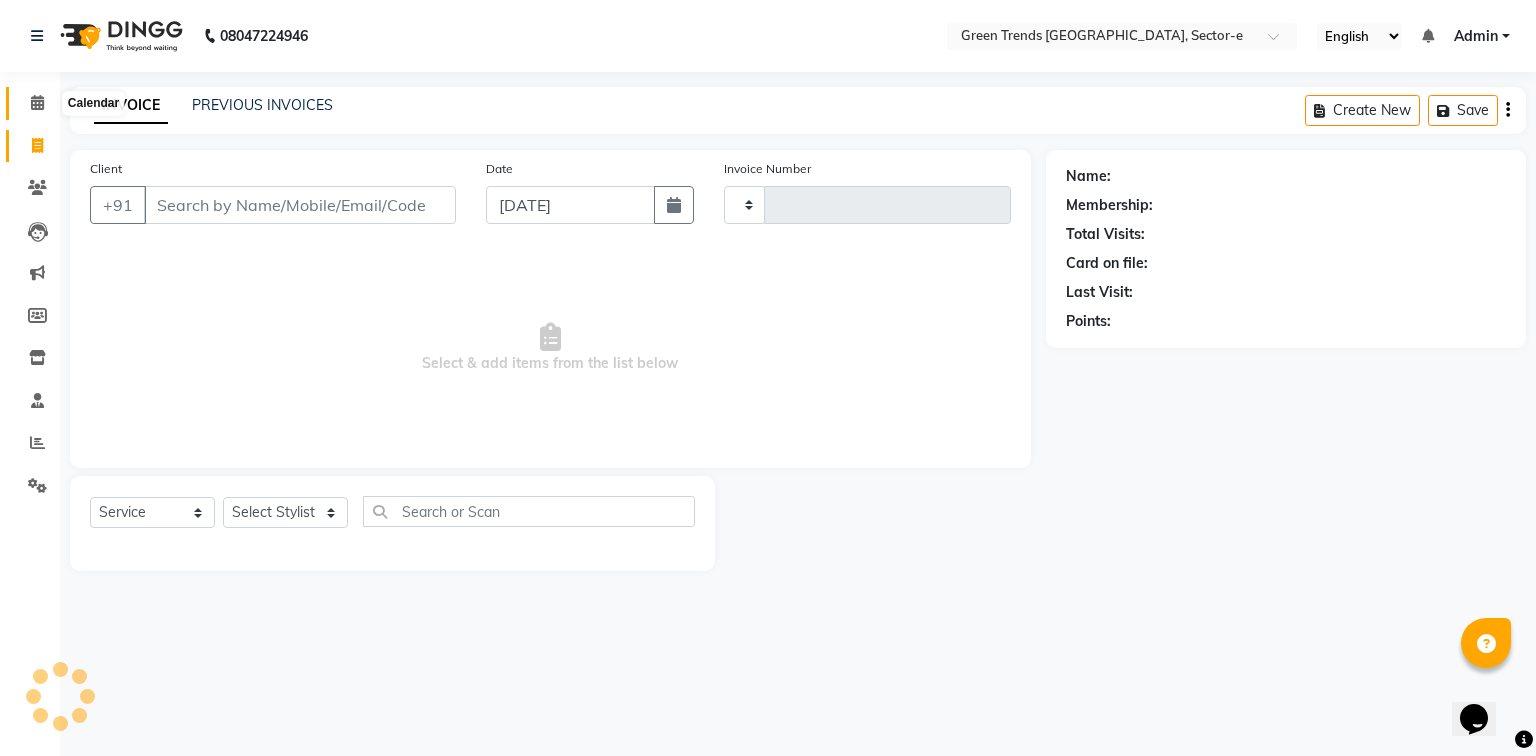 type on "0668" 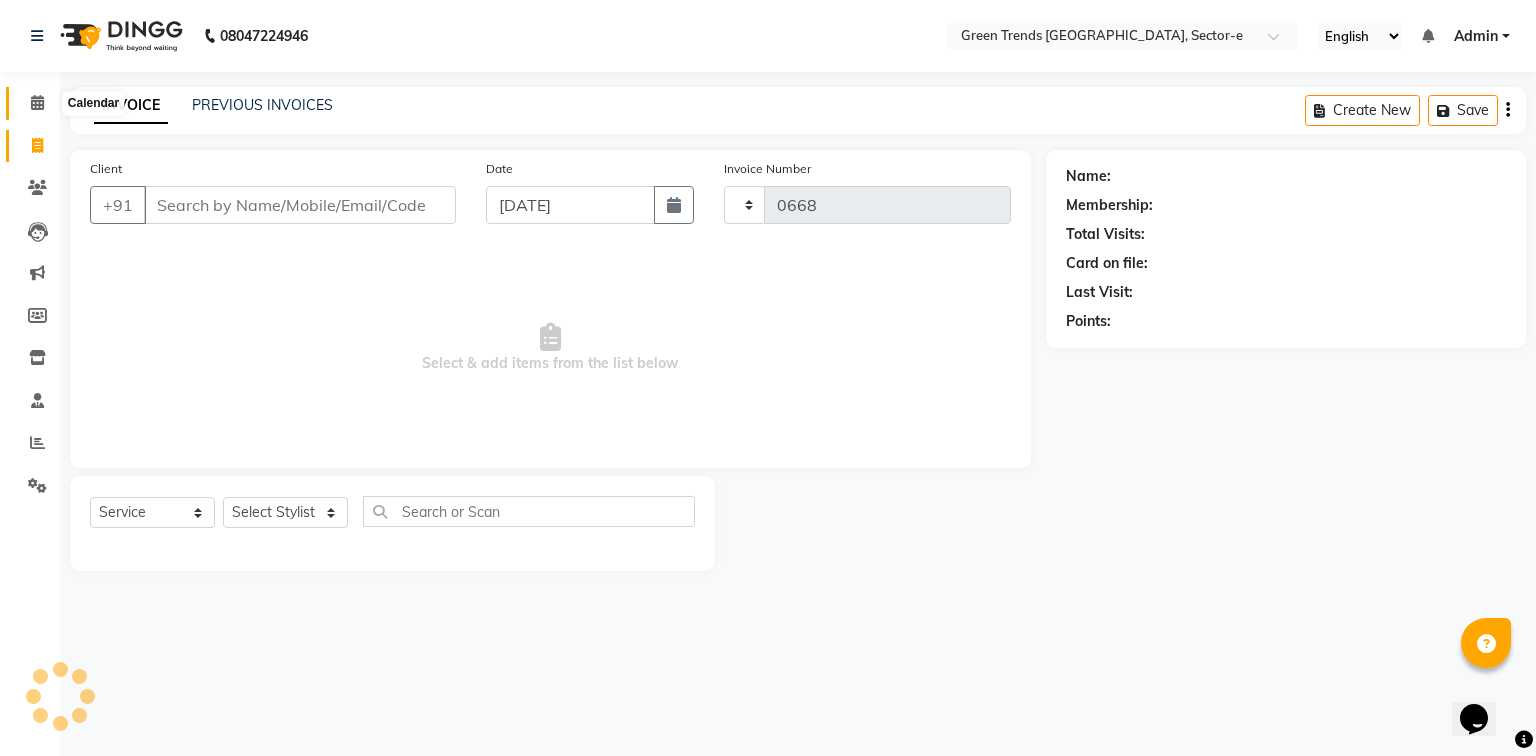 select on "7023" 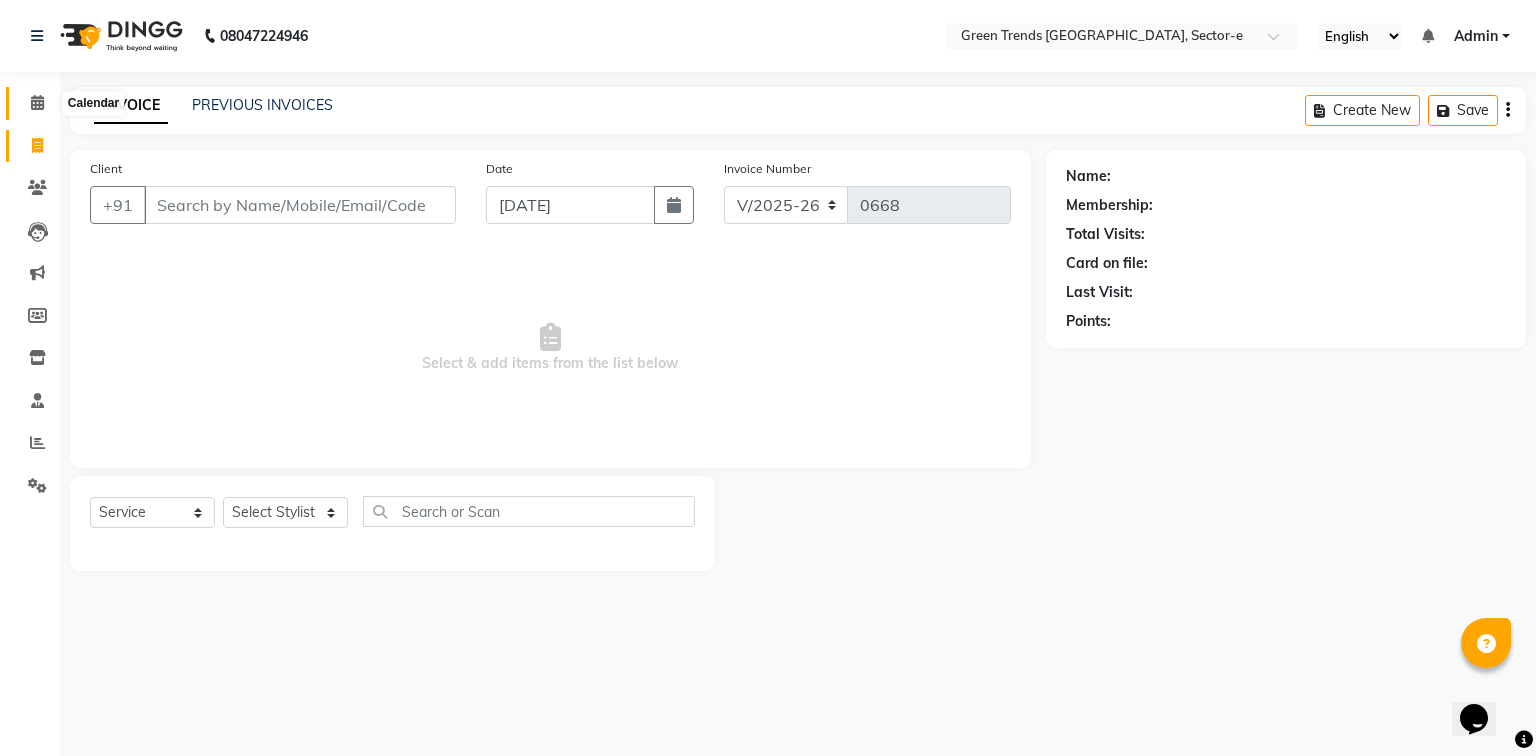 click 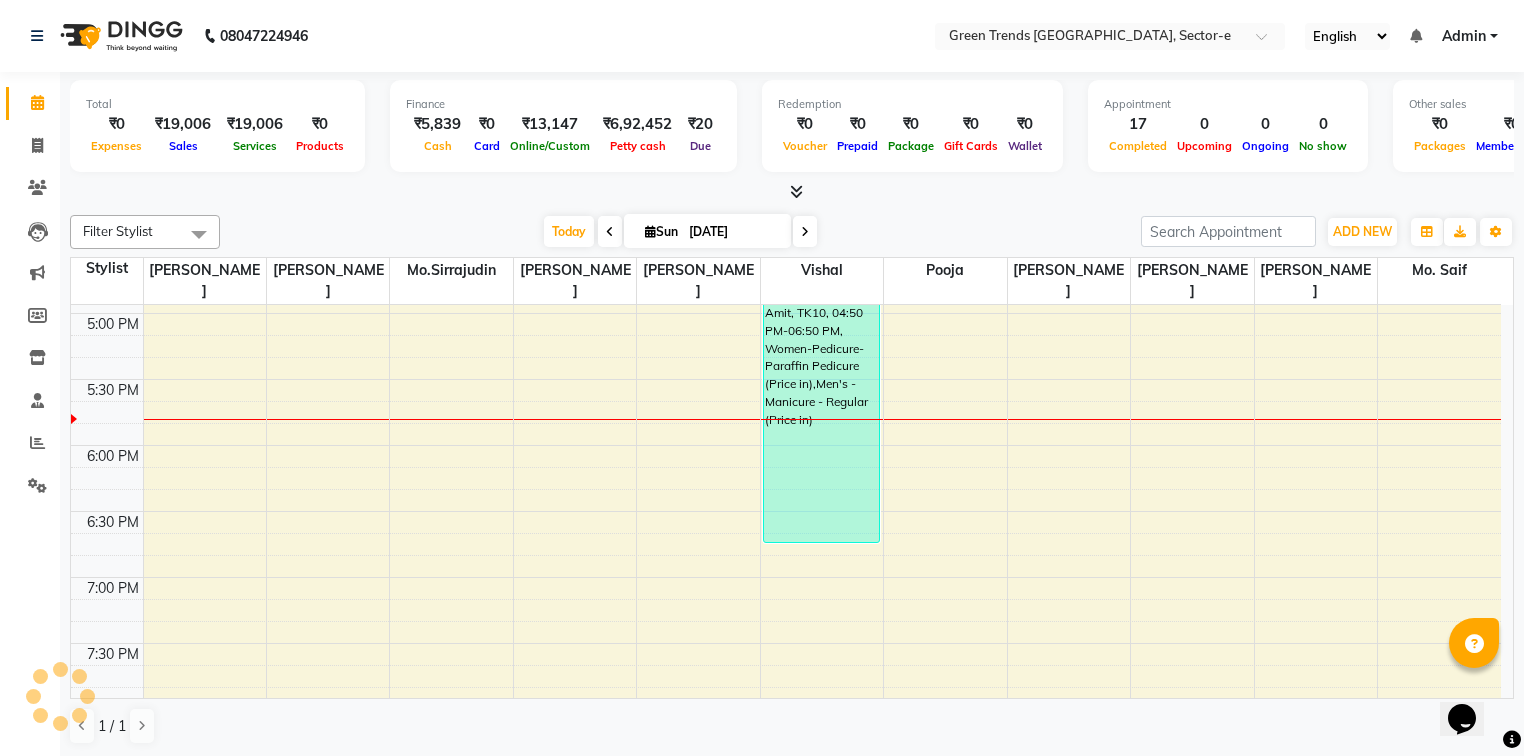 scroll, scrollTop: 0, scrollLeft: 0, axis: both 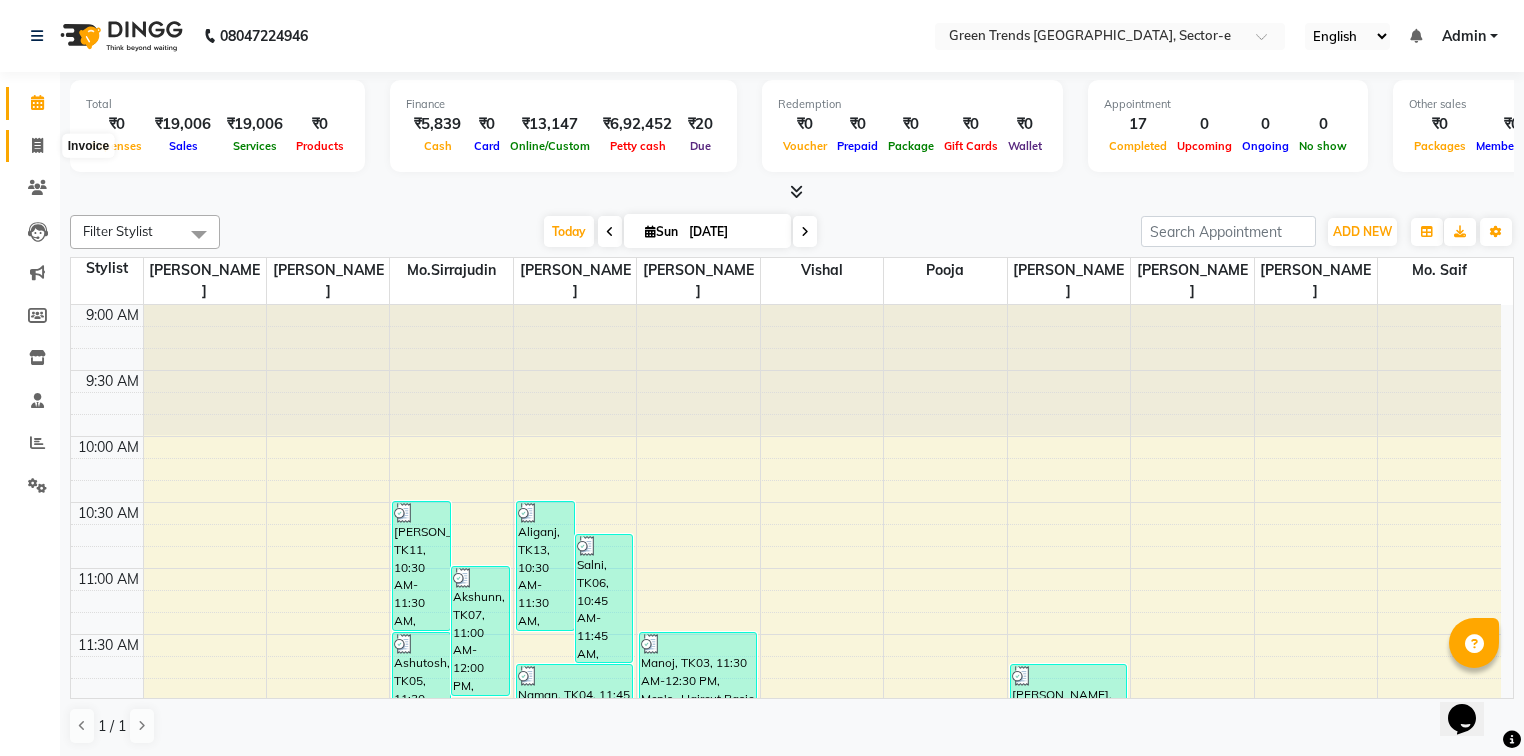 click 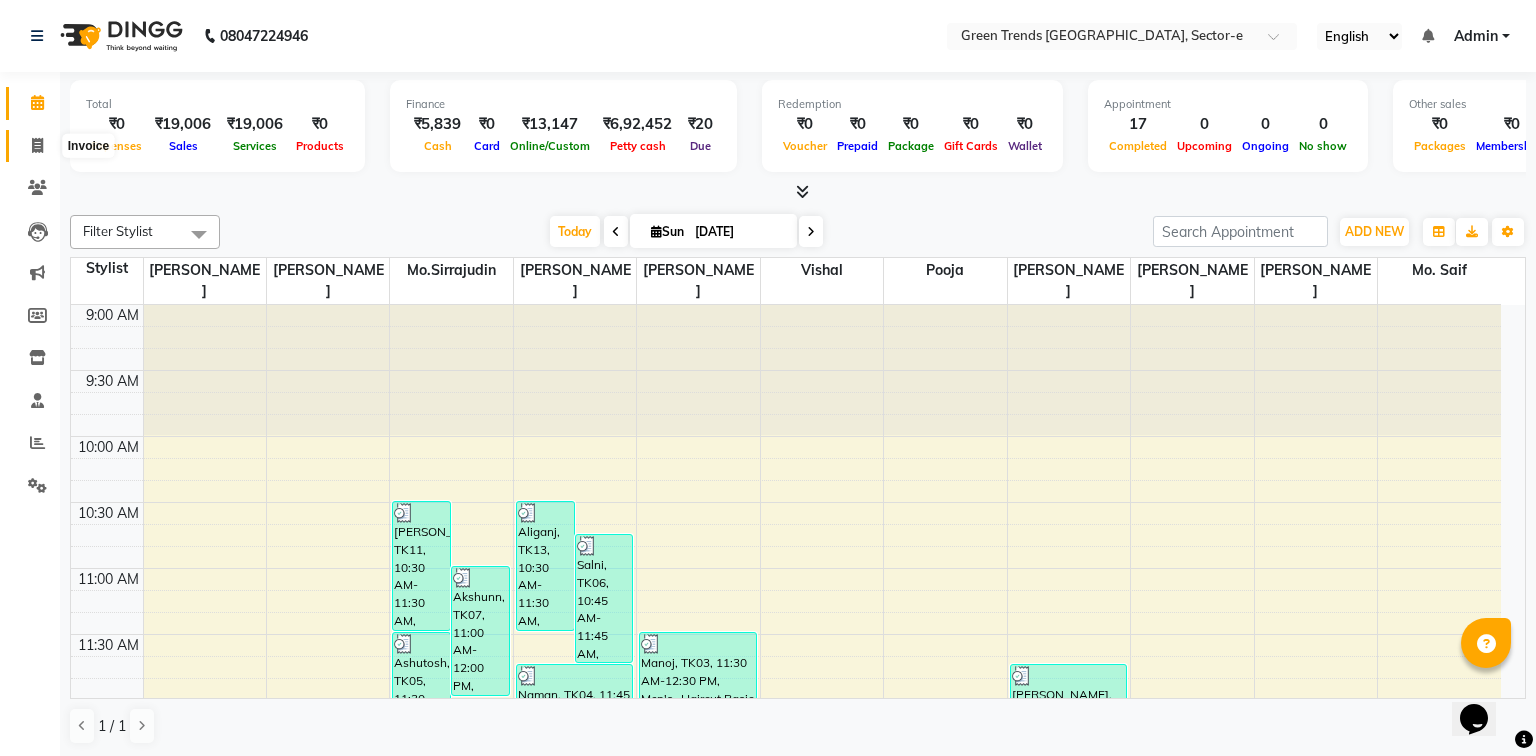 select on "service" 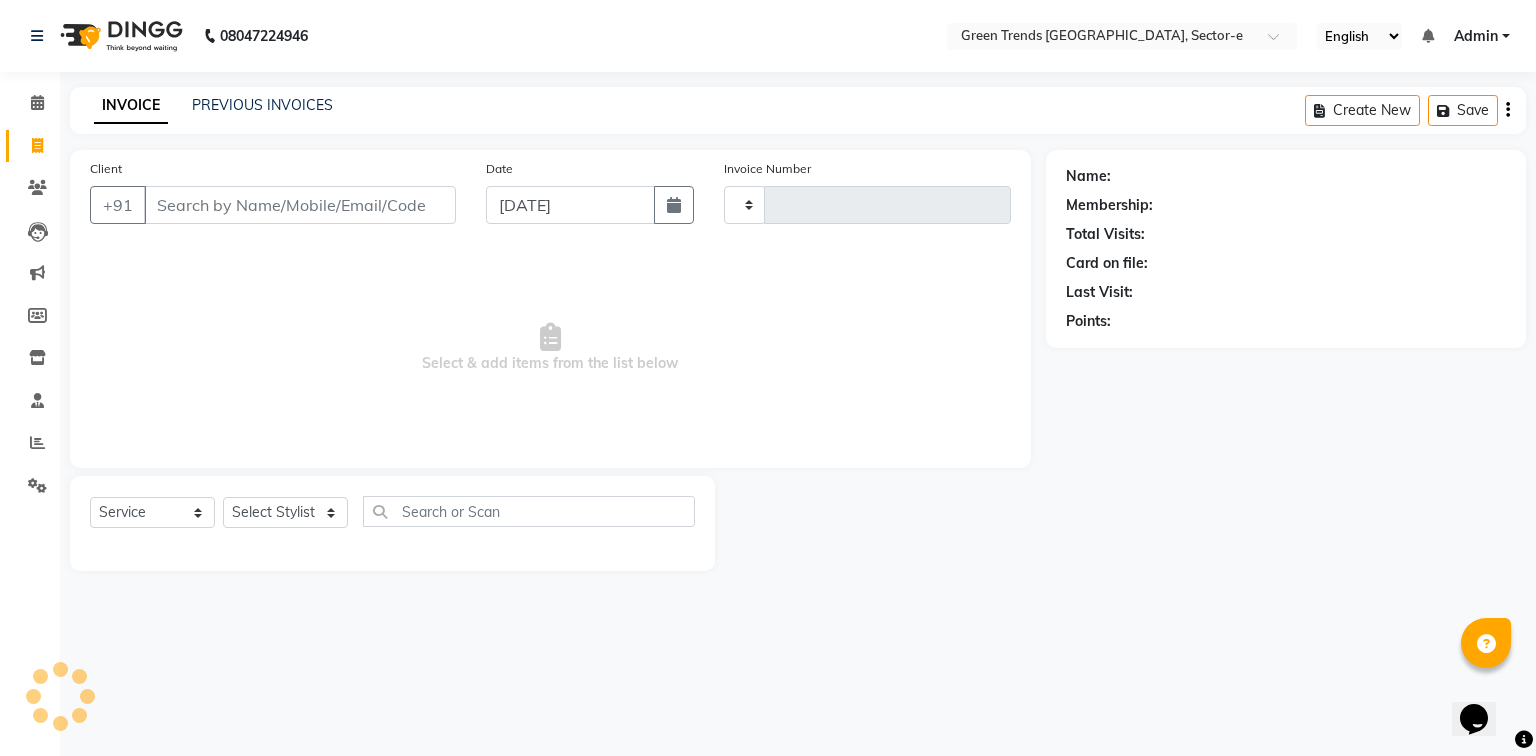 type on "0668" 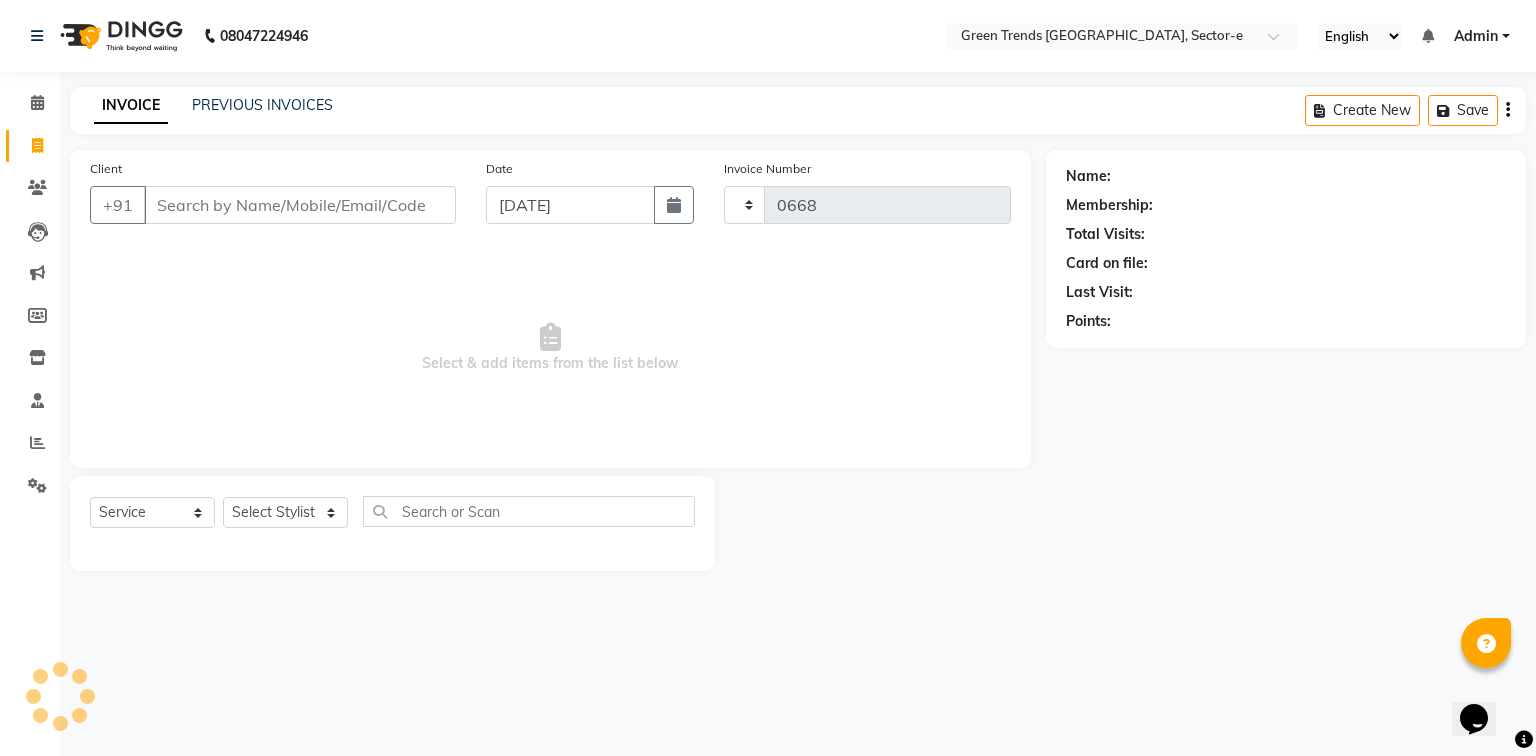 select on "7023" 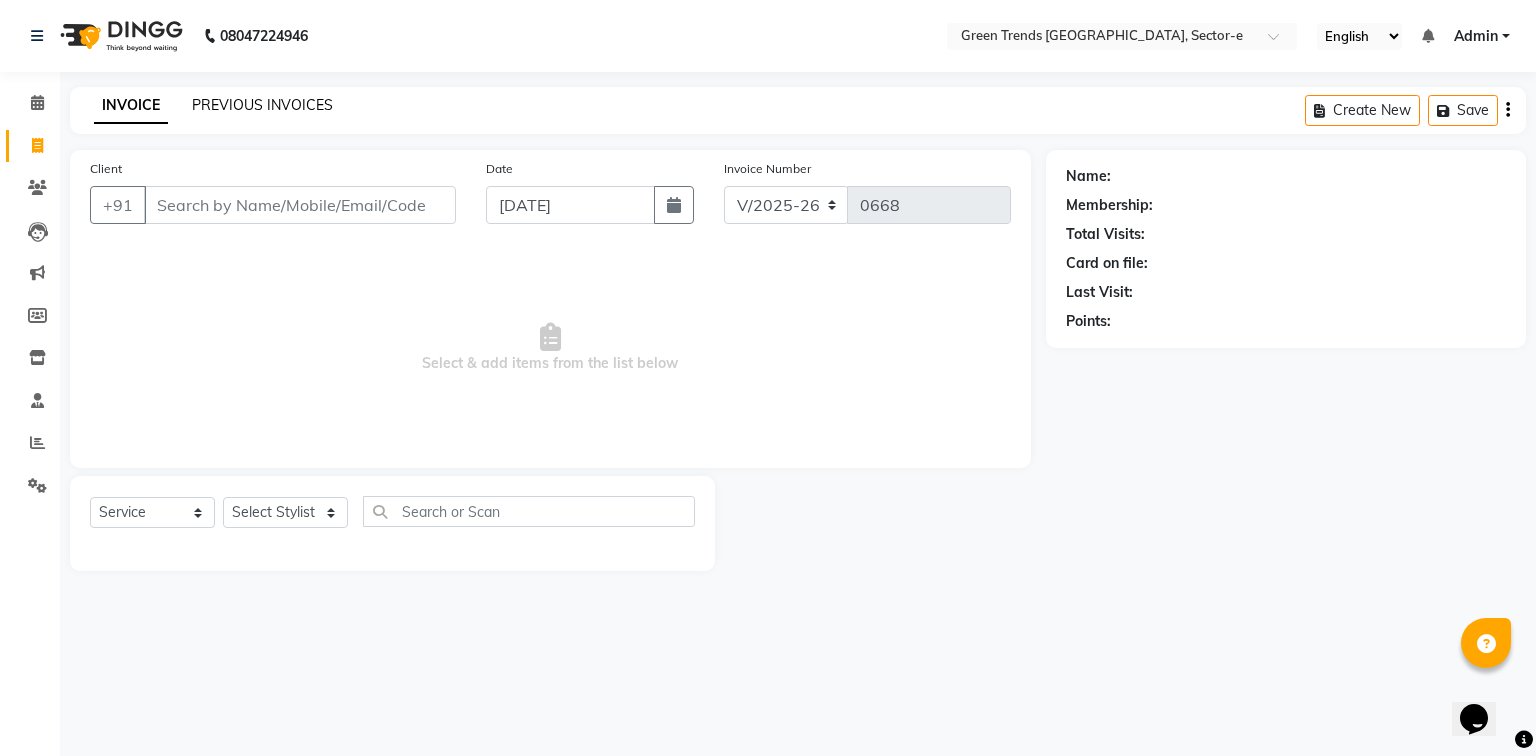 click on "PREVIOUS INVOICES" 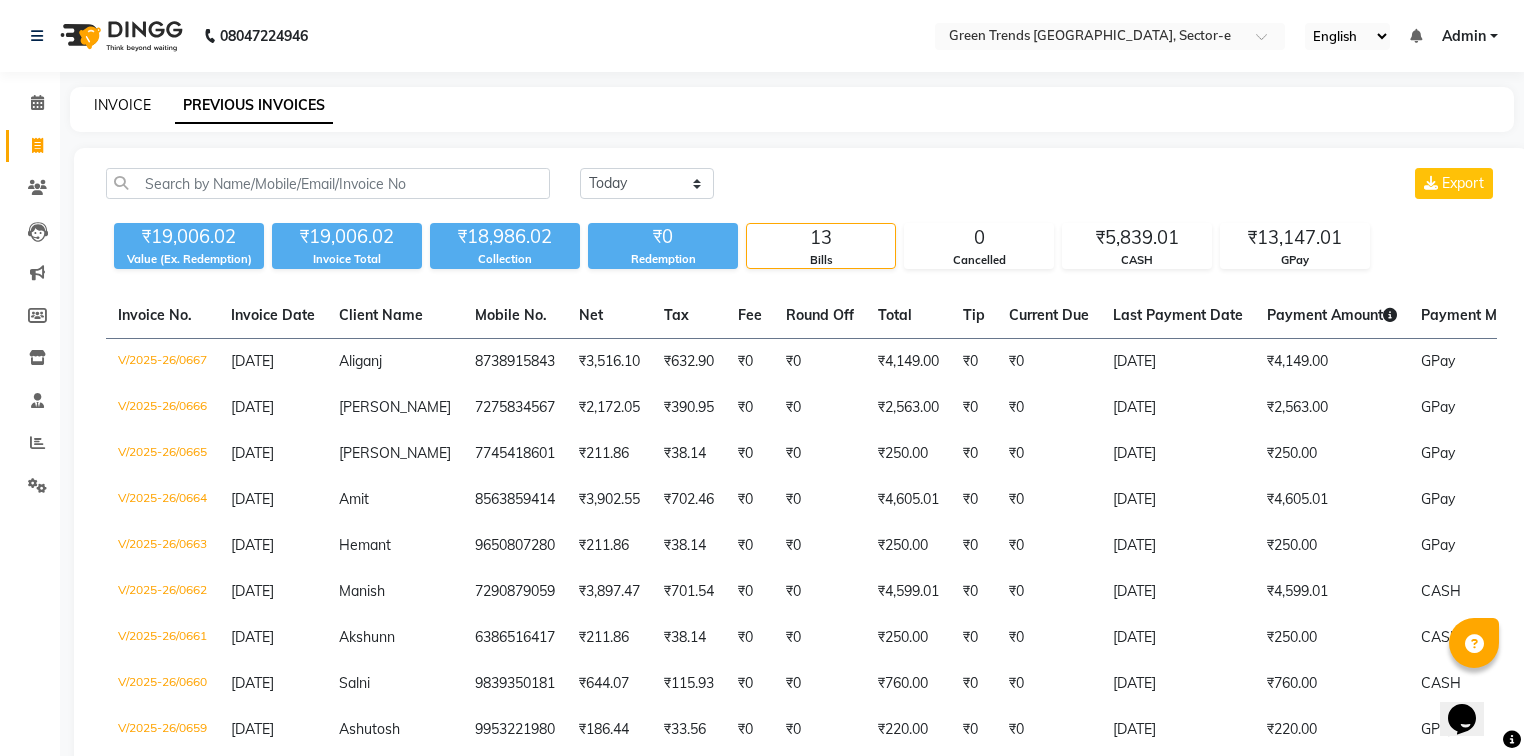 click on "INVOICE" 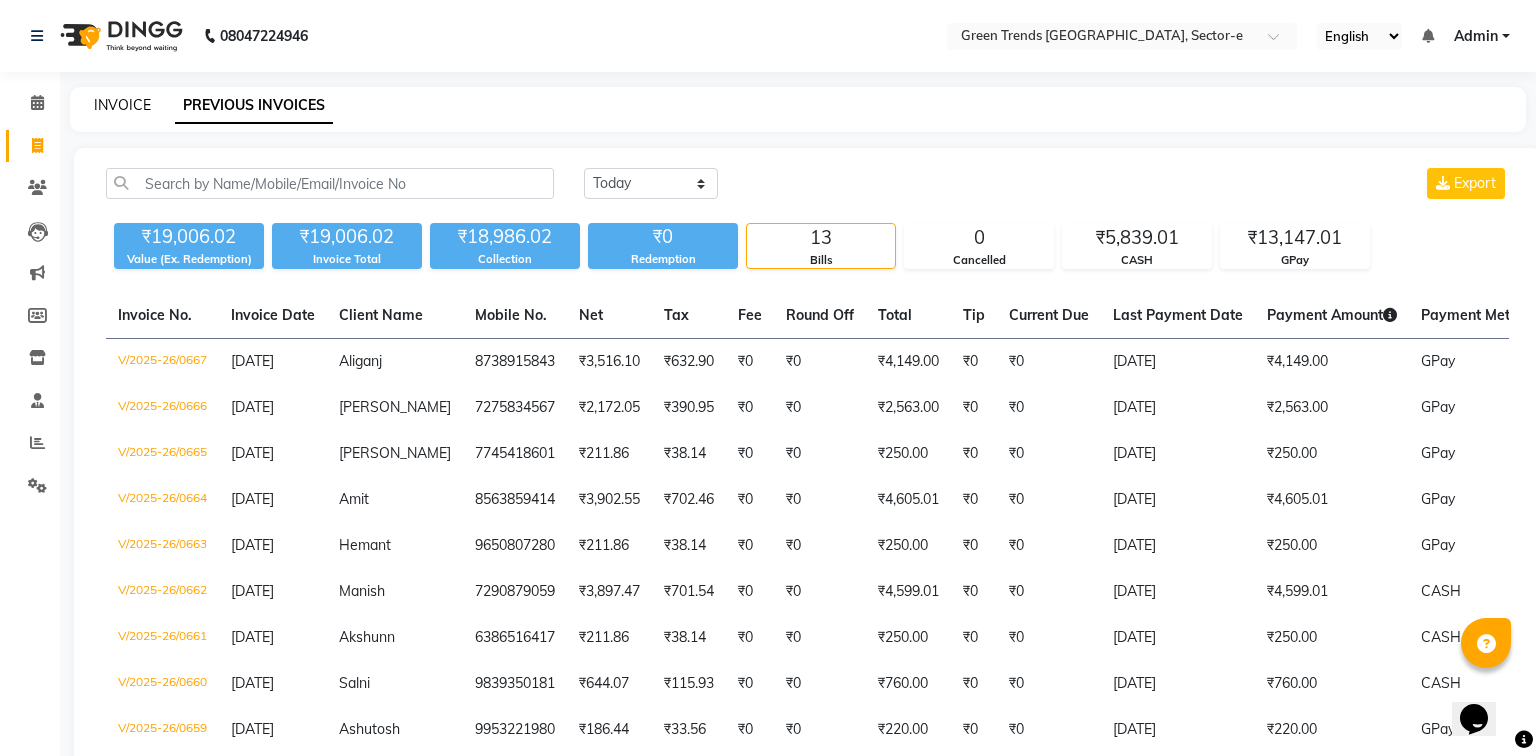 select on "7023" 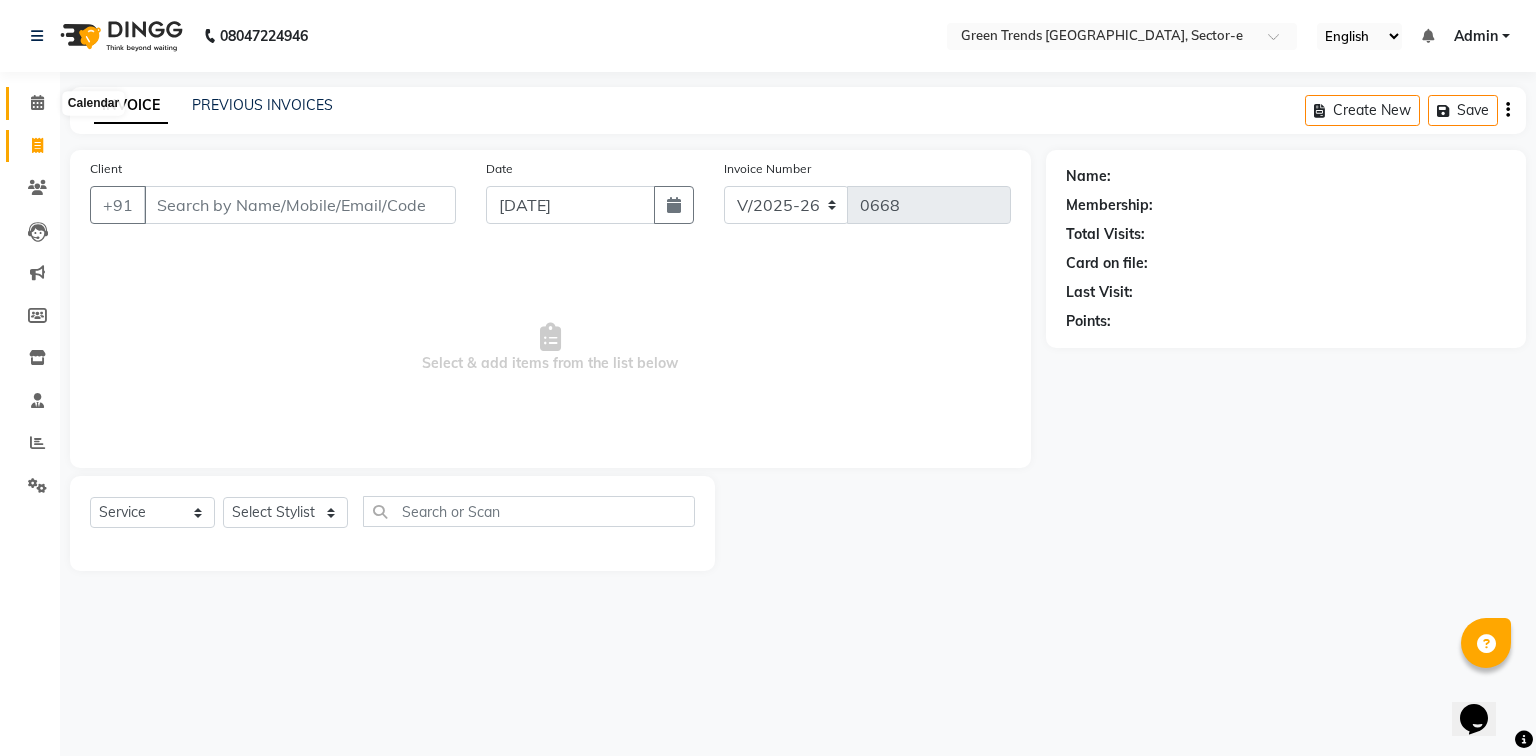 click 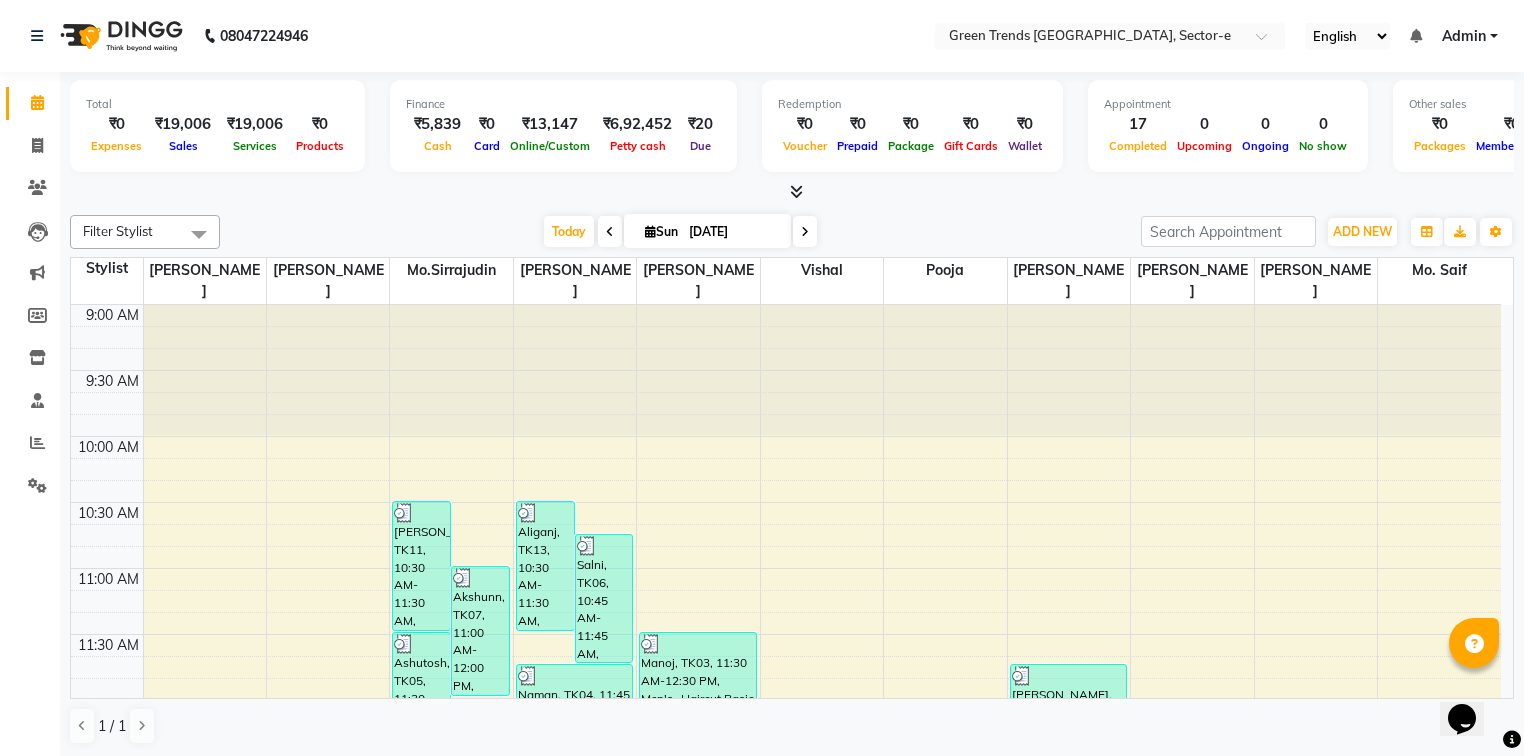 scroll, scrollTop: 0, scrollLeft: 0, axis: both 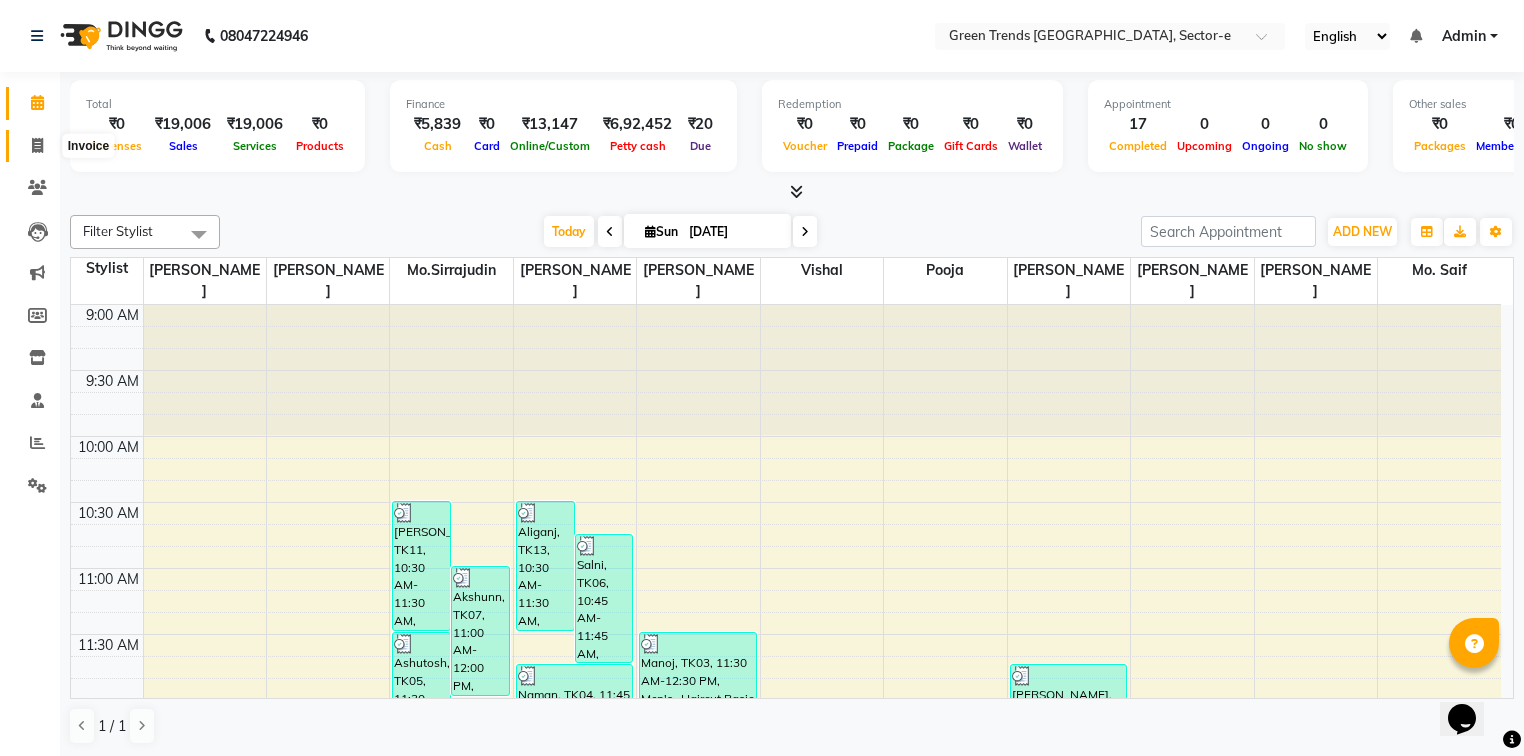 click 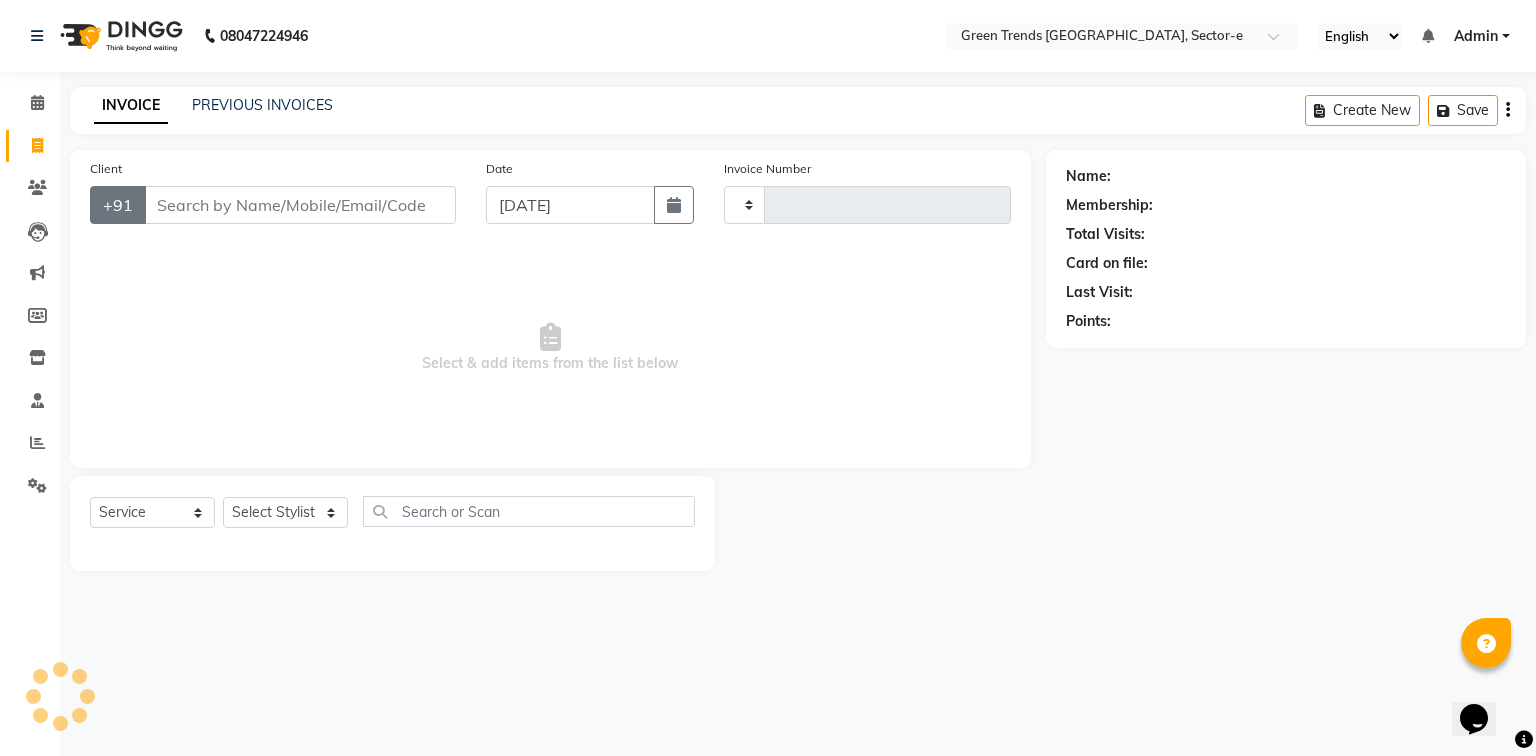 type on "0668" 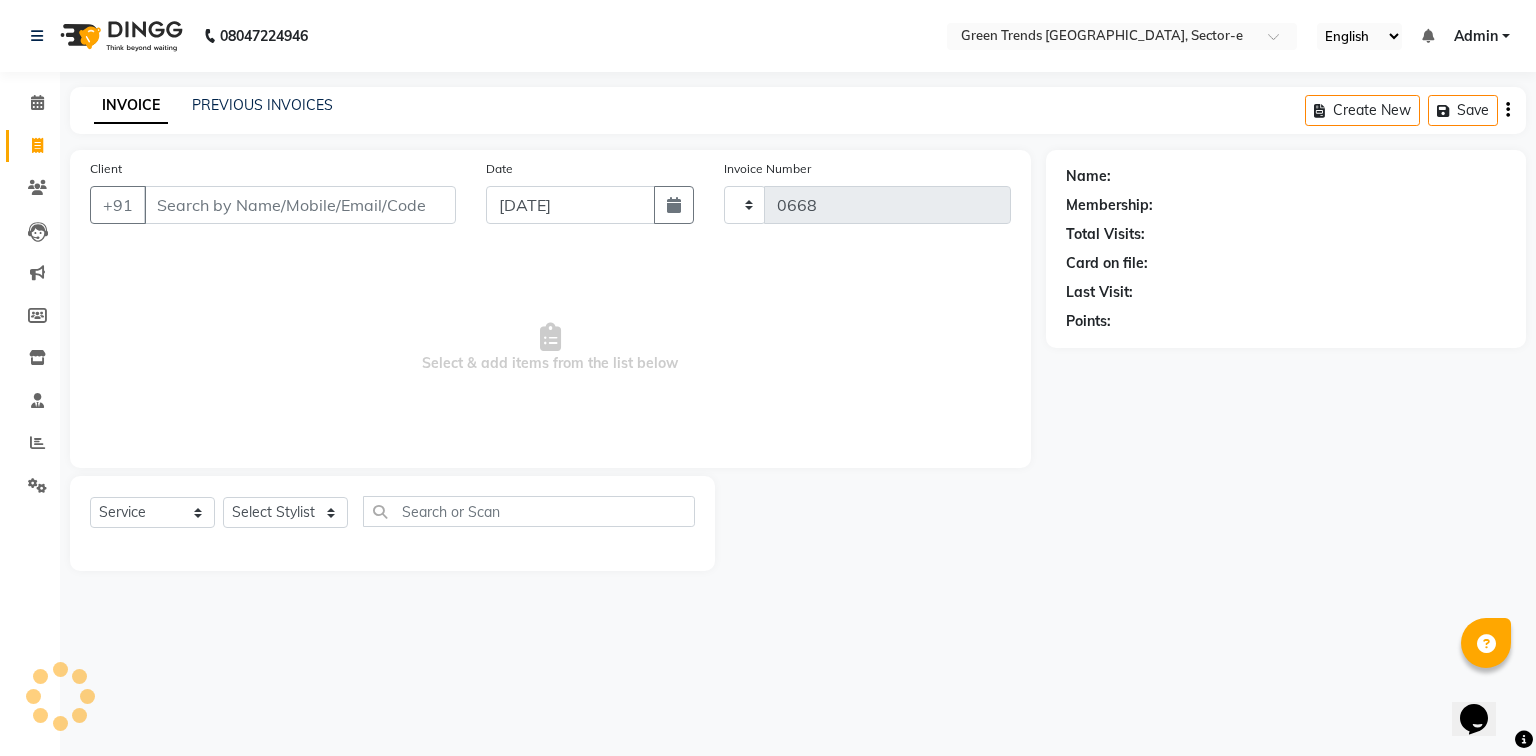 select on "7023" 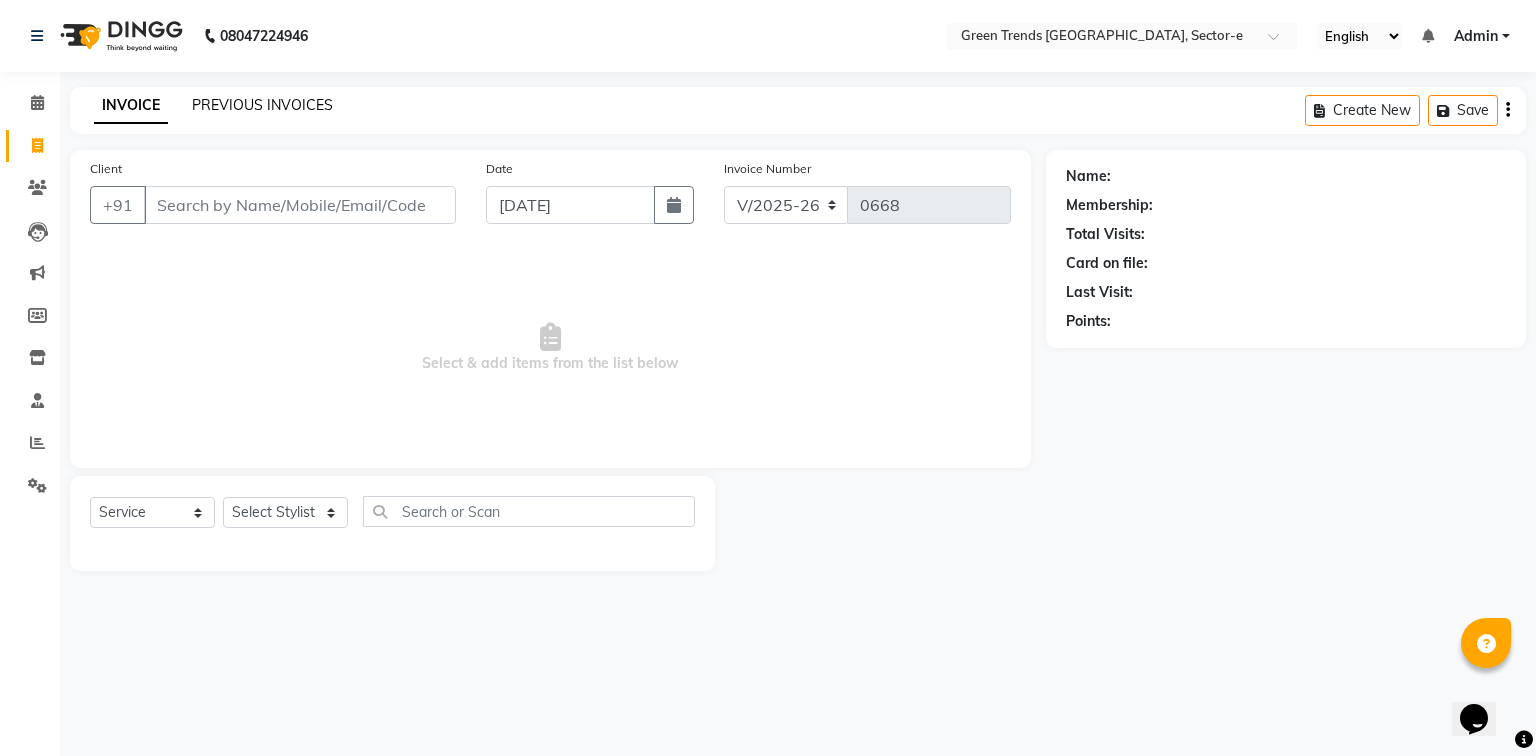click on "PREVIOUS INVOICES" 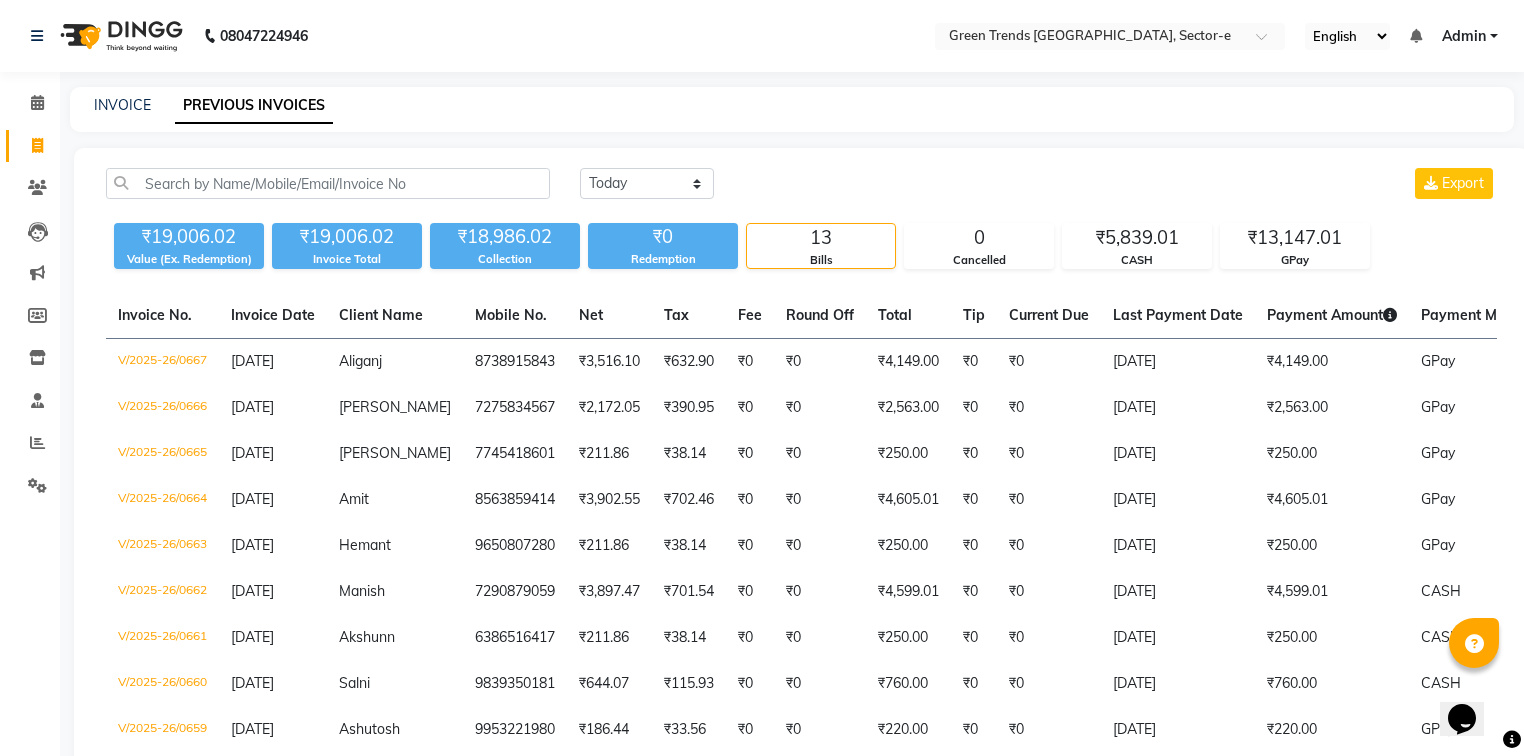 scroll, scrollTop: 304, scrollLeft: 0, axis: vertical 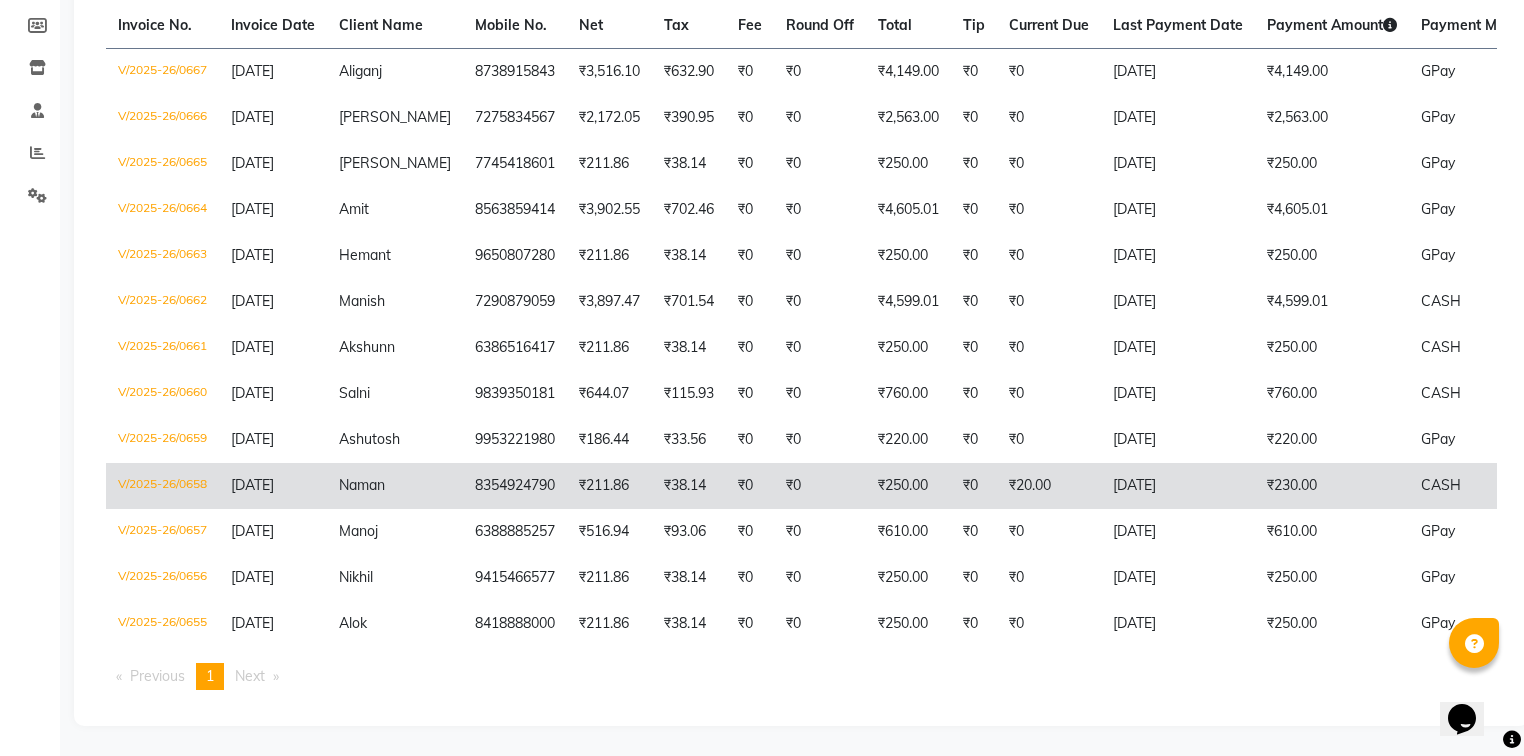 click on "8354924790" 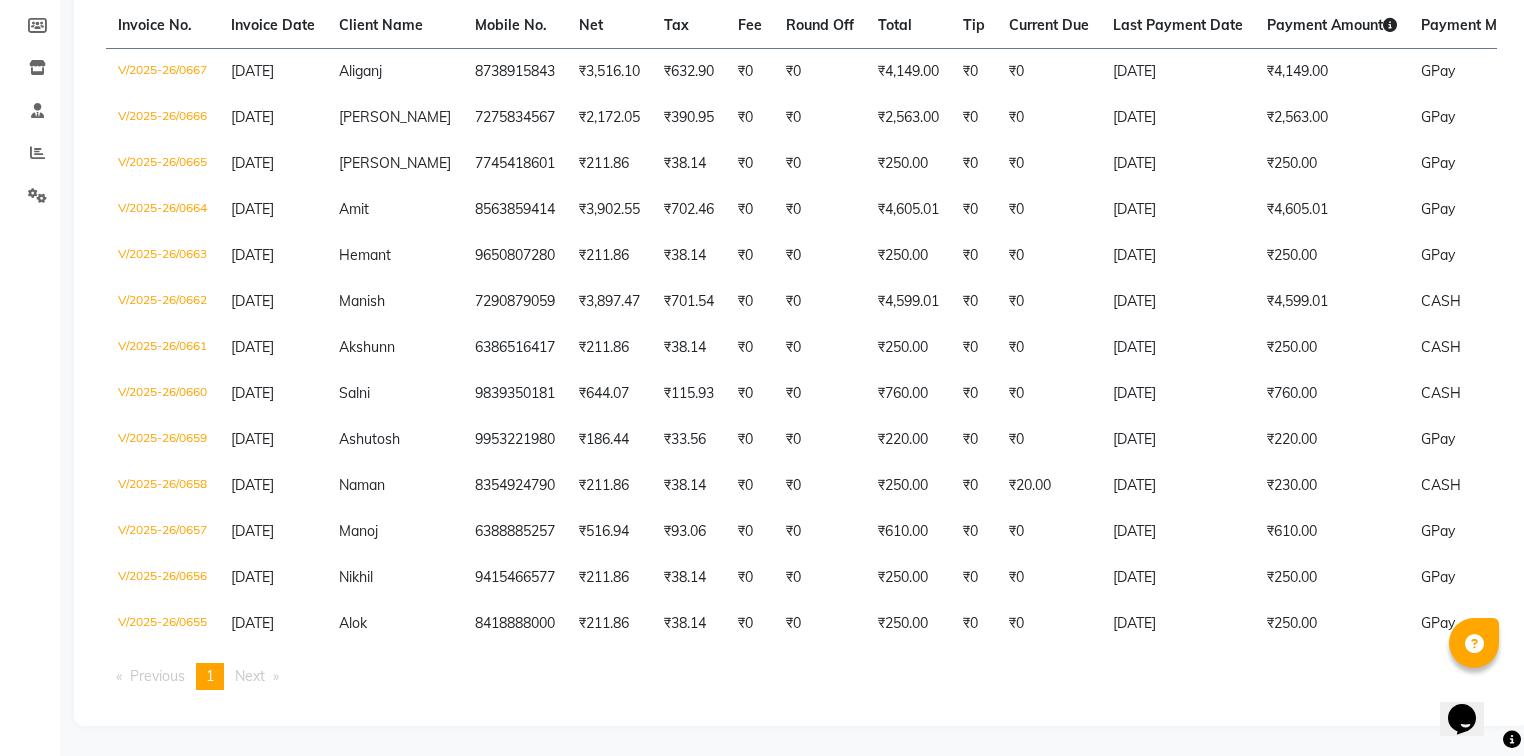 scroll, scrollTop: 0, scrollLeft: 0, axis: both 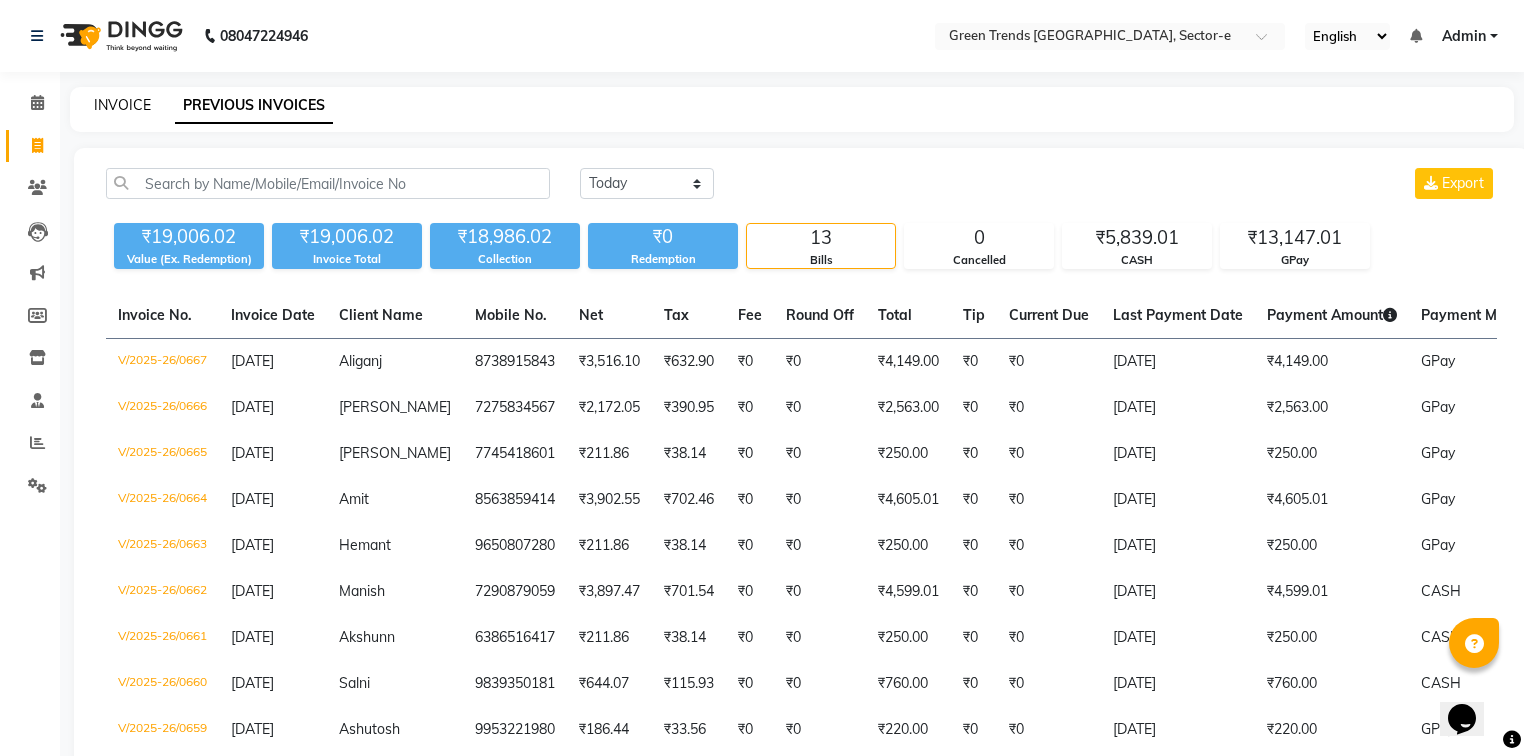 click on "INVOICE" 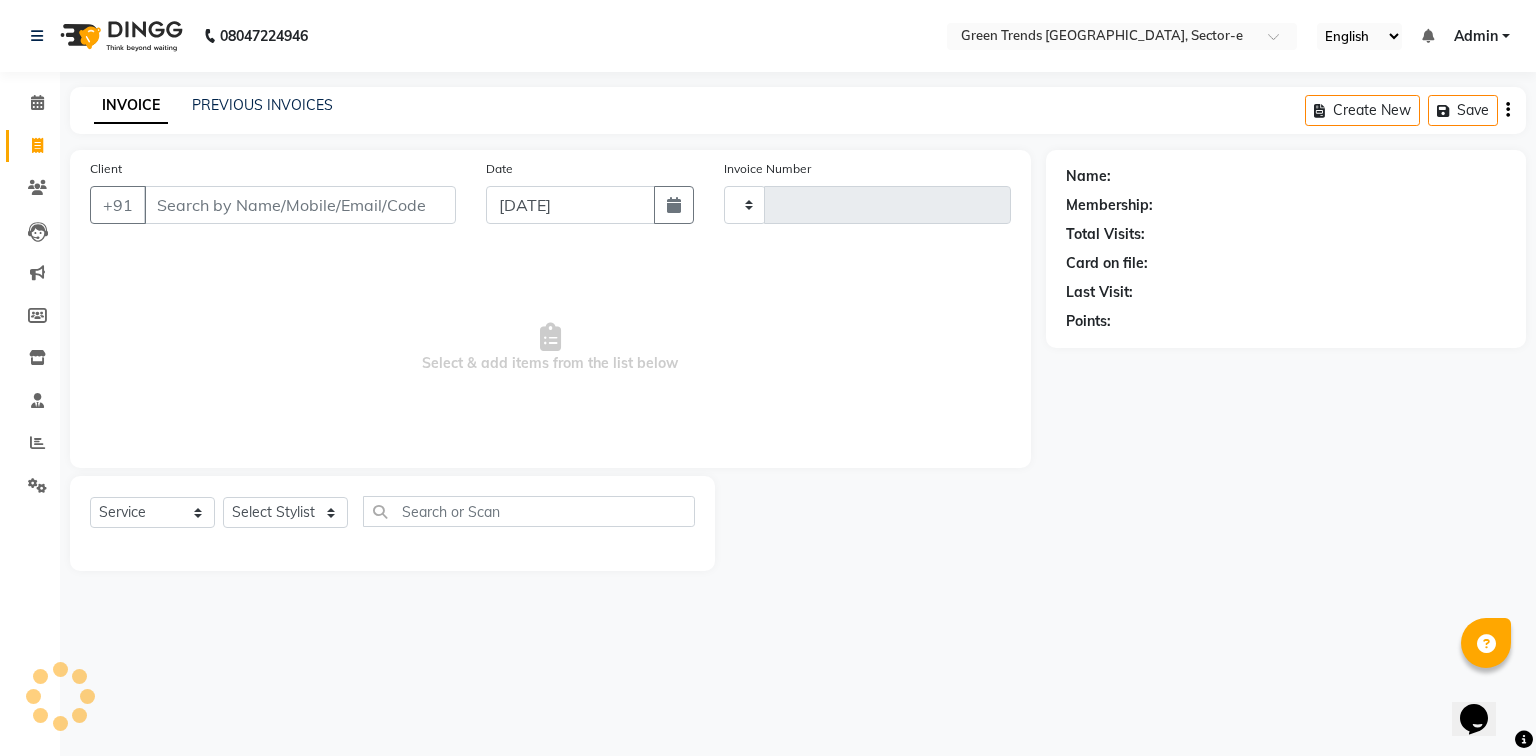 type on "0669" 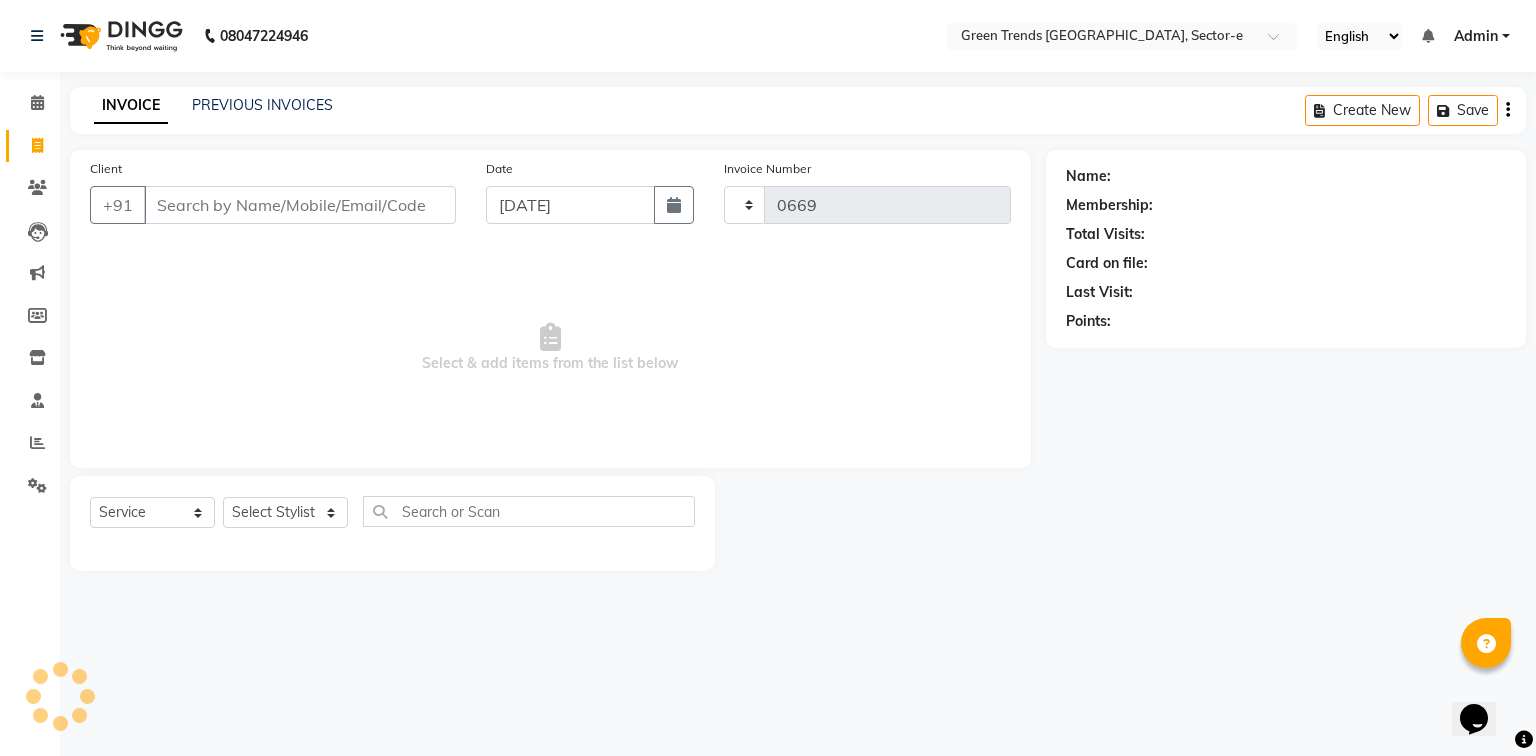 select on "7023" 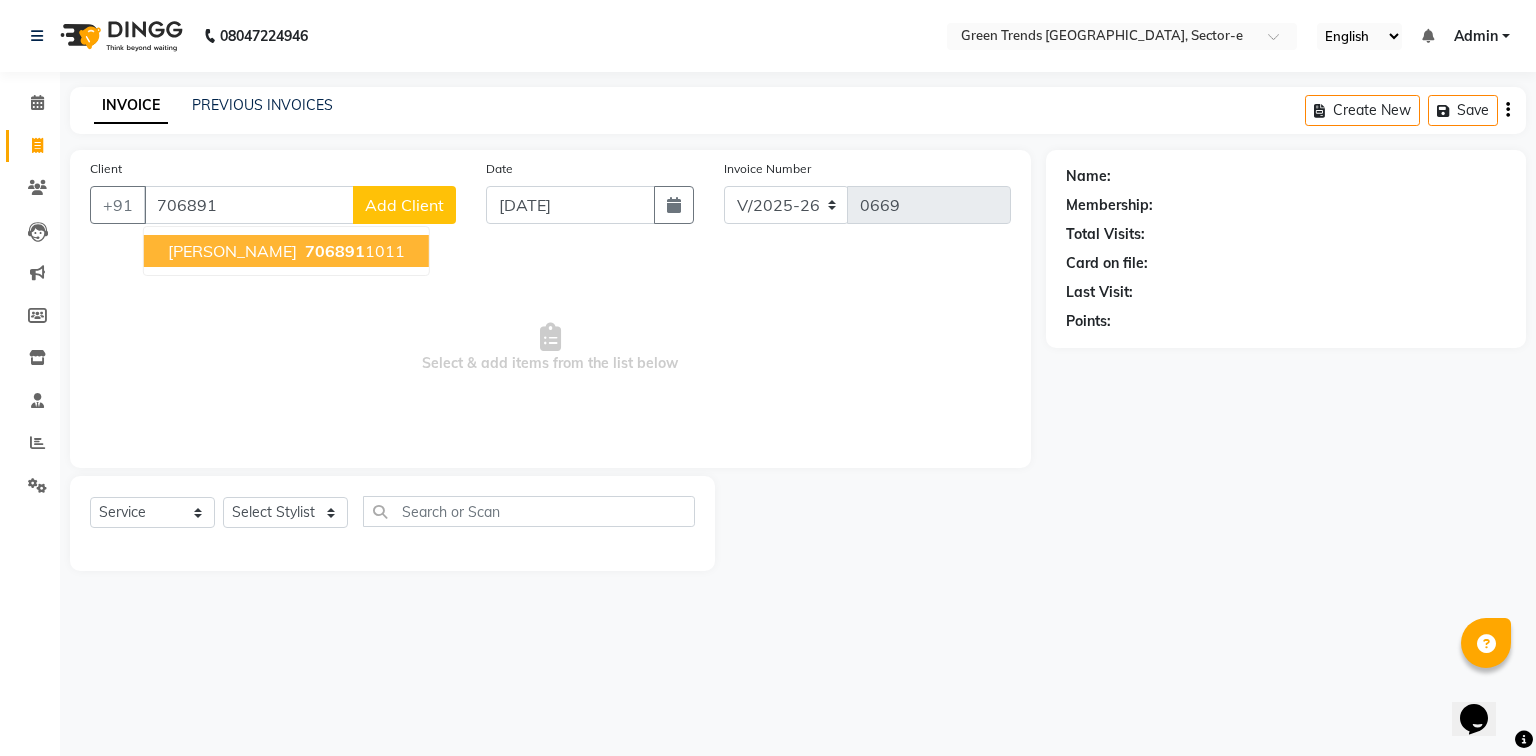 click on "706891 1011" at bounding box center [353, 251] 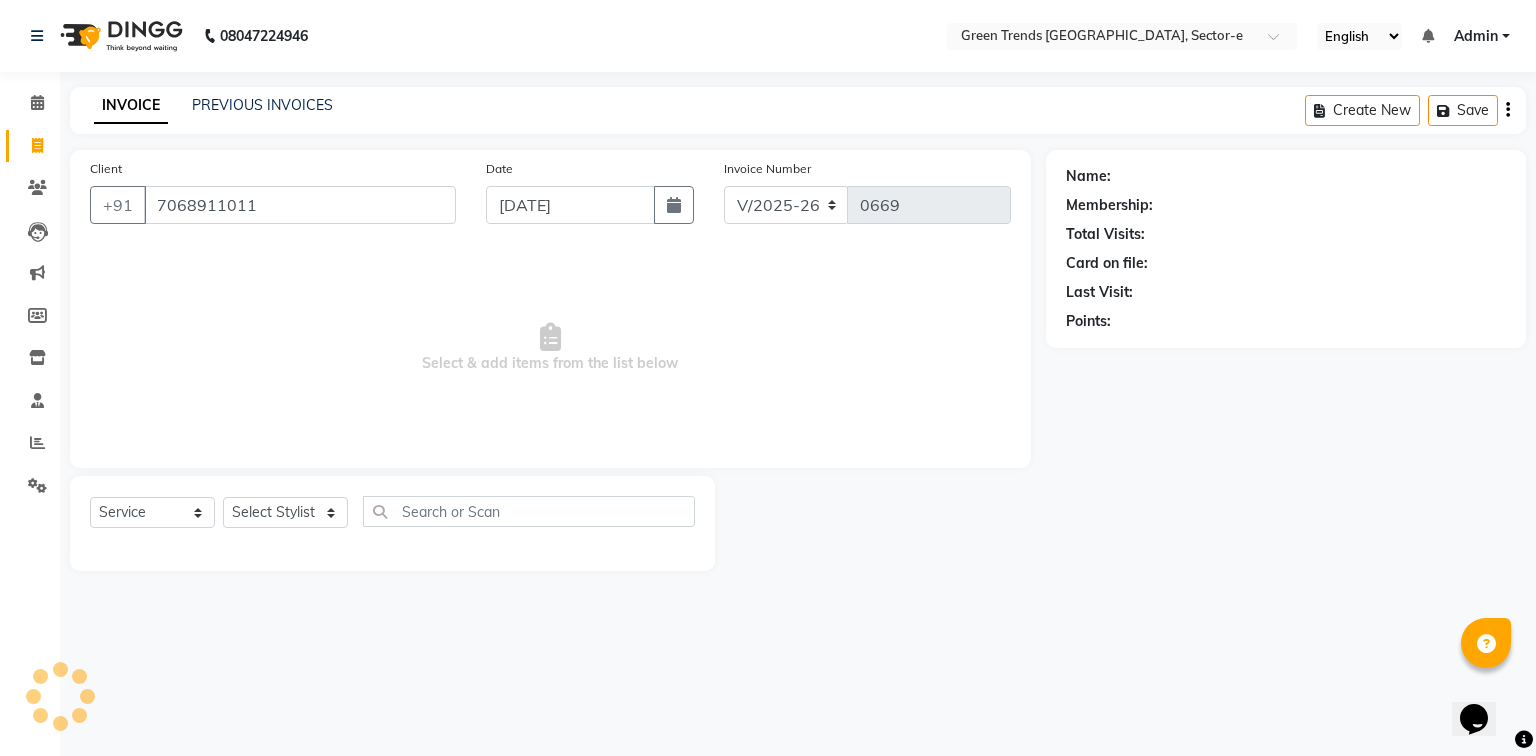 type on "7068911011" 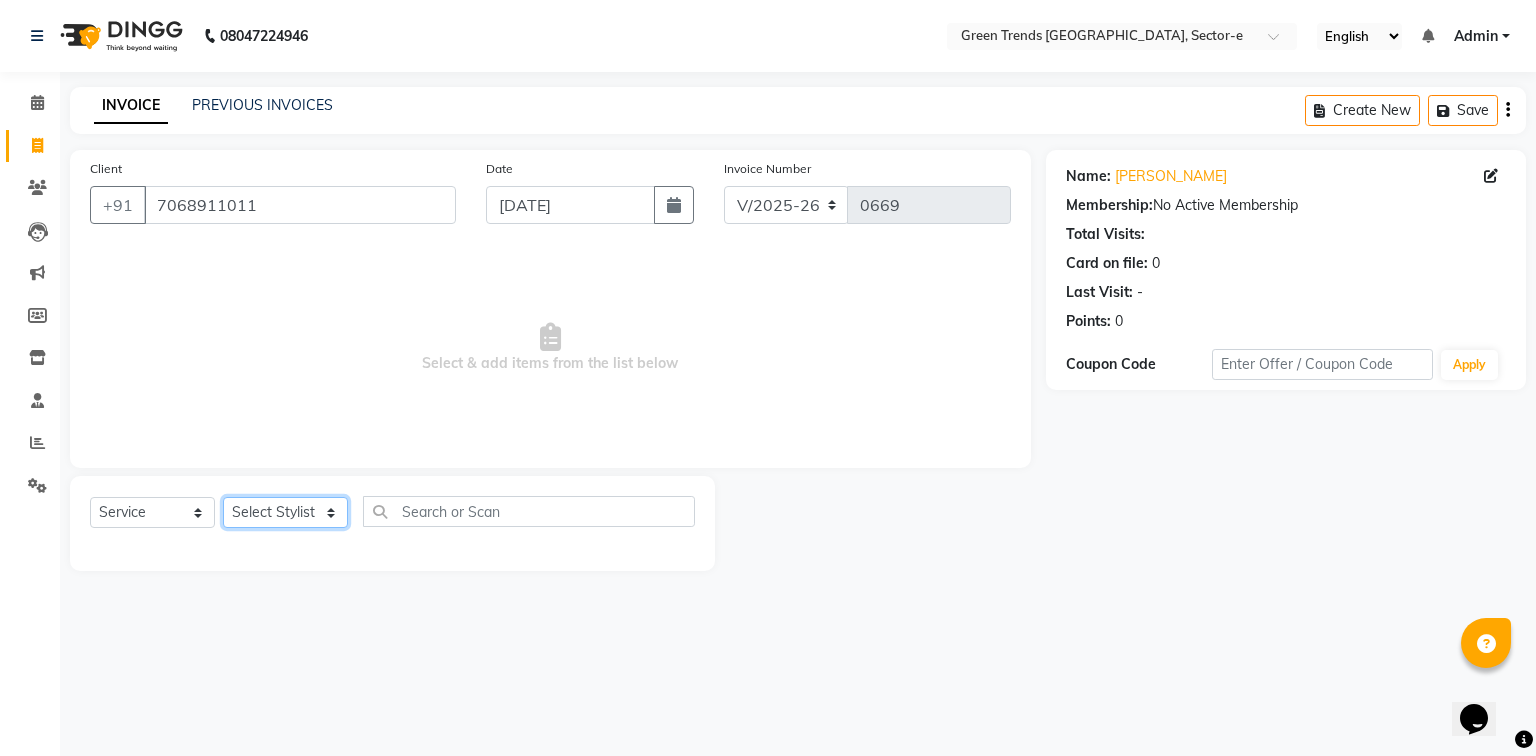 click on "Select Stylist [PERSON_NAME] [PERSON_NAME] Mo. [PERSON_NAME].[PERSON_NAME] [PERSON_NAME] Pooja [PERSON_NAME] [PERSON_NAME] [PERSON_NAME] Vishal" 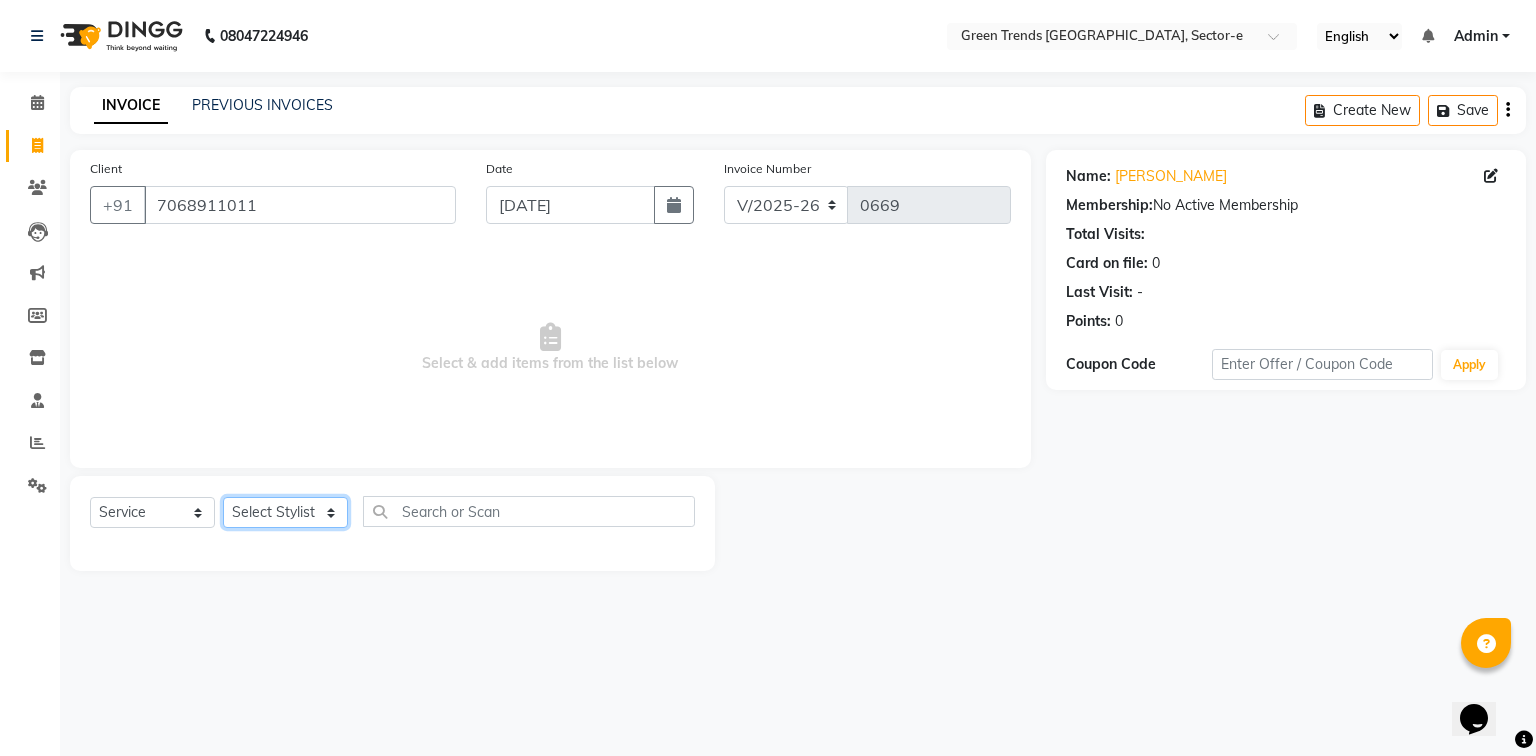 select on "62898" 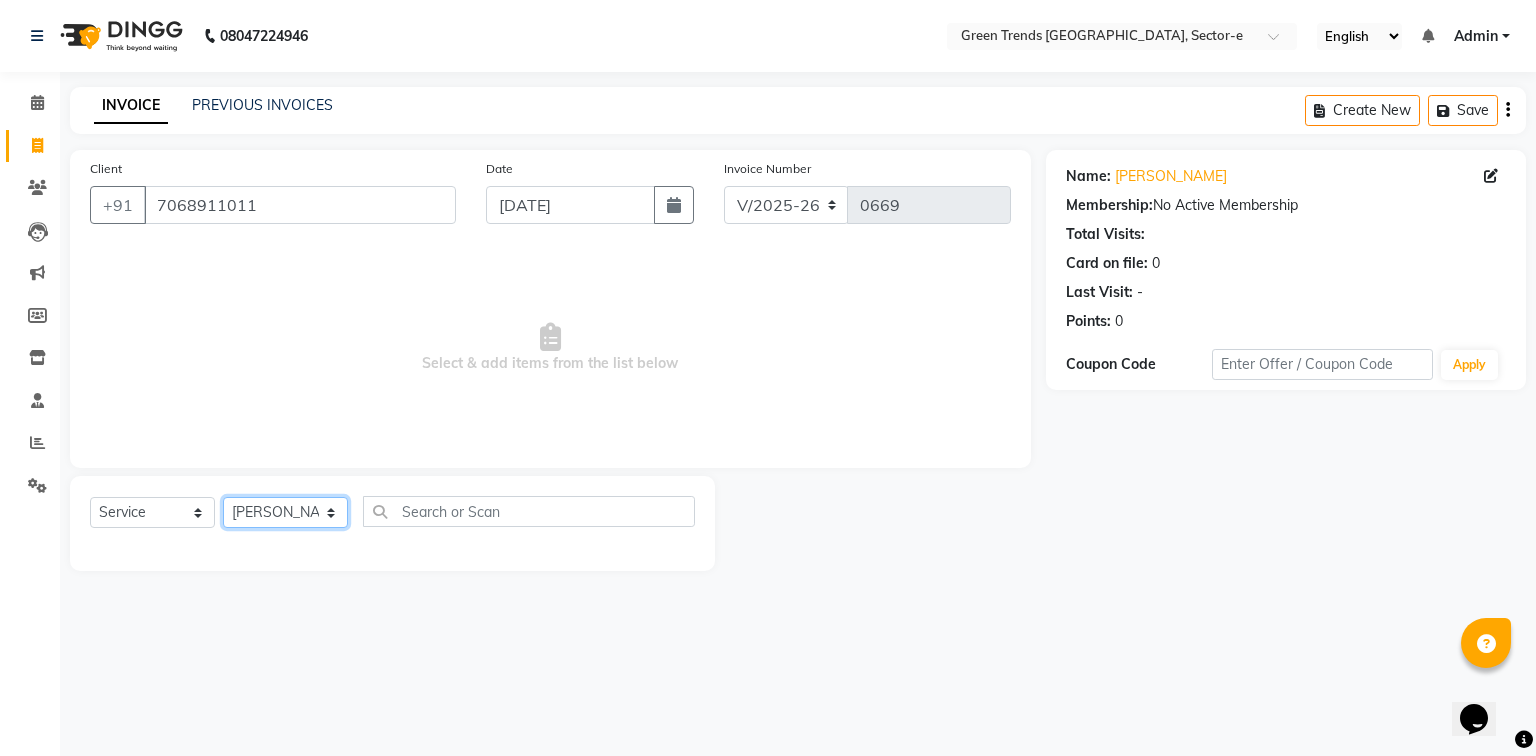 click on "Select Stylist [PERSON_NAME] [PERSON_NAME] Mo. [PERSON_NAME].[PERSON_NAME] [PERSON_NAME] Pooja [PERSON_NAME] [PERSON_NAME] [PERSON_NAME] Vishal" 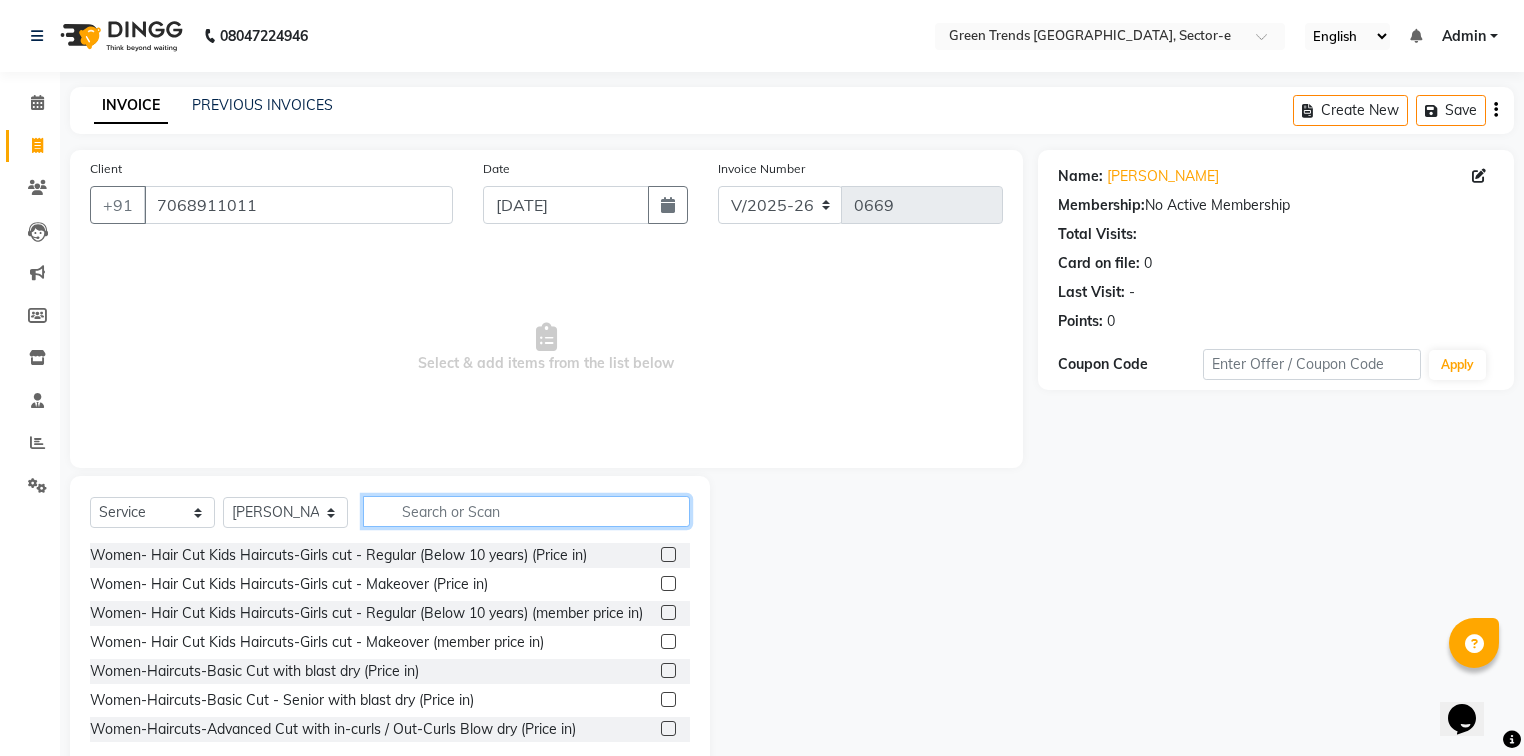 click 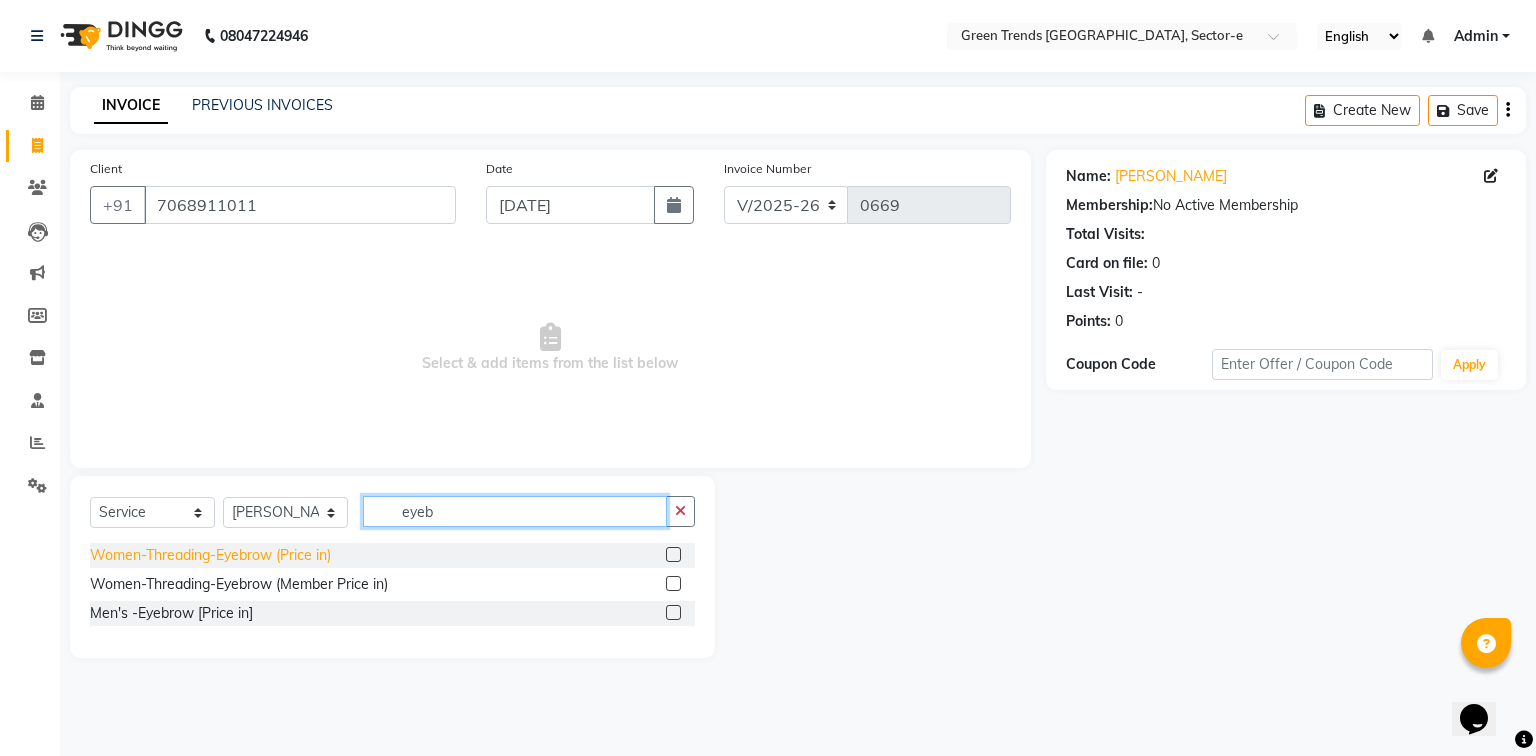 type on "eyeb" 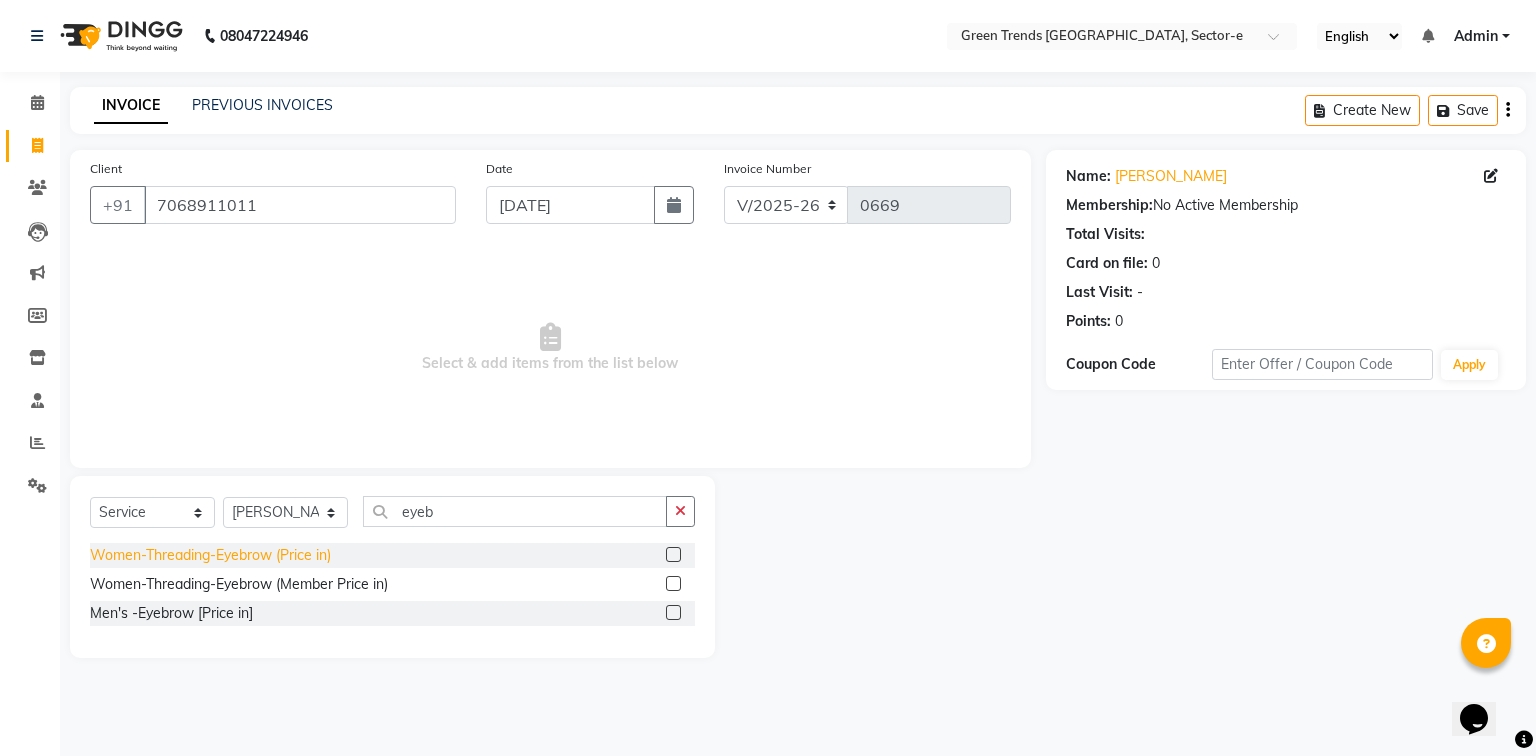 click on "Women-Threading-Eyebrow (Price in)" 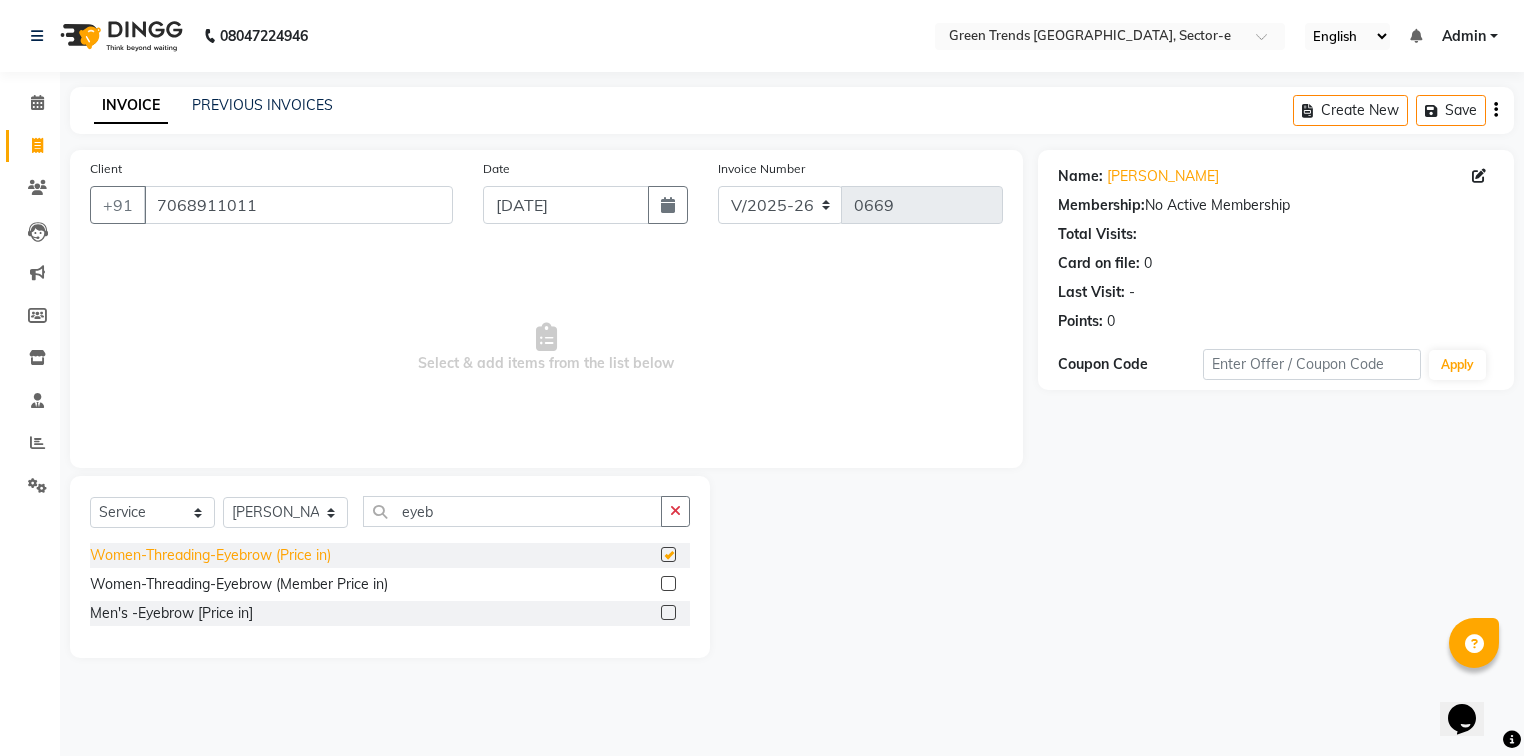 checkbox on "false" 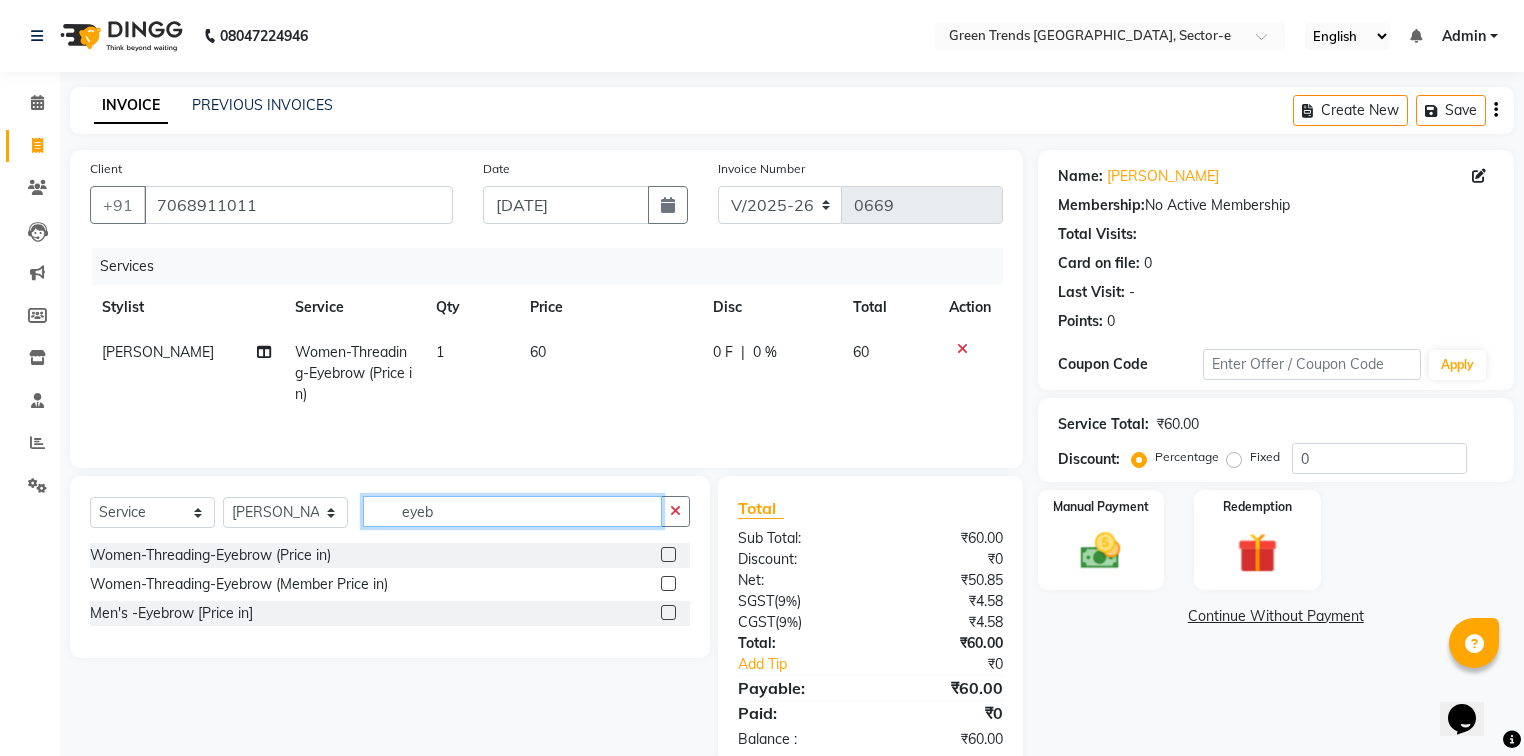 drag, startPoint x: 458, startPoint y: 516, endPoint x: 385, endPoint y: 526, distance: 73.68175 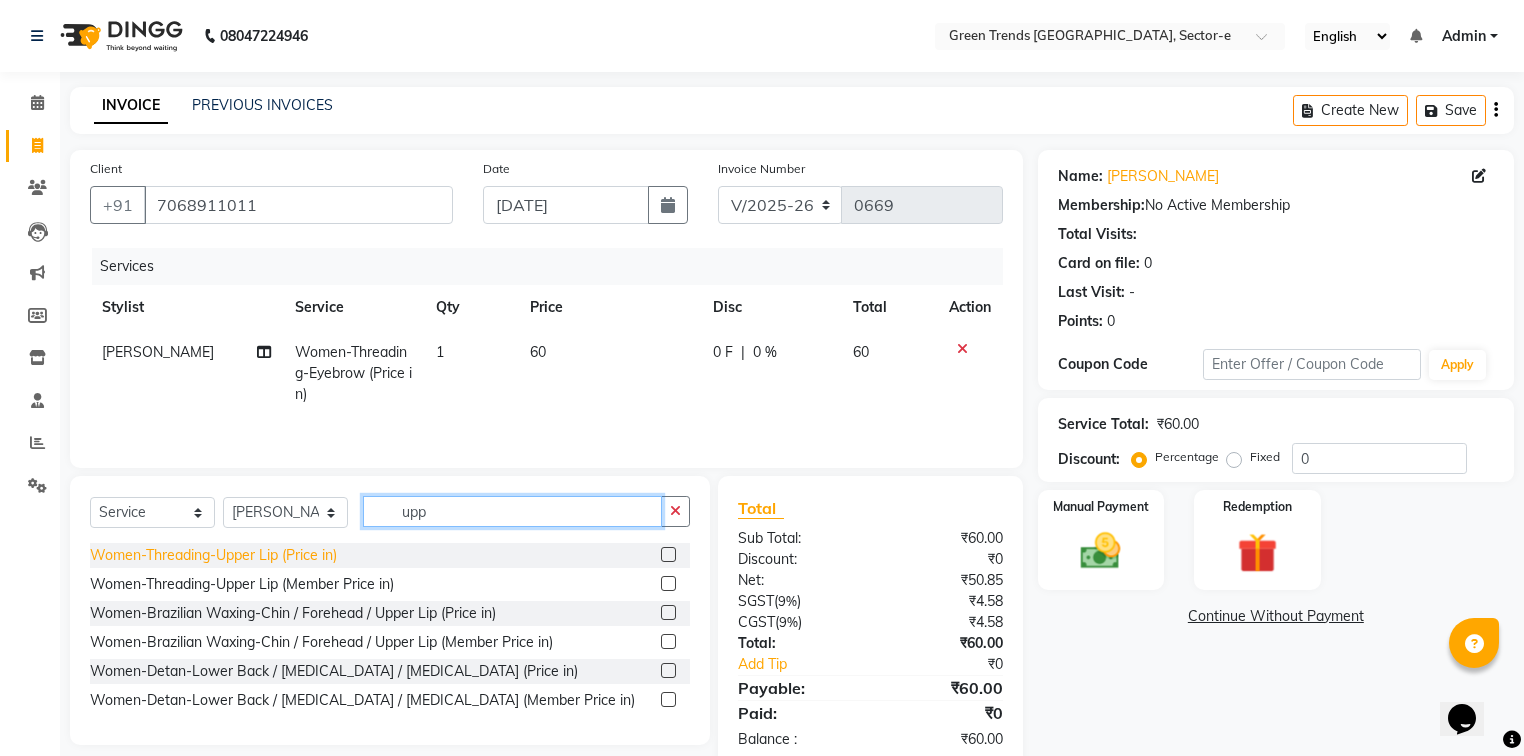 type on "upp" 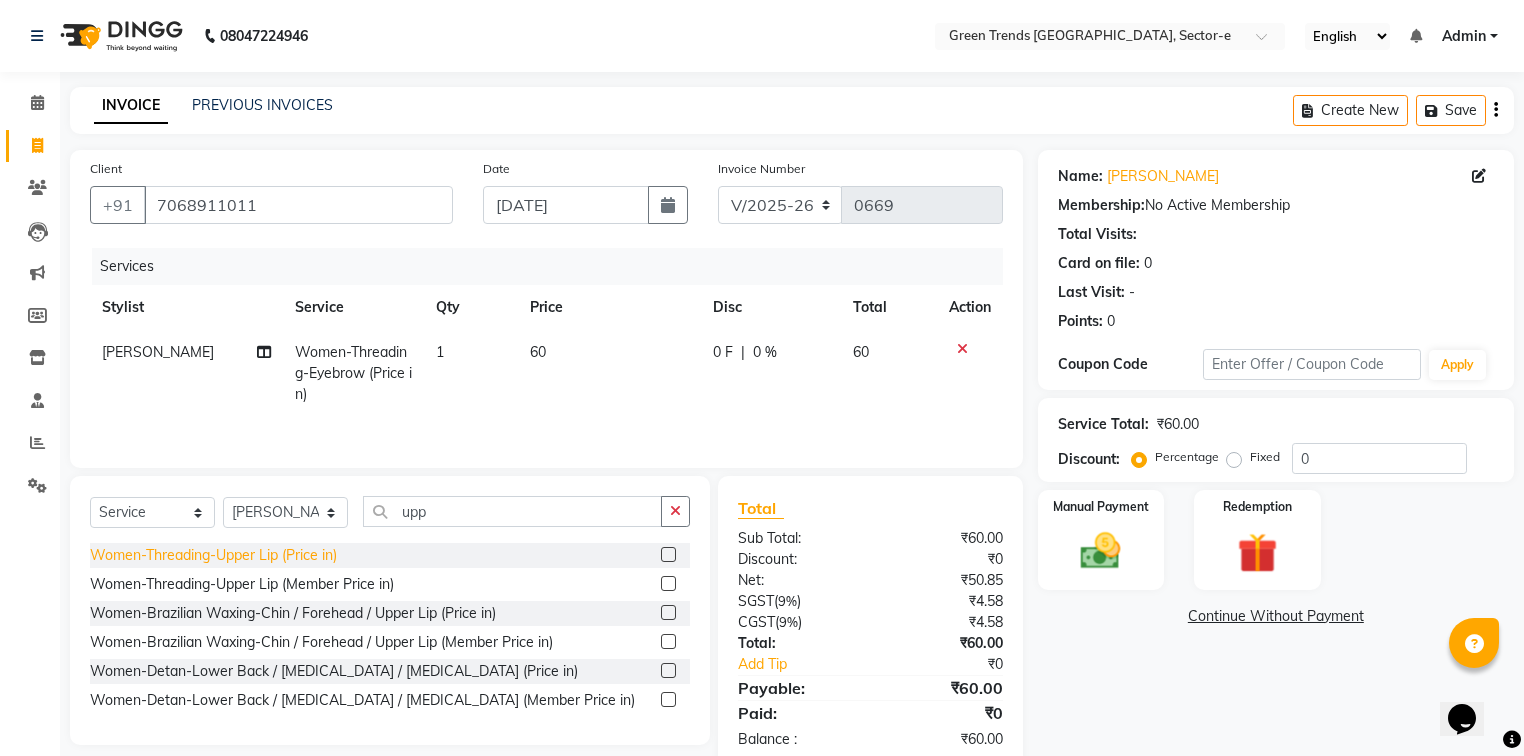 click on "Women-Threading-Upper Lip (Price in)" 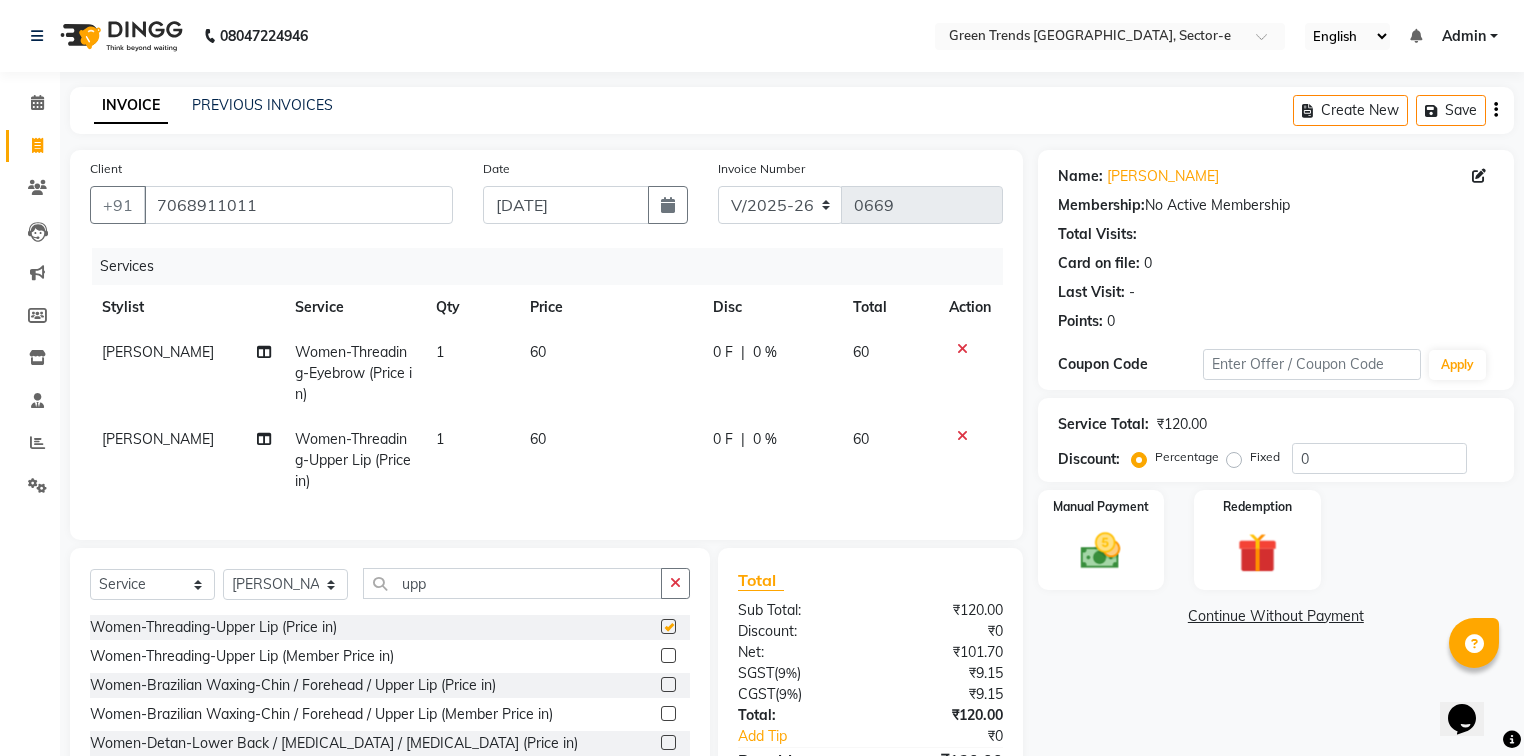 checkbox on "false" 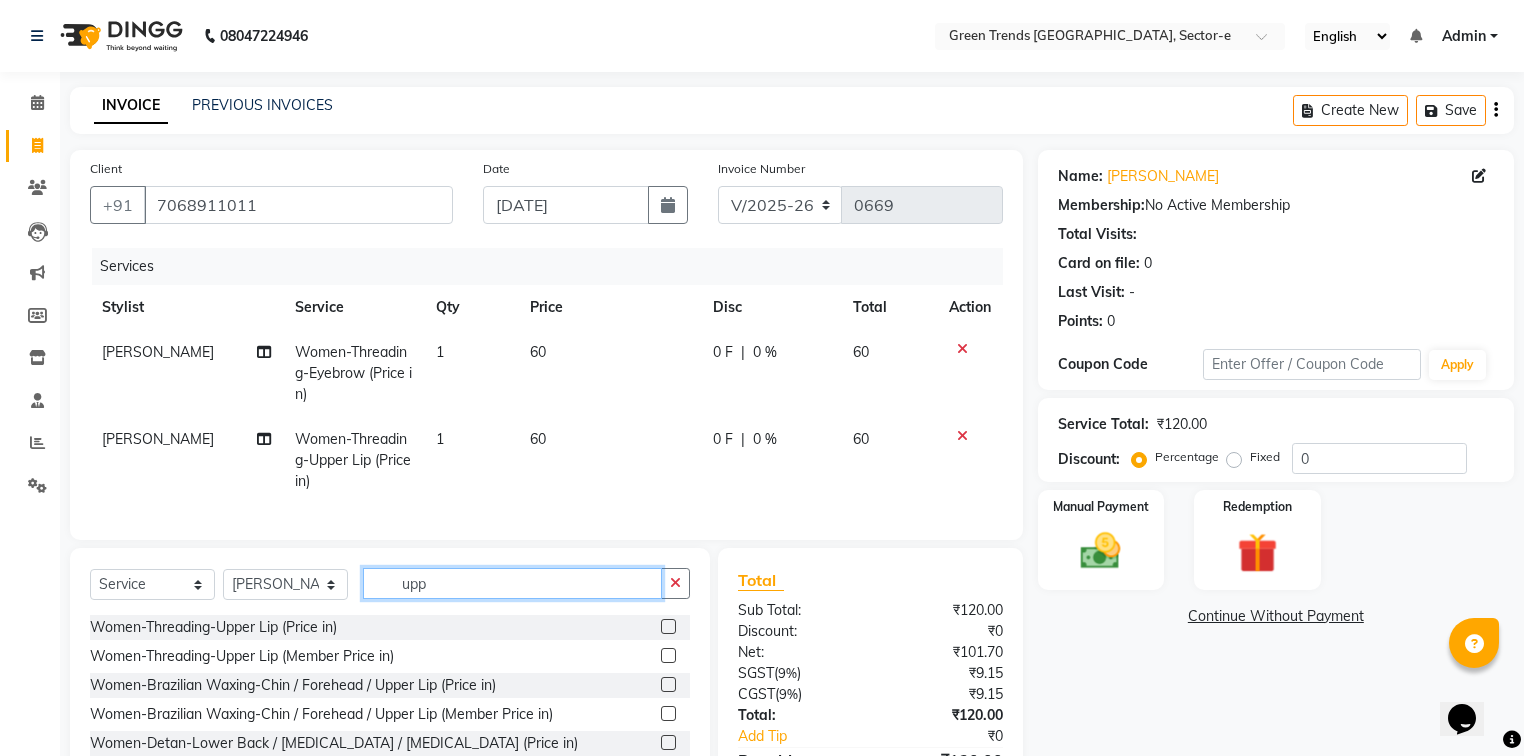drag, startPoint x: 440, startPoint y: 607, endPoint x: 377, endPoint y: 627, distance: 66.09841 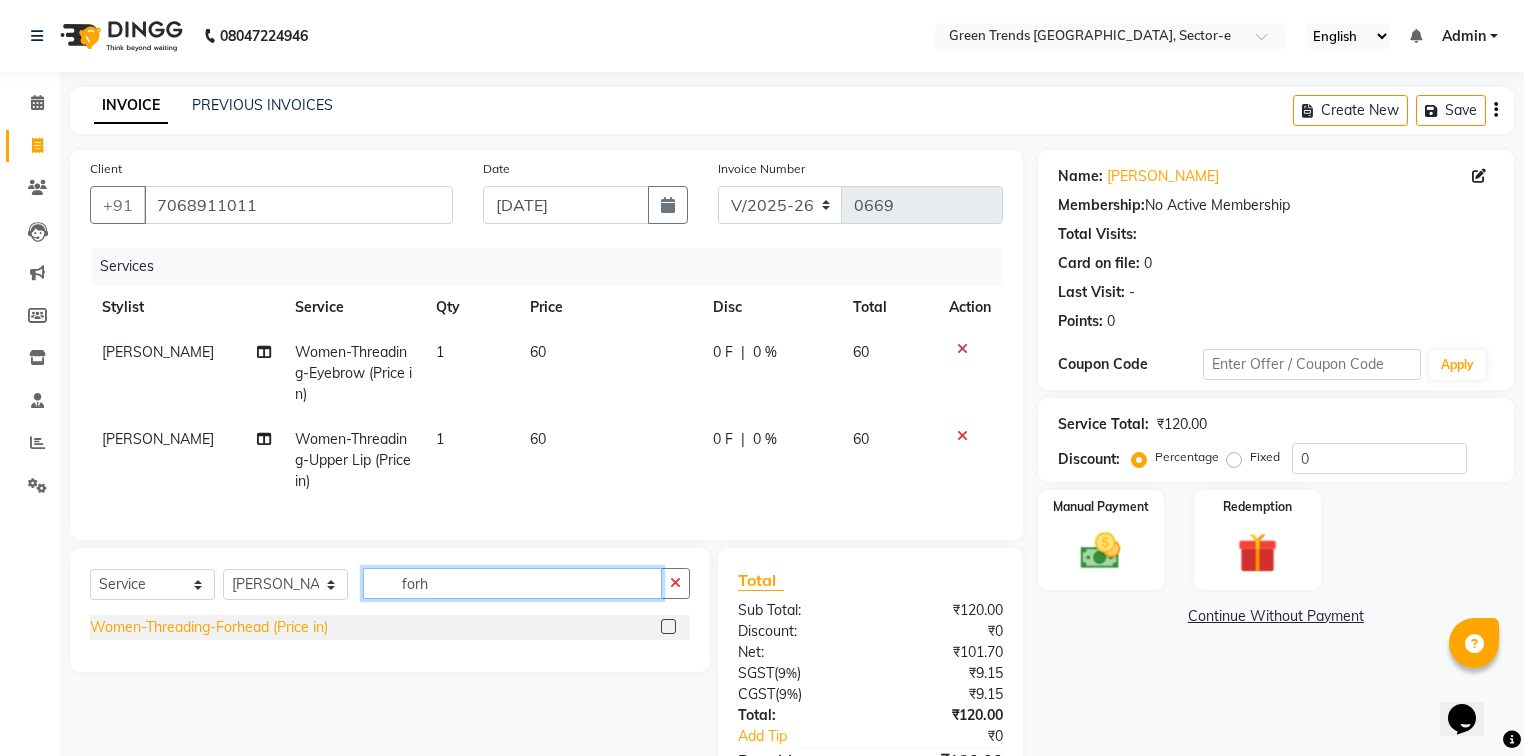 type on "forh" 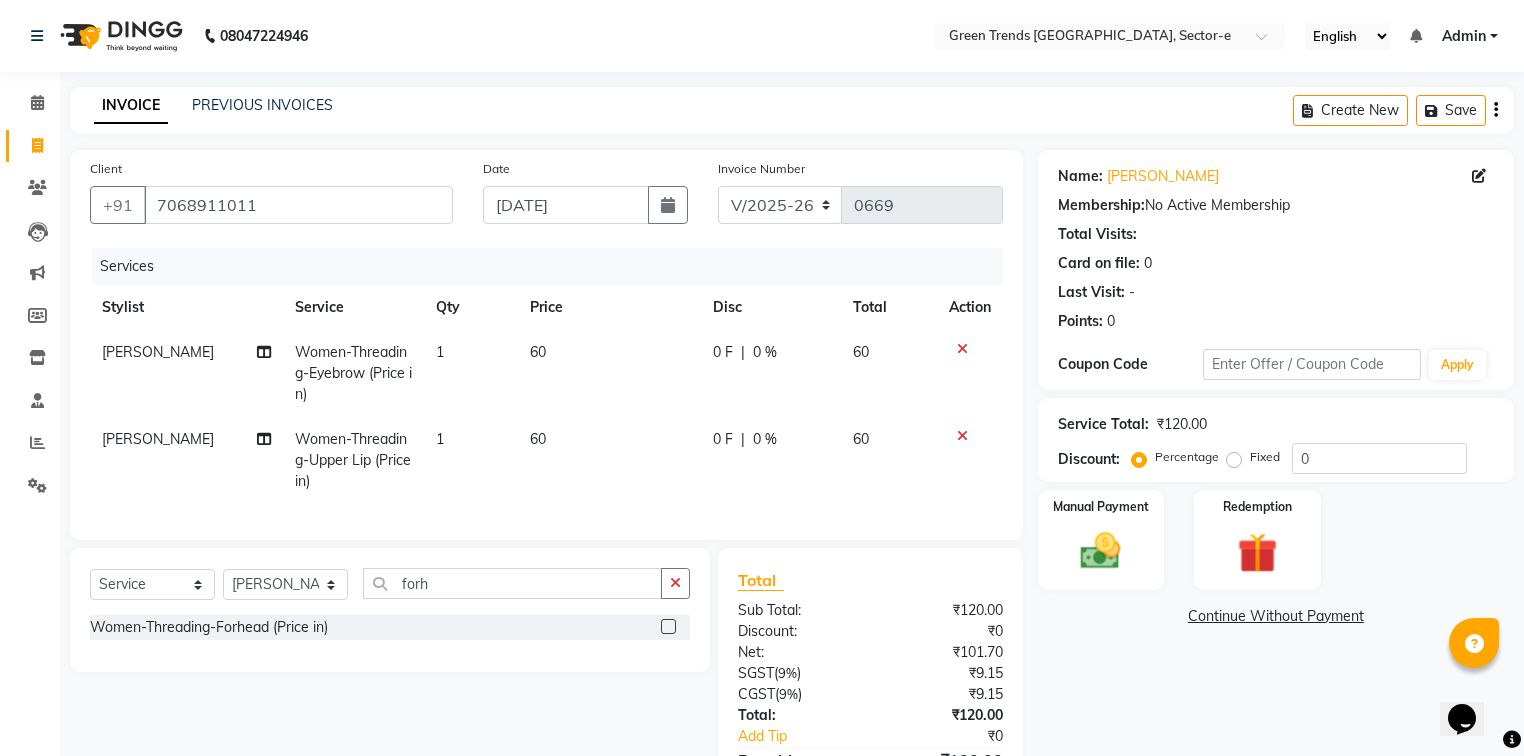 click on "Women-Threading-Forhead (Price in)" 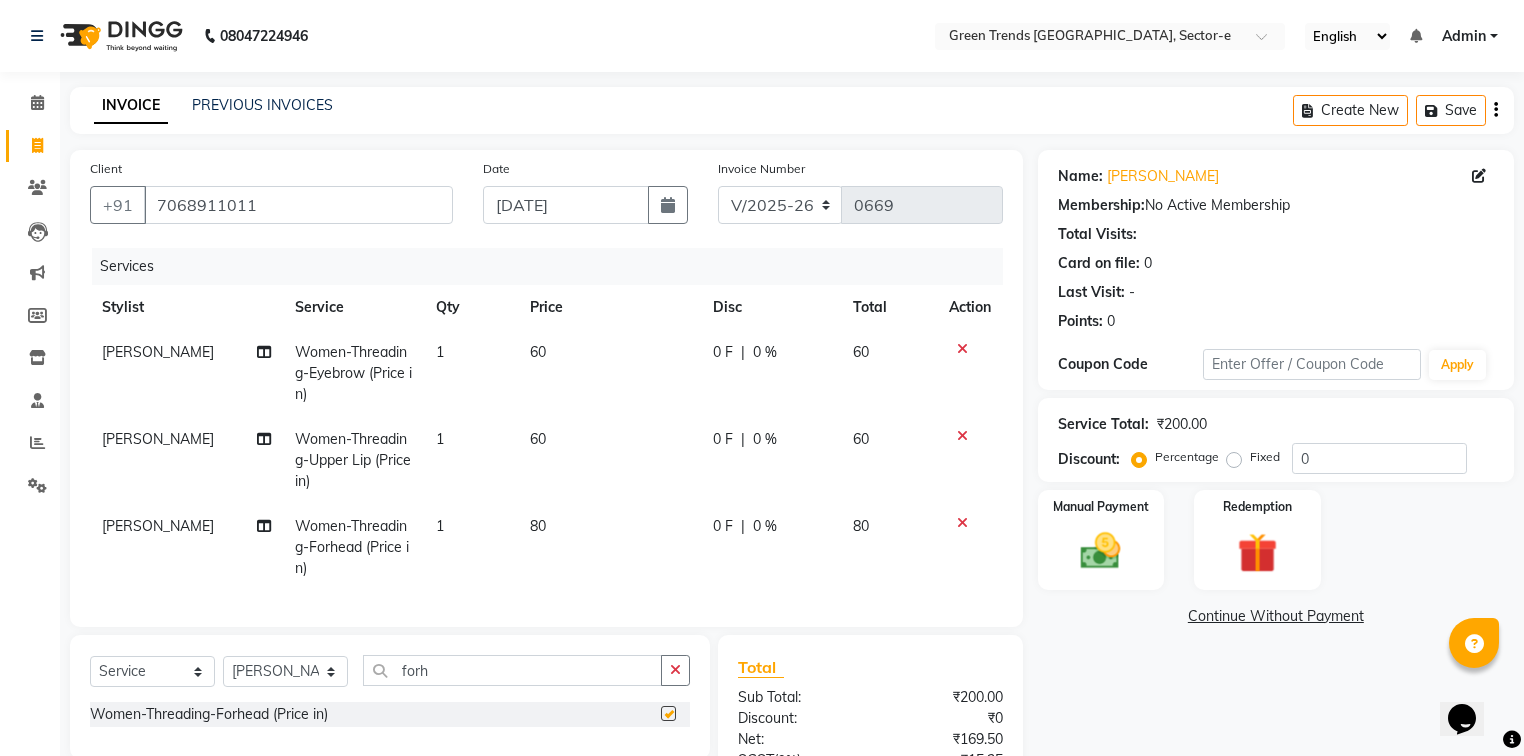 checkbox on "false" 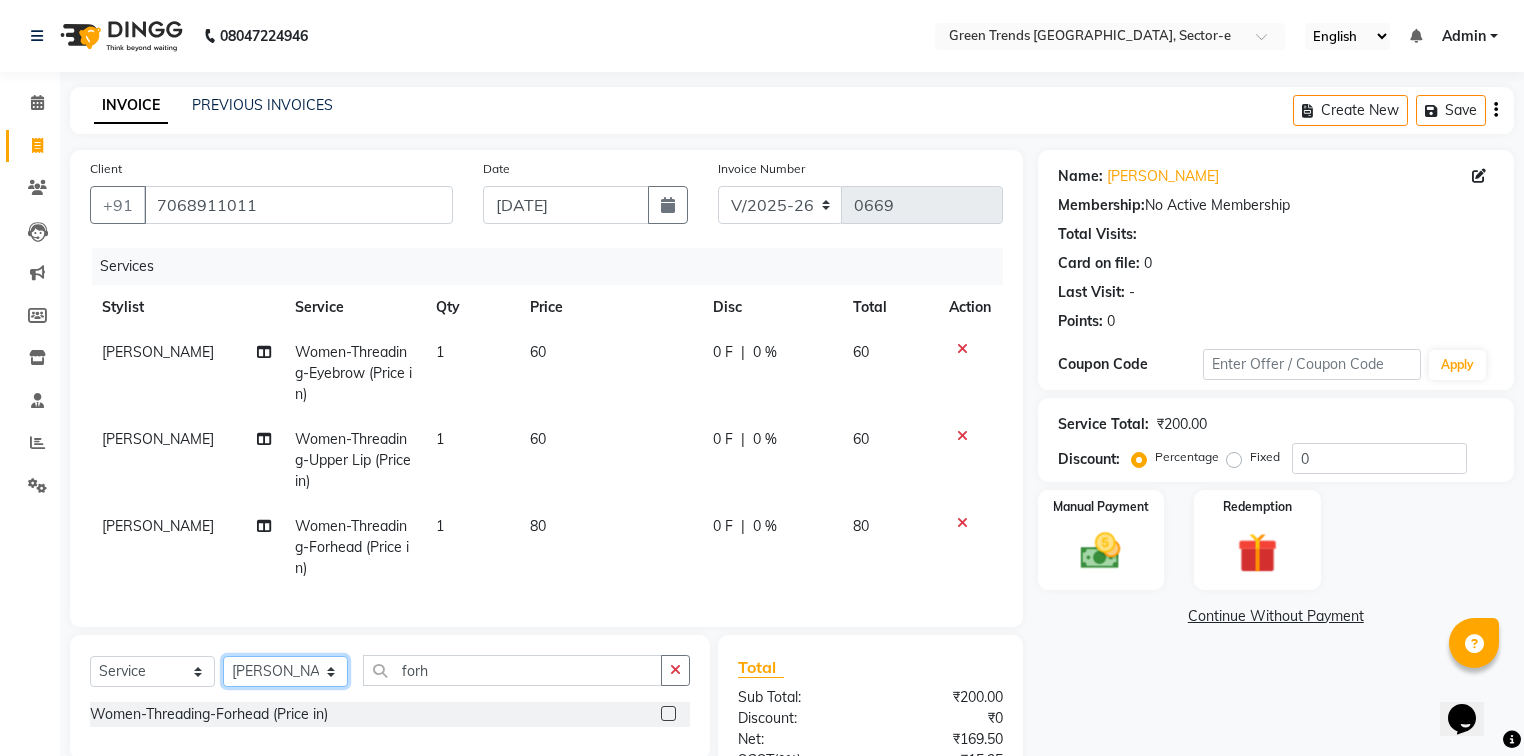 click on "Select Stylist [PERSON_NAME] [PERSON_NAME] Mo. [PERSON_NAME].[PERSON_NAME] [PERSON_NAME] Pooja [PERSON_NAME] [PERSON_NAME] [PERSON_NAME] Vishal" 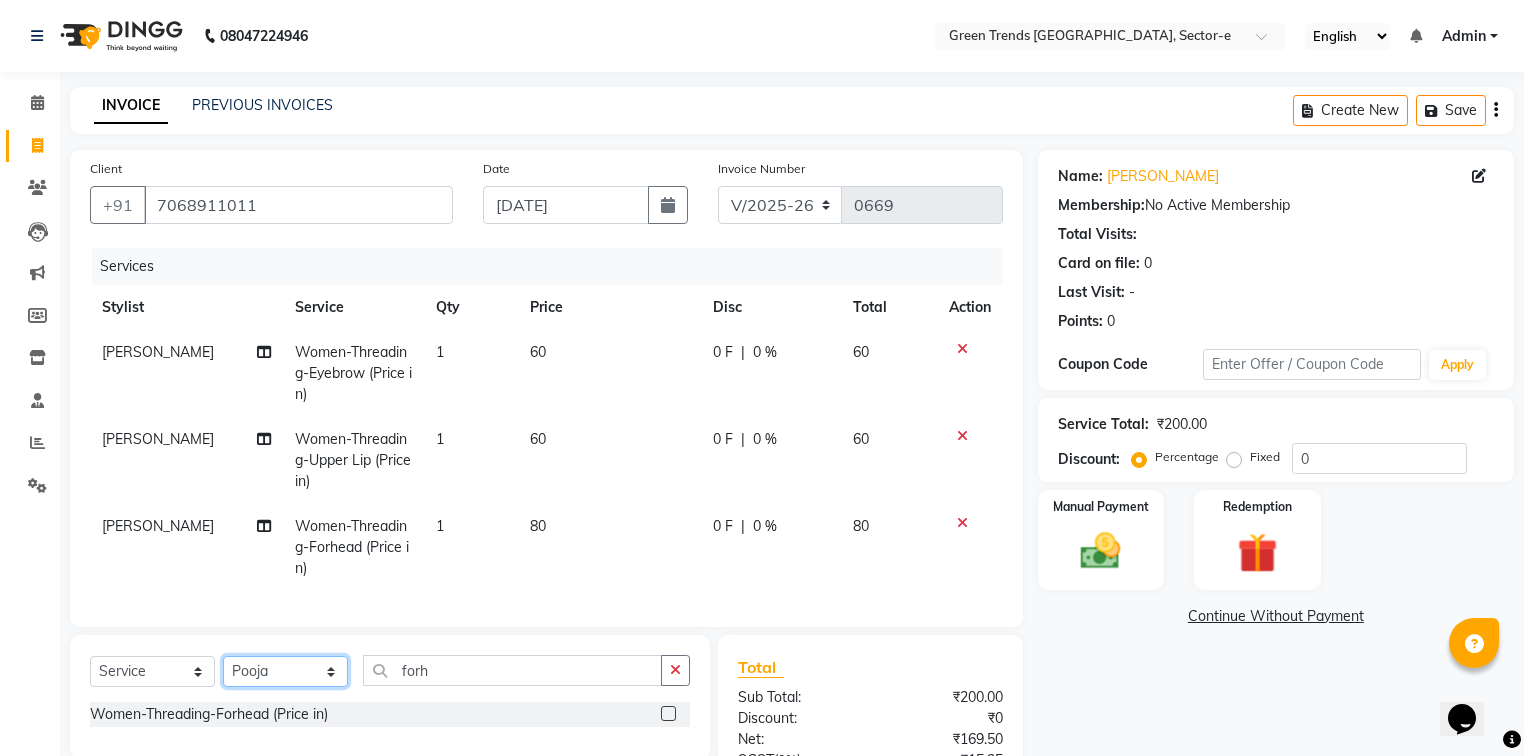 click on "Select Stylist [PERSON_NAME] [PERSON_NAME] Mo. [PERSON_NAME].[PERSON_NAME] [PERSON_NAME] Pooja [PERSON_NAME] [PERSON_NAME] [PERSON_NAME] Vishal" 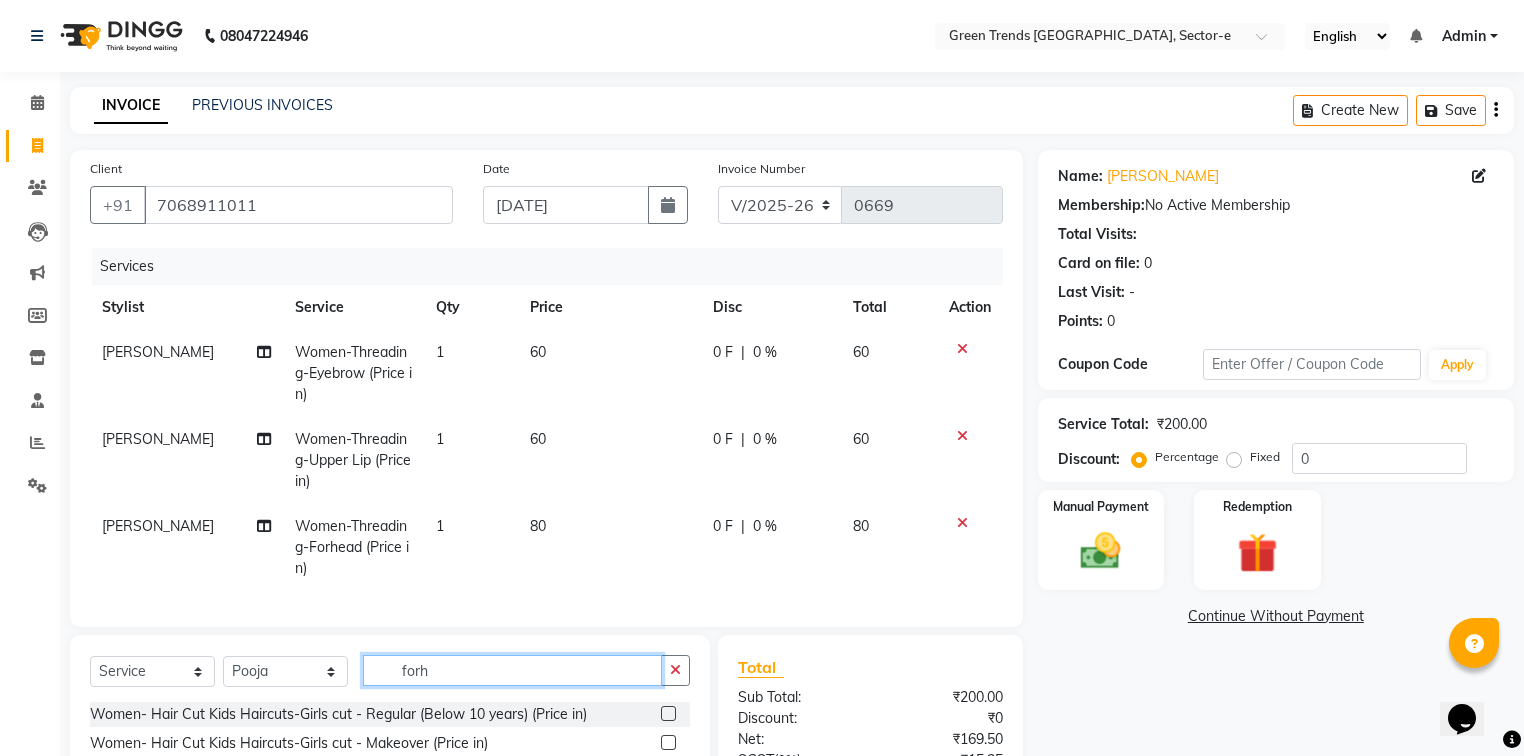 drag, startPoint x: 442, startPoint y: 684, endPoint x: 392, endPoint y: 691, distance: 50.48762 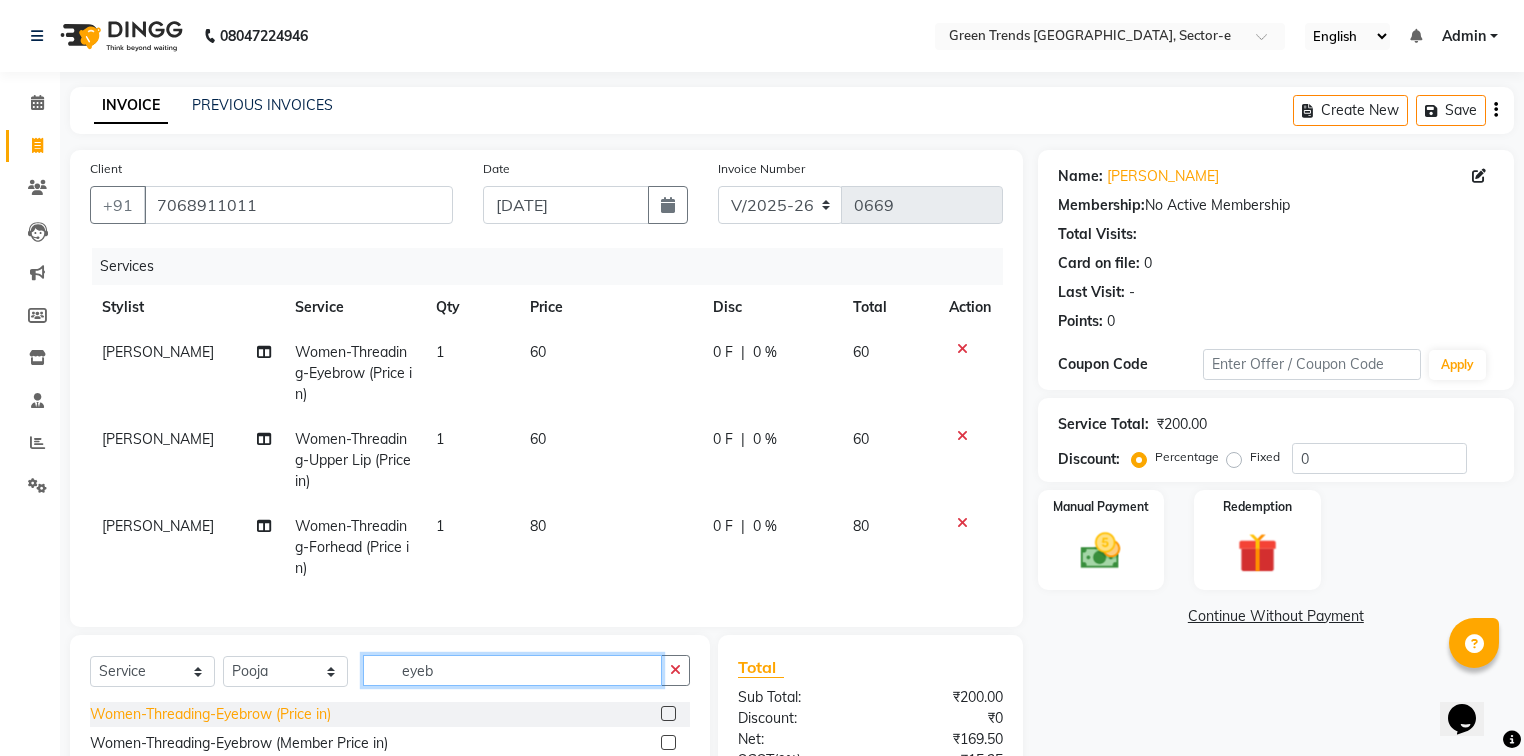type on "eyeb" 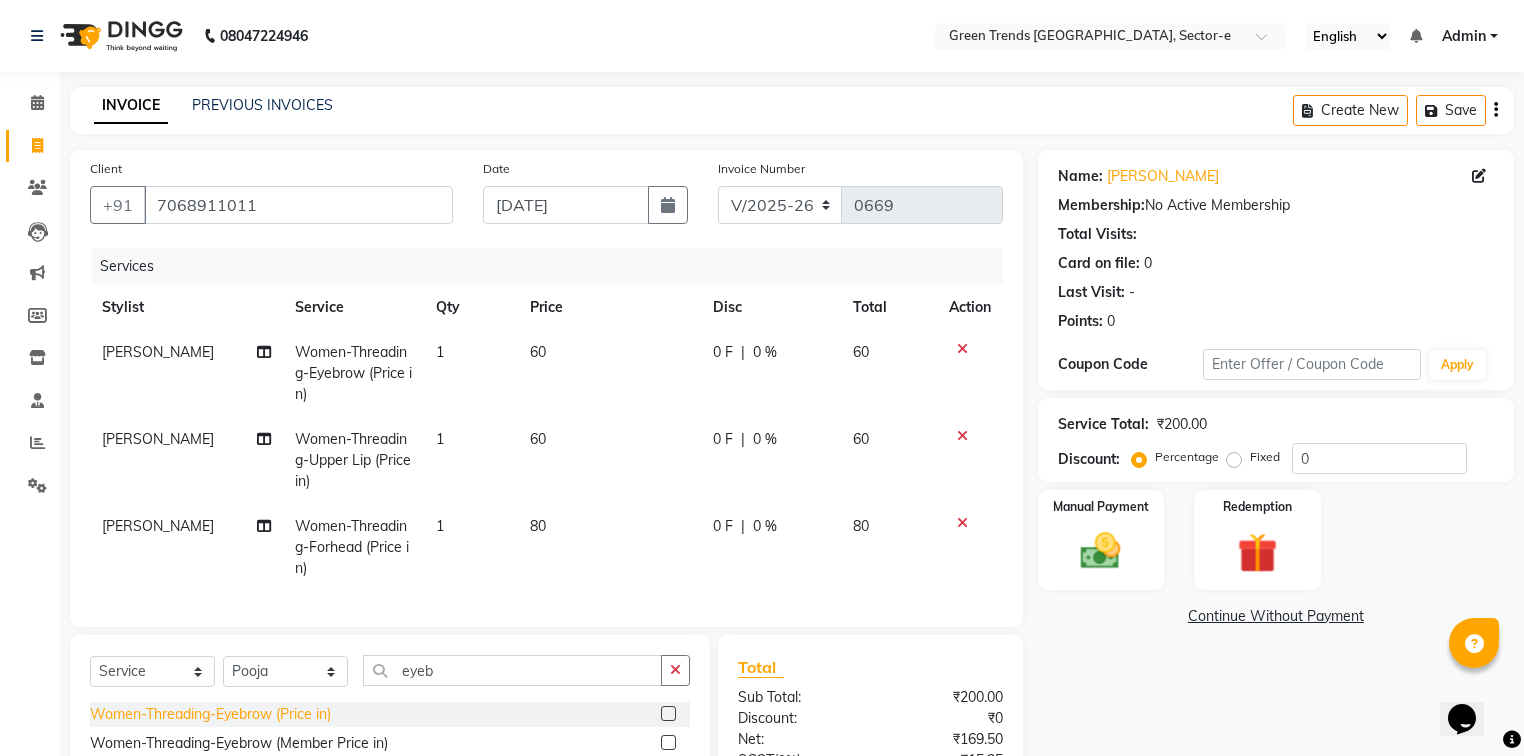 click on "Women-Threading-Eyebrow (Price in)" 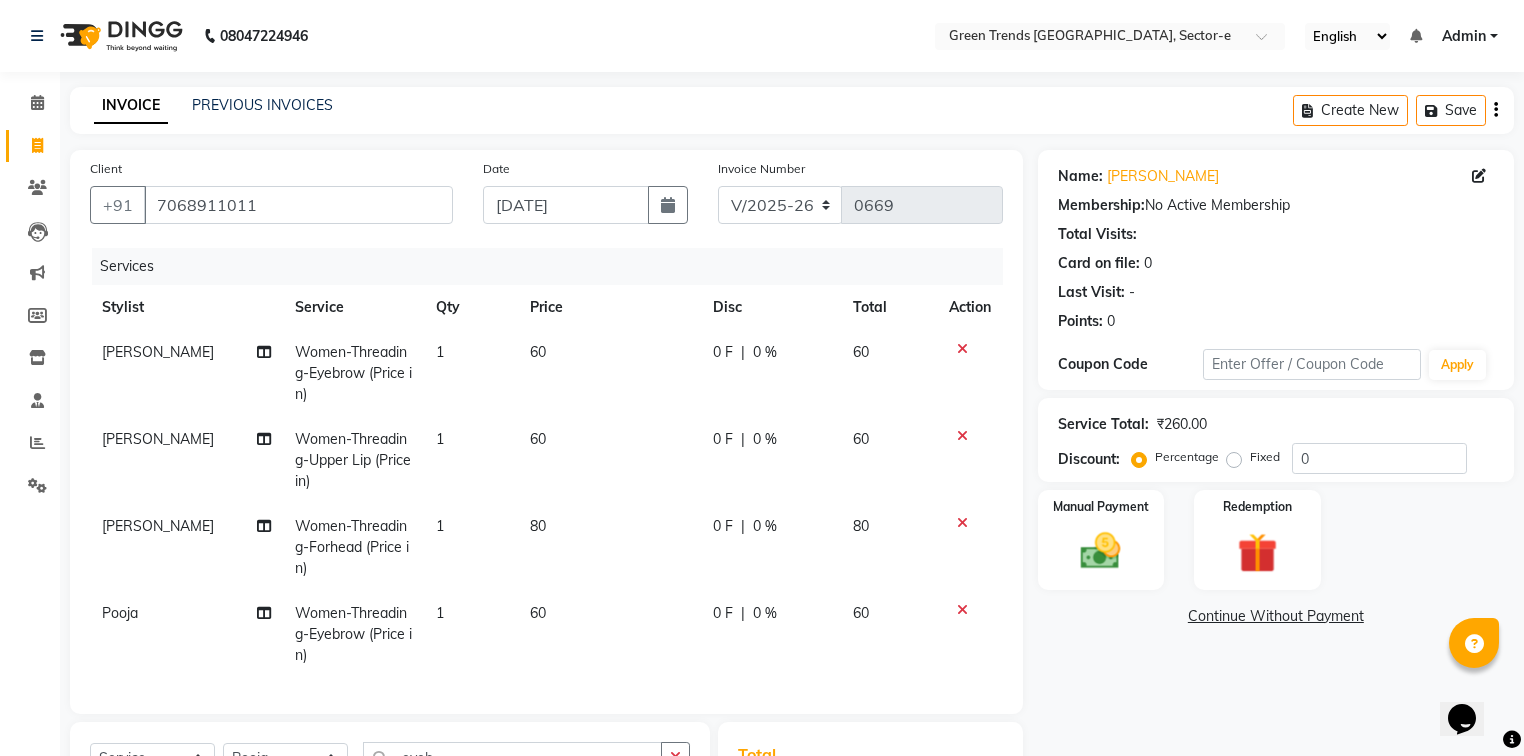 checkbox on "false" 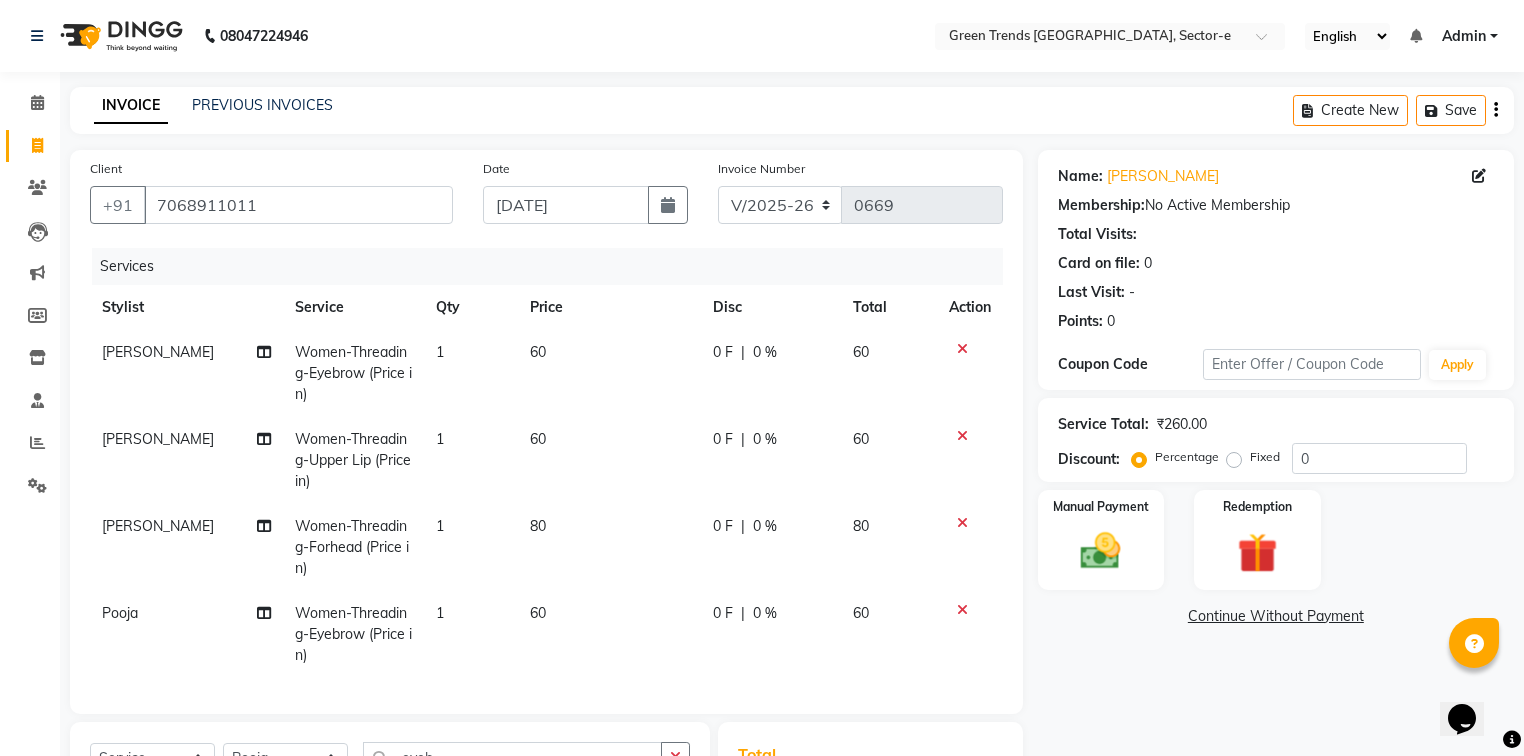 scroll, scrollTop: 302, scrollLeft: 0, axis: vertical 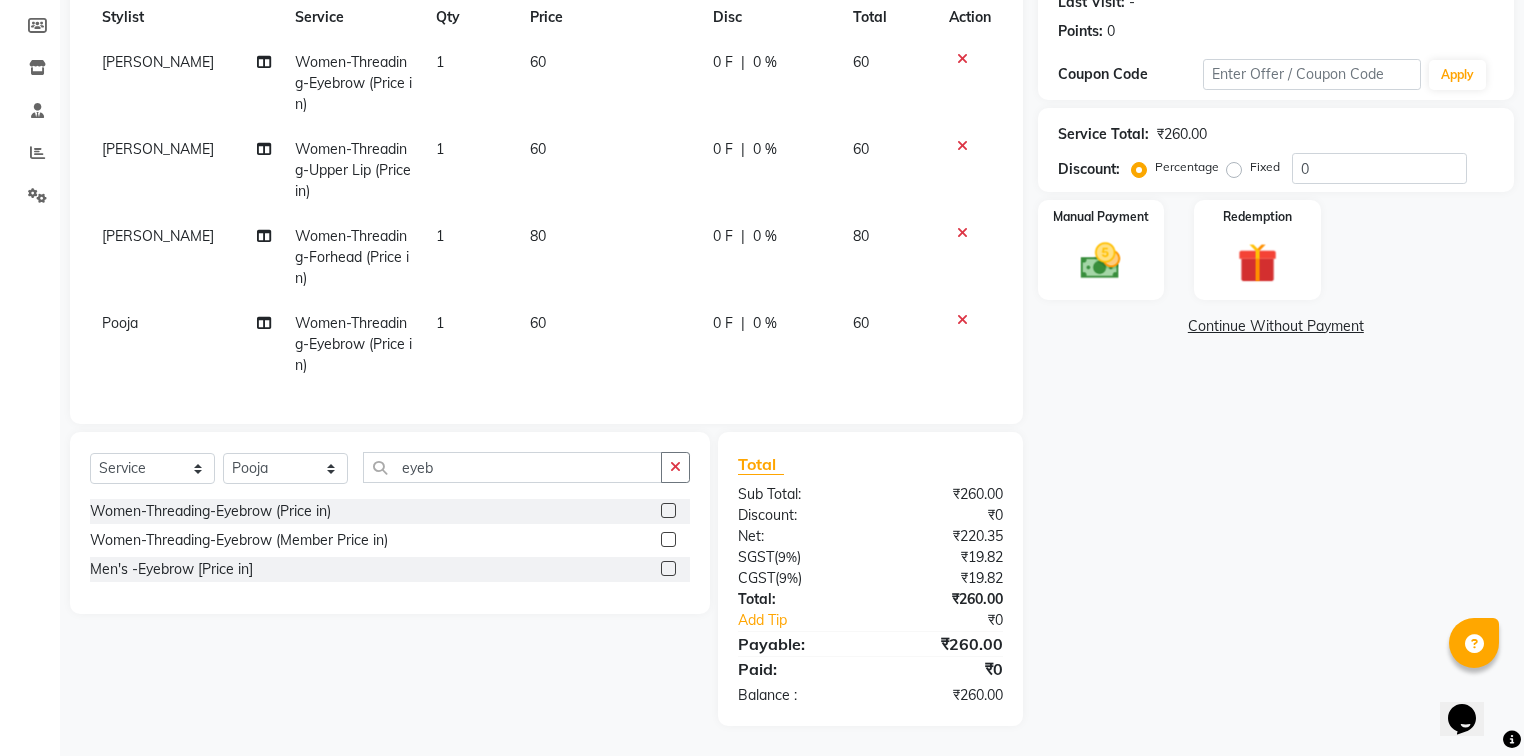 click on "0 F" 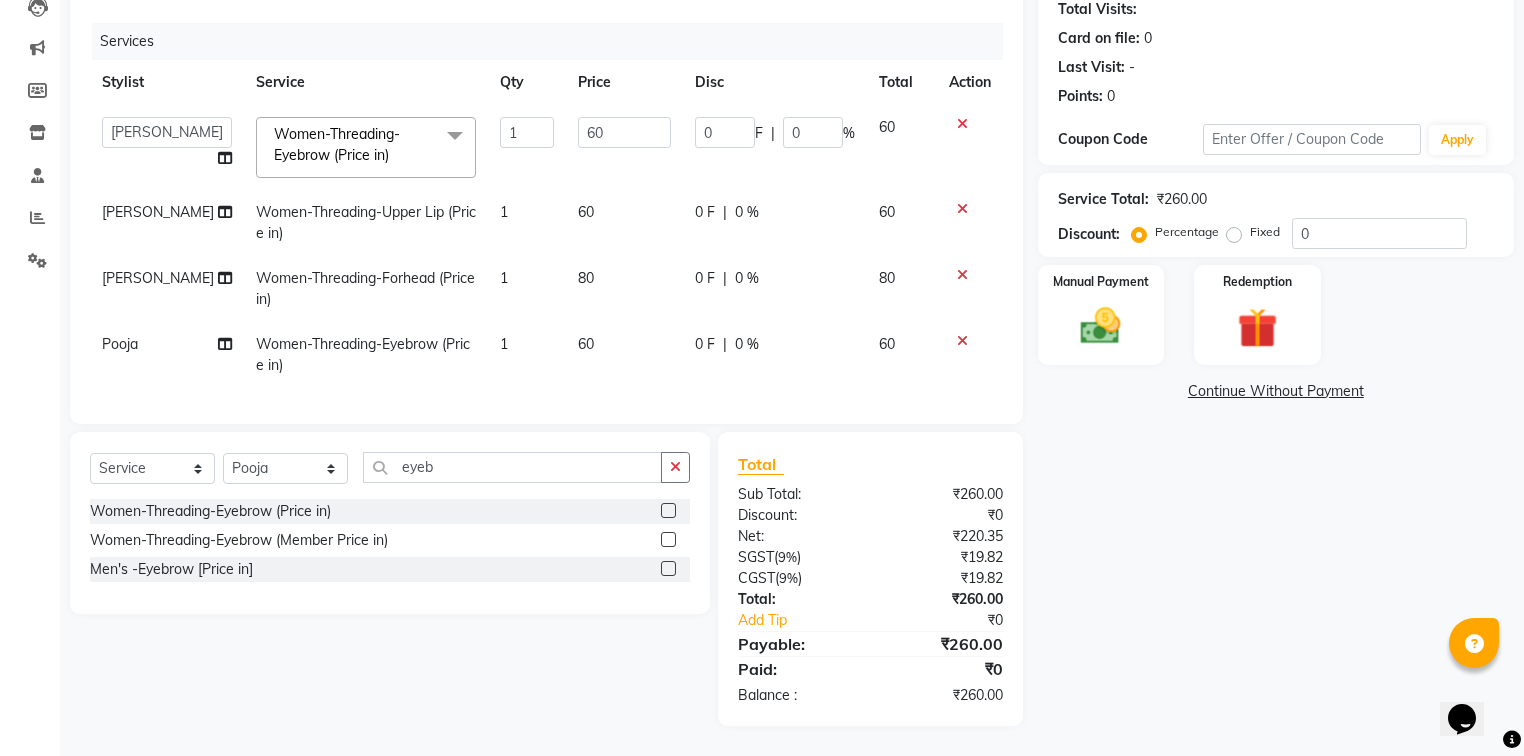 scroll, scrollTop: 236, scrollLeft: 0, axis: vertical 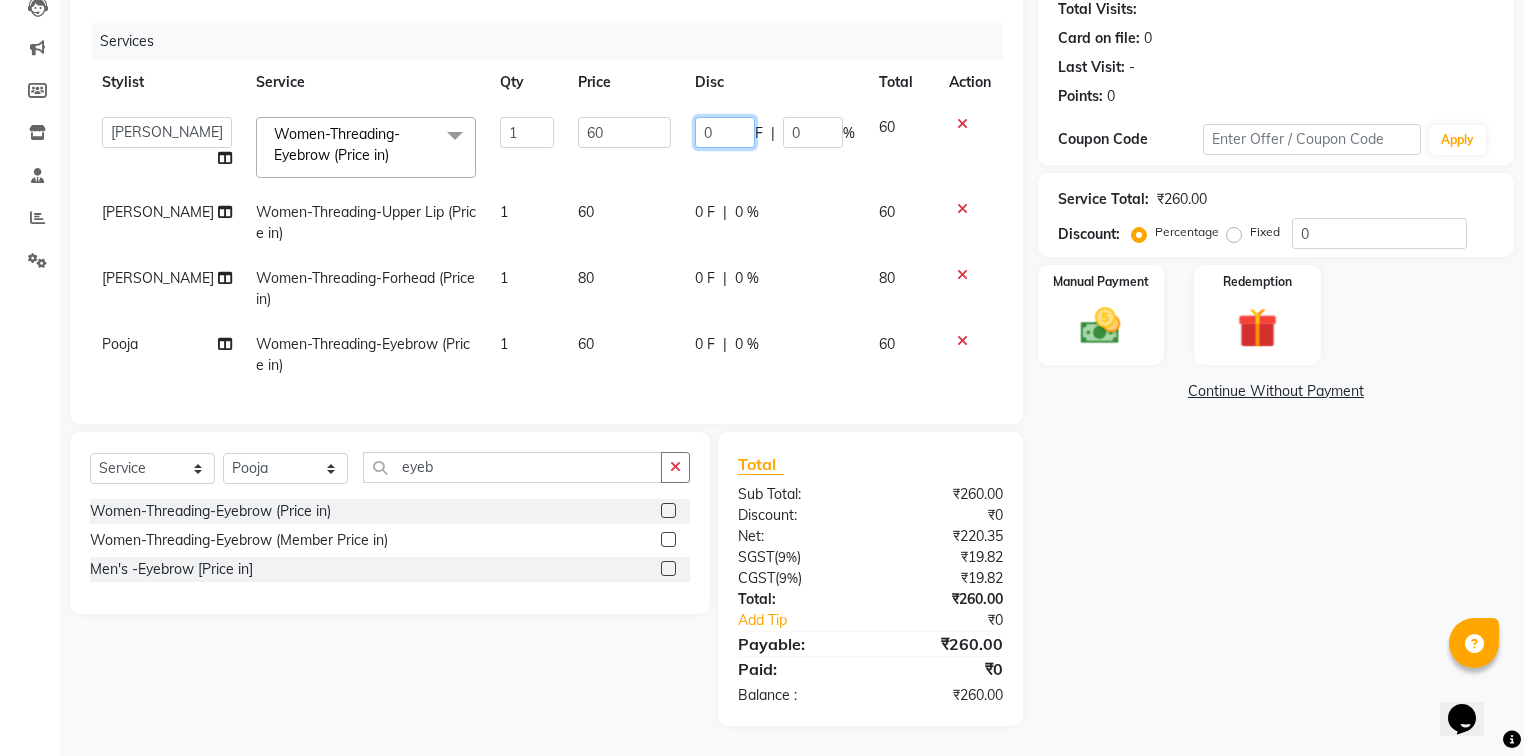 drag, startPoint x: 727, startPoint y: 120, endPoint x: 657, endPoint y: 135, distance: 71.5891 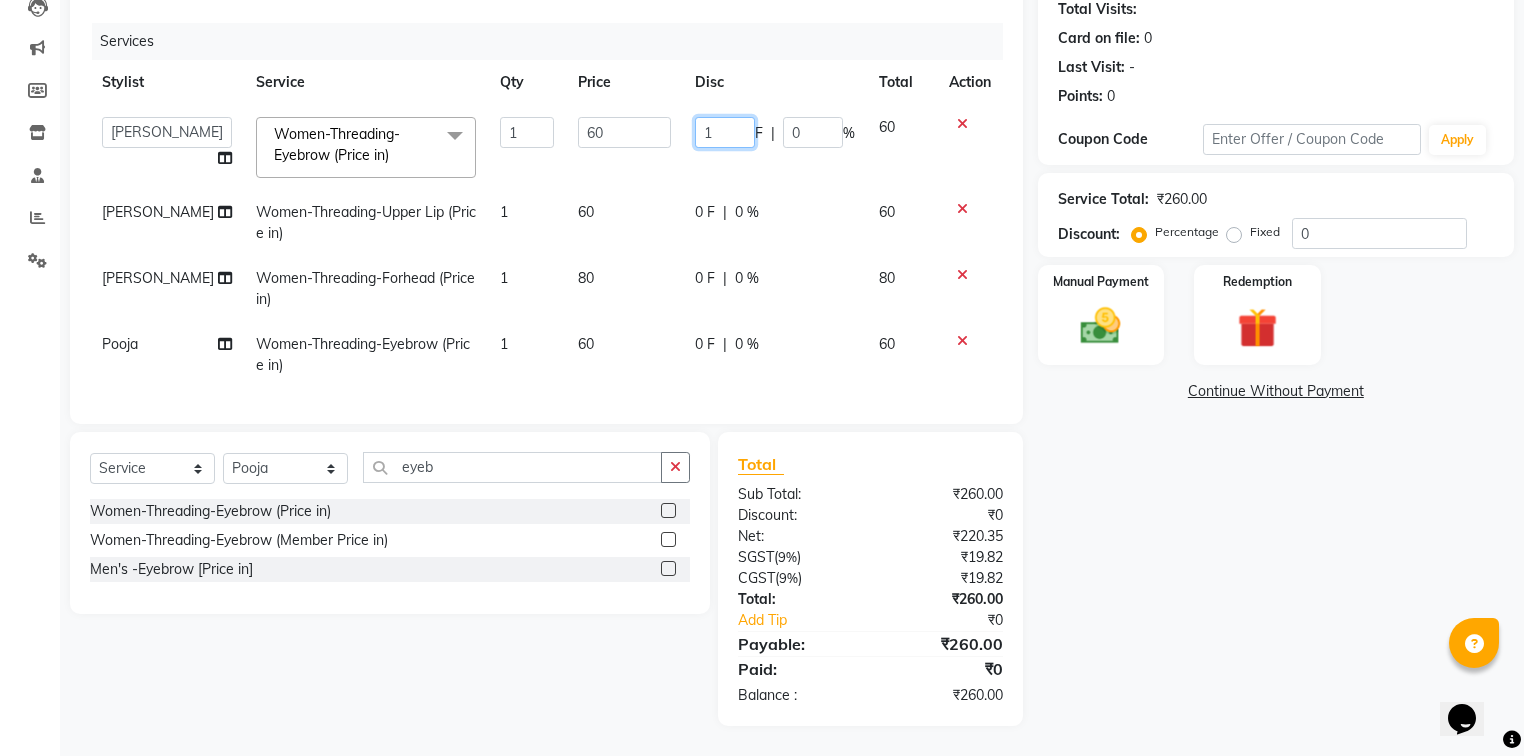 type on "10" 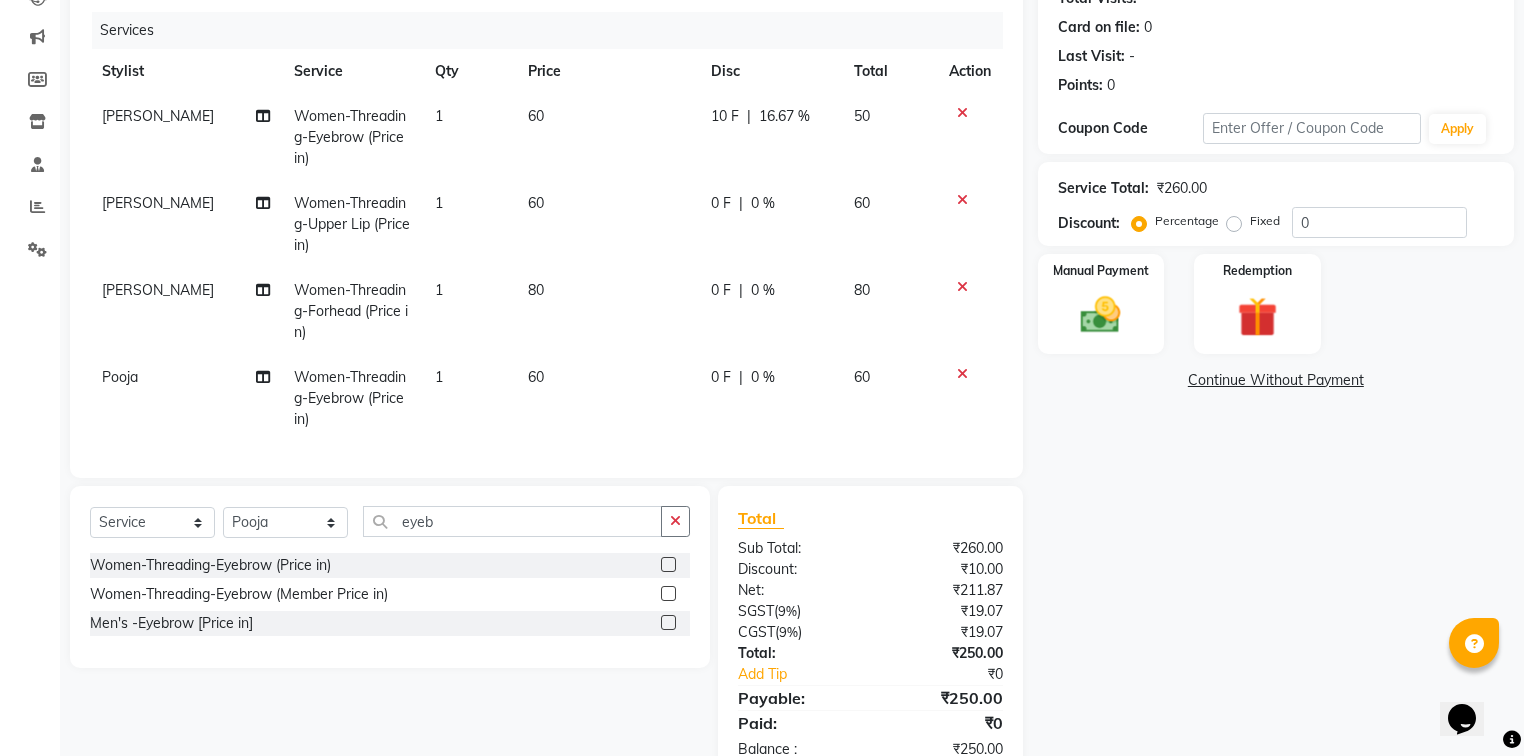 click on "0 F | 0 %" 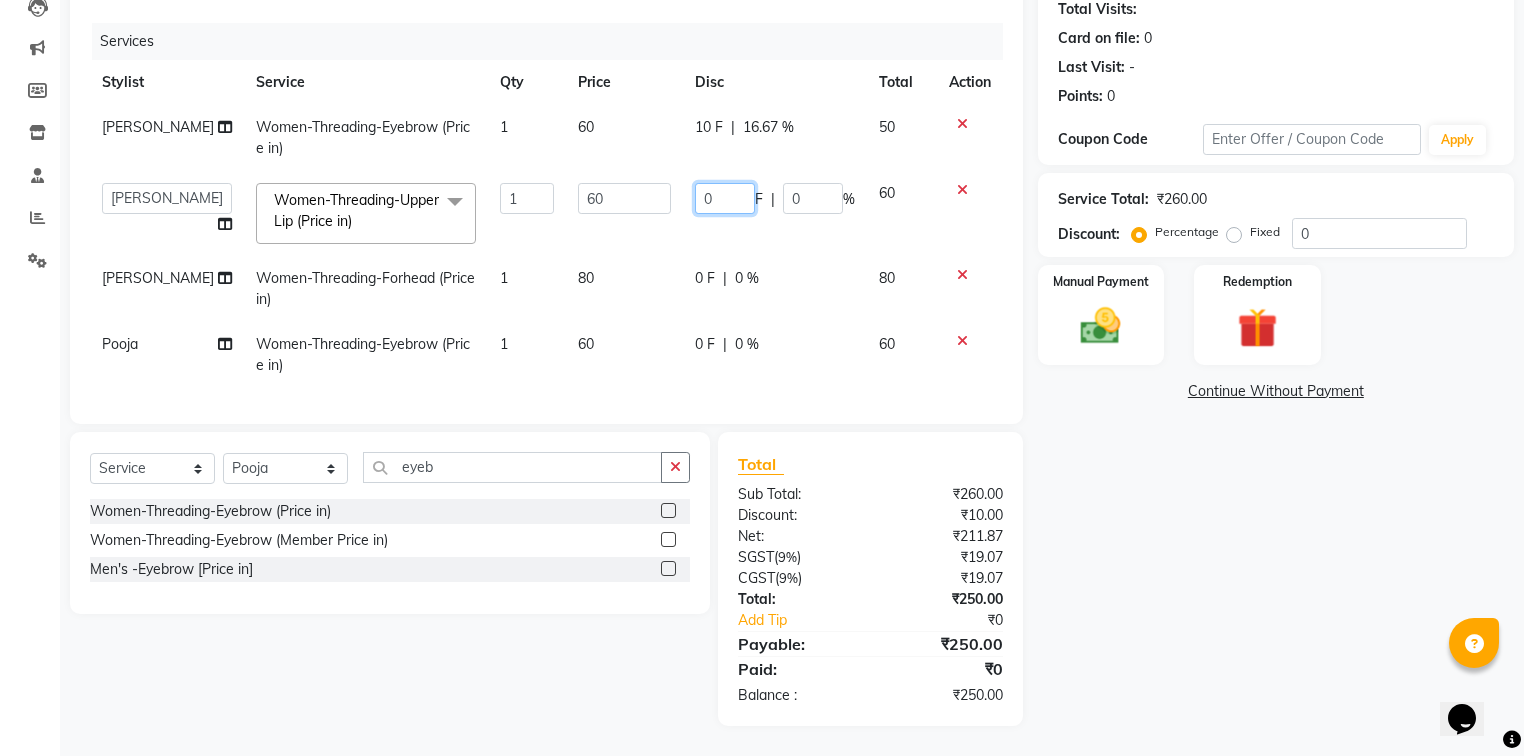 drag, startPoint x: 727, startPoint y: 194, endPoint x: 679, endPoint y: 195, distance: 48.010414 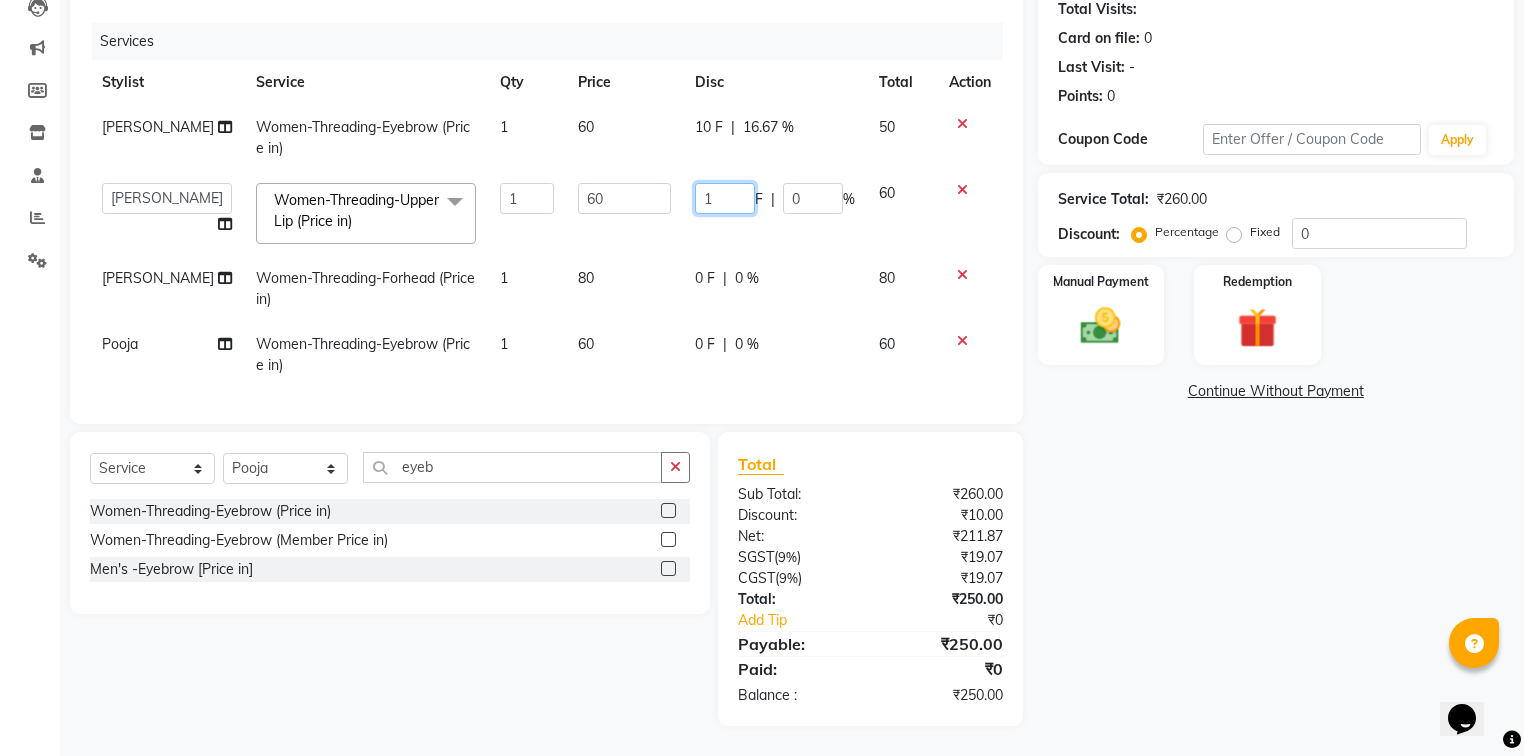 type on "10" 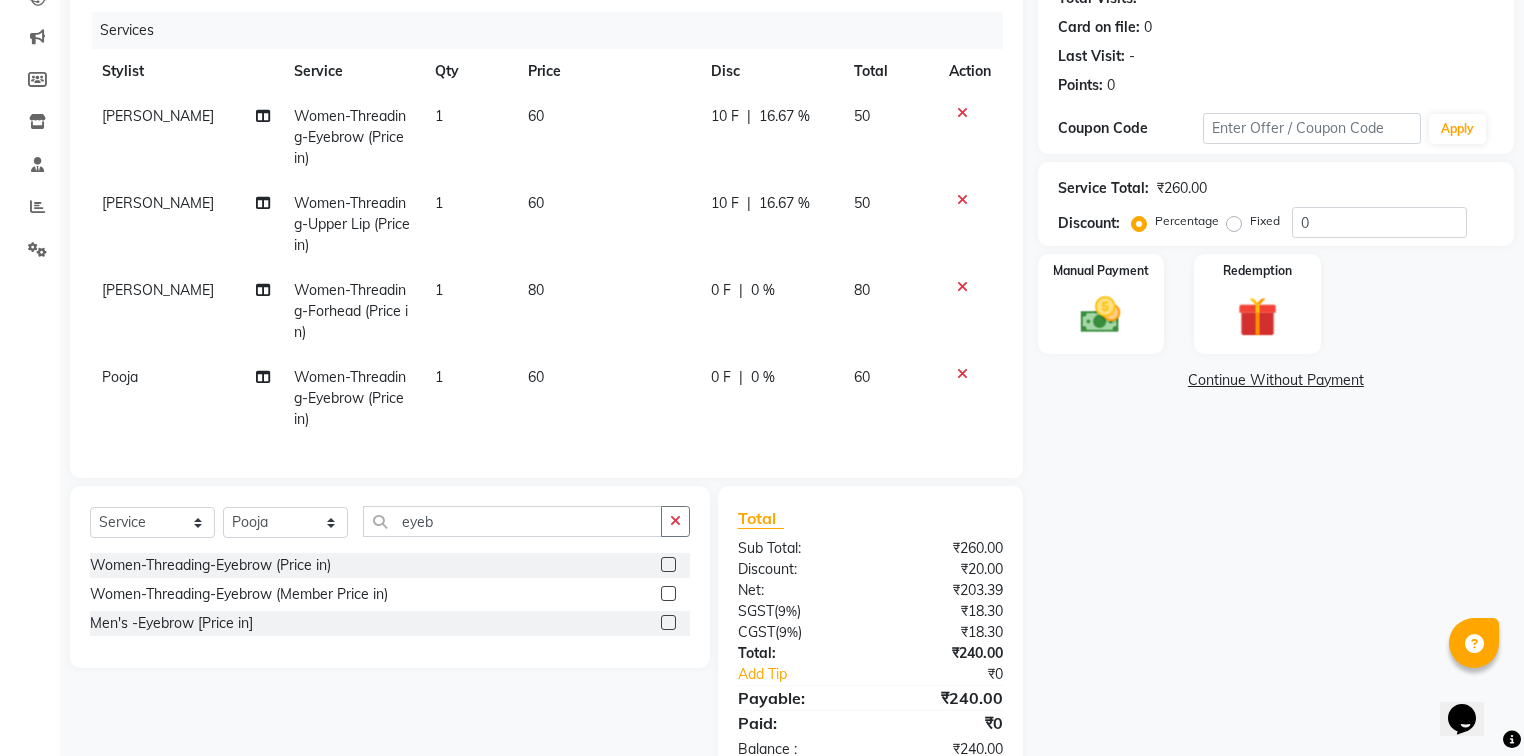 click on "Nandini Pal Women-Threading-Eyebrow (Price in) 1 60 10 F | 16.67 % 50 Nandini Pal Women-Threading-Upper Lip (Price in) 1 60 10 F | 16.67 % 50 Nandini Pal Women-Threading-Forhead (Price in) 1 80 0 F | 0 % 80 Pooja Women-Threading-Eyebrow (Price in) 1 60 0 F | 0 % 60" 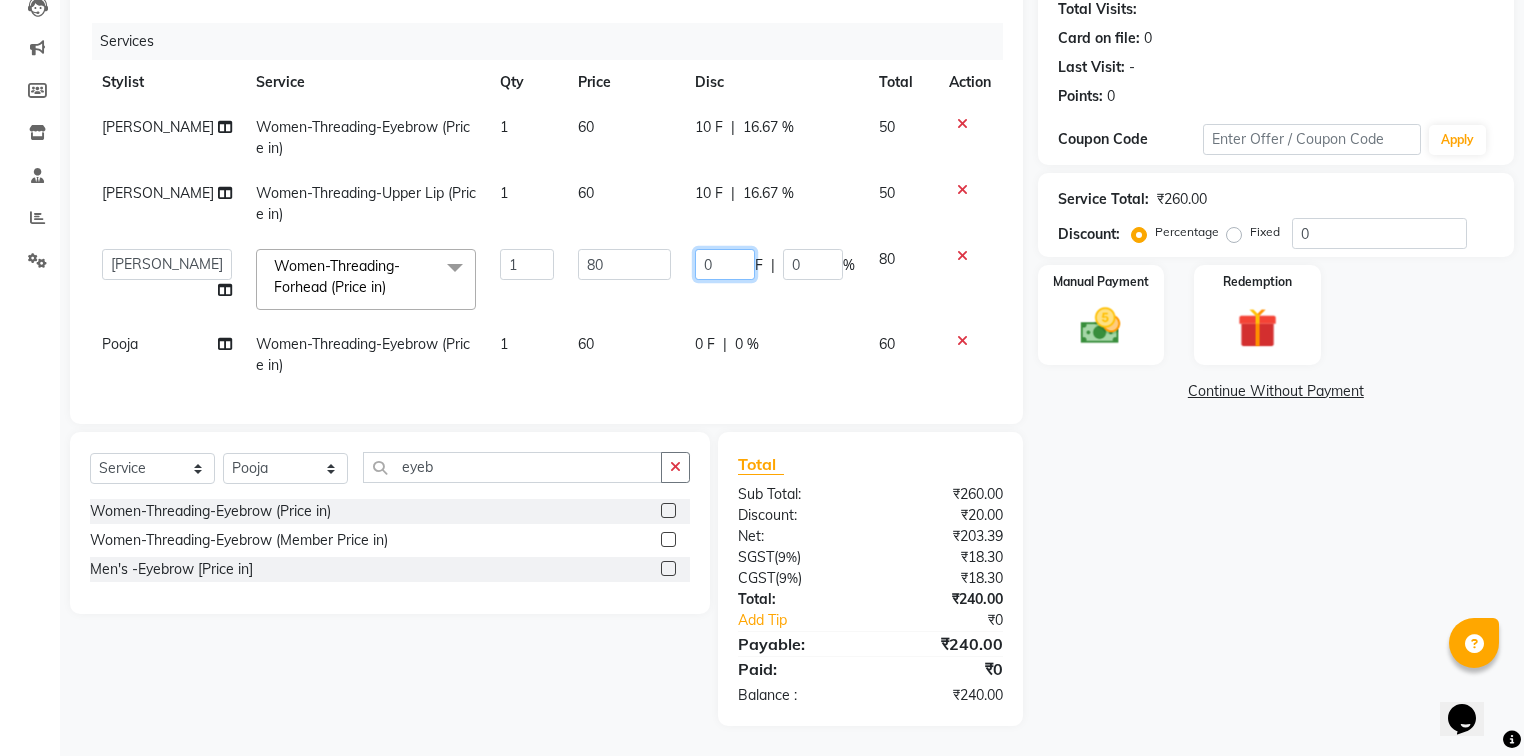 drag, startPoint x: 724, startPoint y: 256, endPoint x: 682, endPoint y: 256, distance: 42 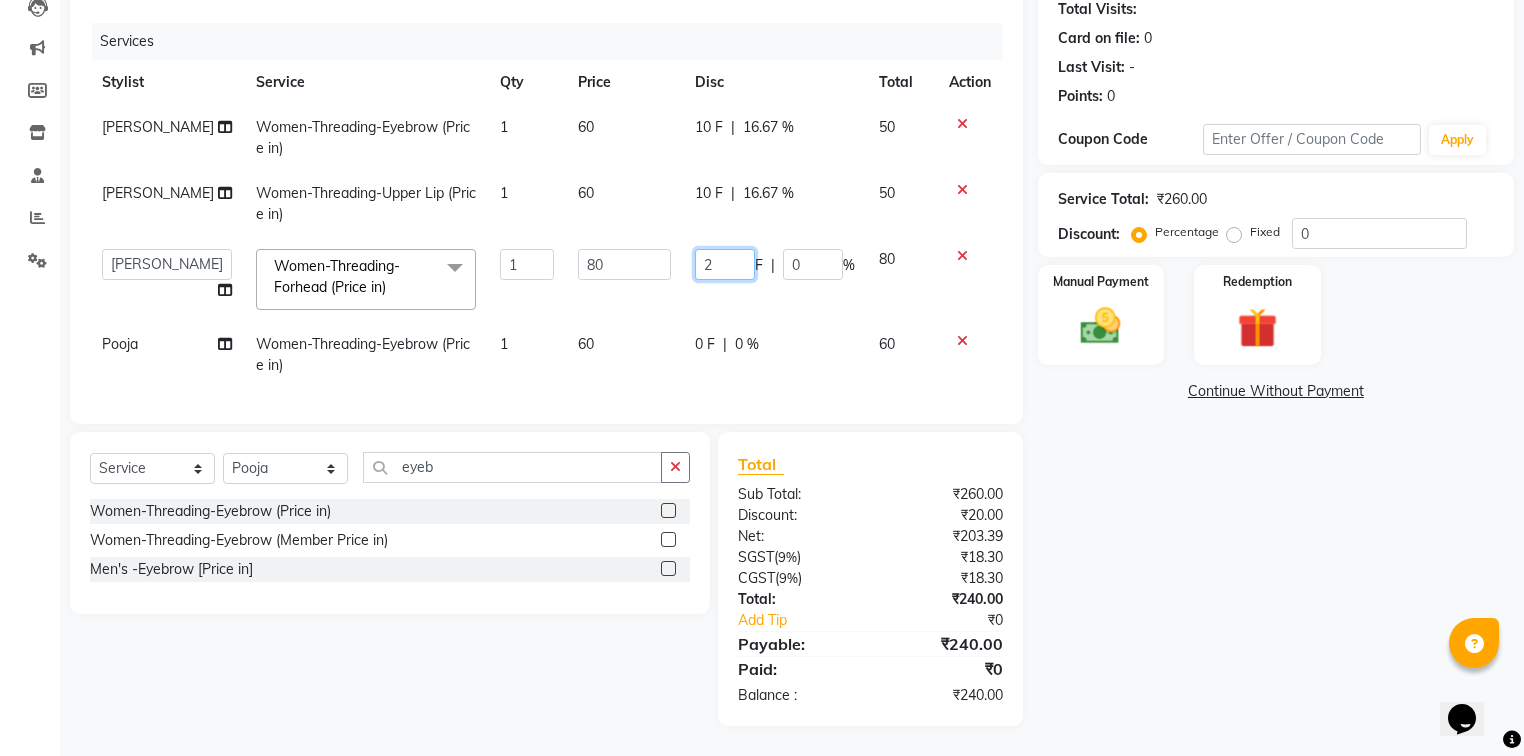 type on "20" 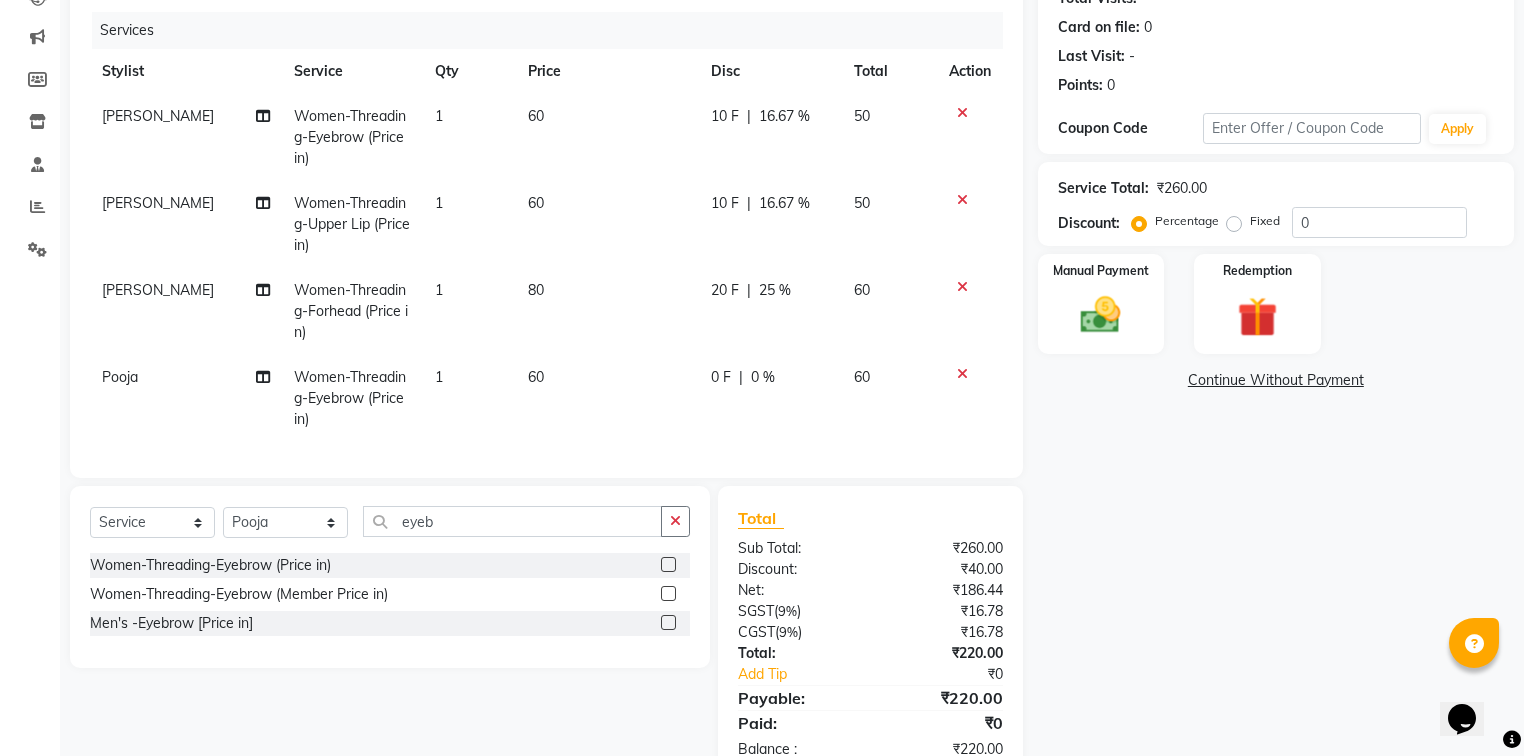 click on "Nandini Pal Women-Threading-Eyebrow (Price in) 1 60 10 F | 16.67 % 50 Nandini Pal Women-Threading-Upper Lip (Price in) 1 60 10 F | 16.67 % 50 Nandini Pal Women-Threading-Forhead (Price in) 1 80 20 F | 25 % 60 Pooja Women-Threading-Eyebrow (Price in) 1 60 0 F | 0 % 60" 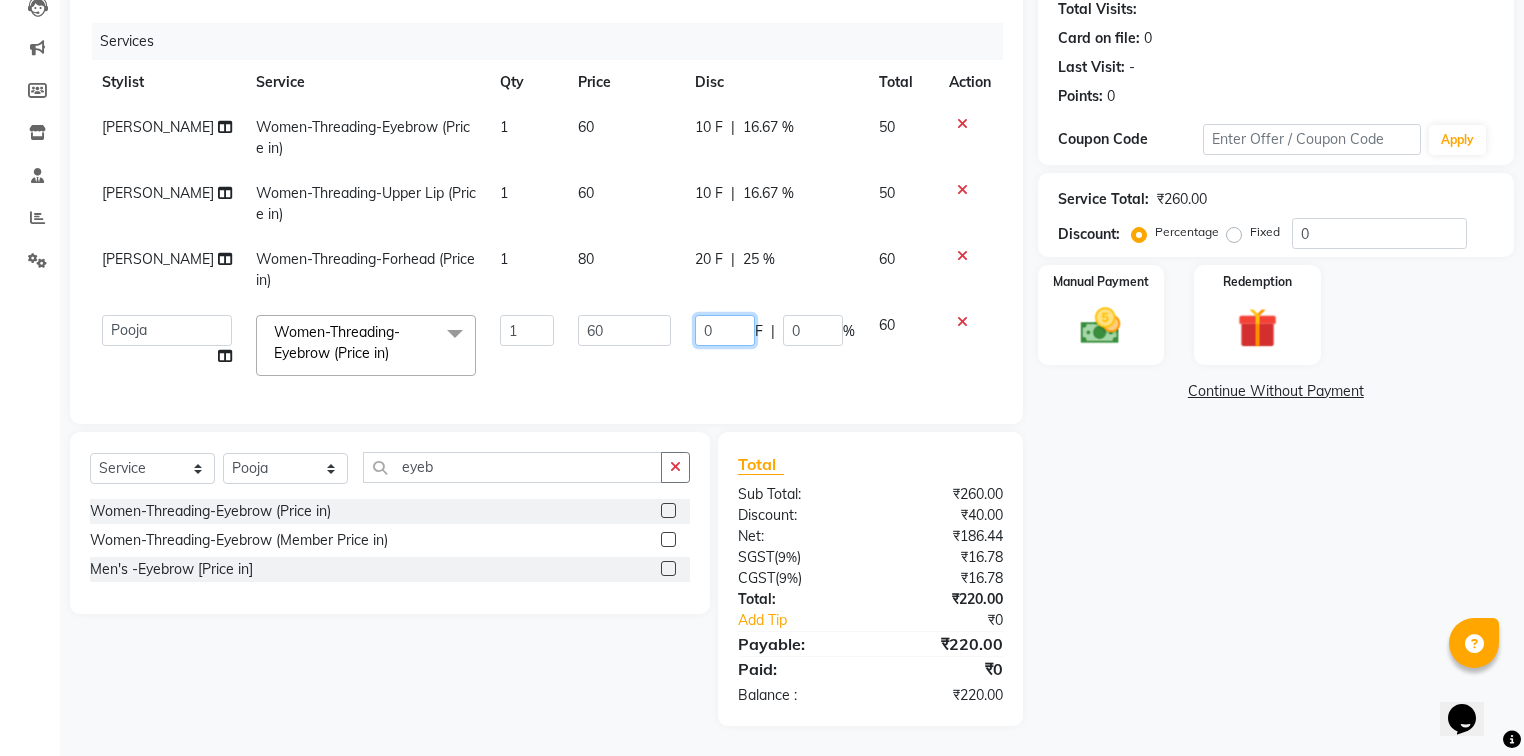 drag, startPoint x: 732, startPoint y: 329, endPoint x: 688, endPoint y: 325, distance: 44.181442 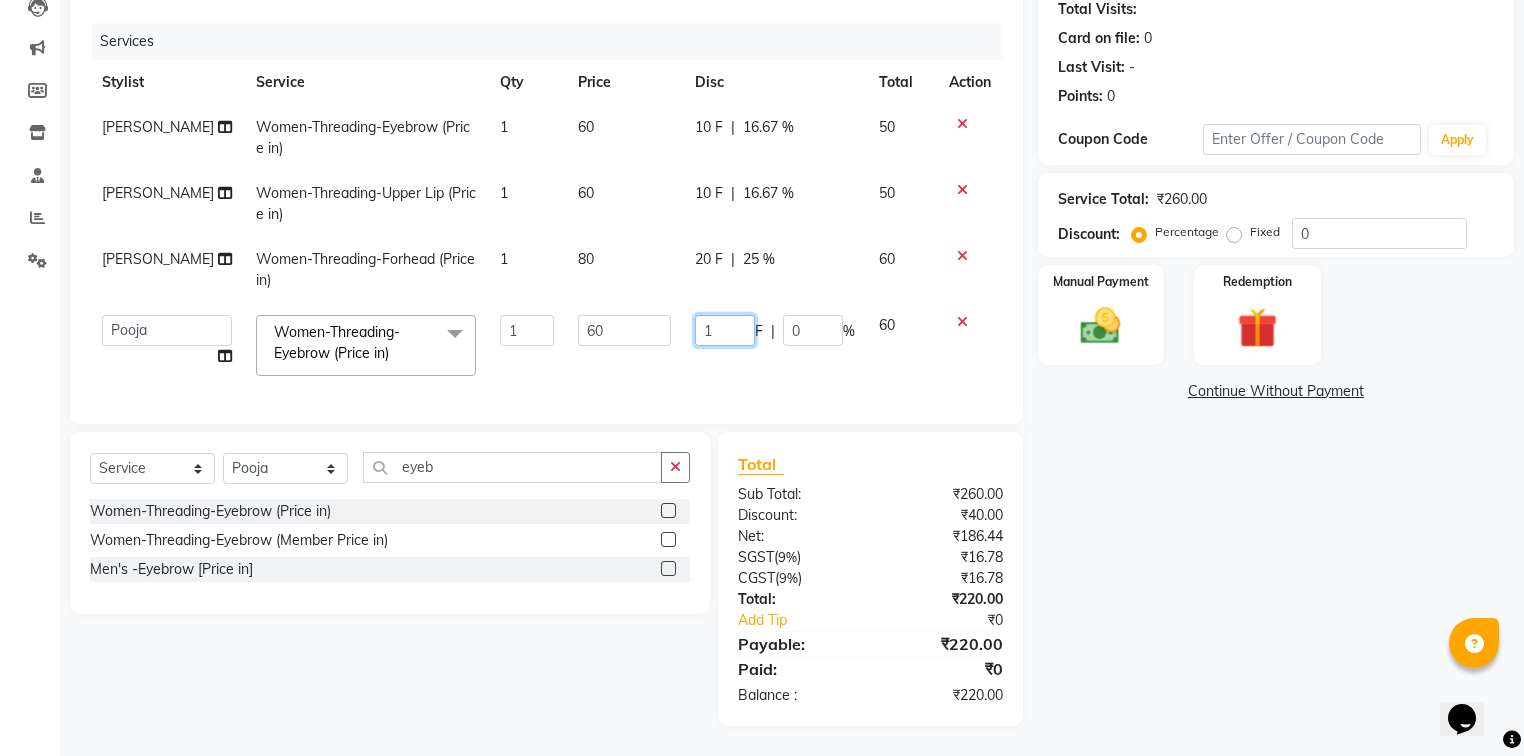 type on "10" 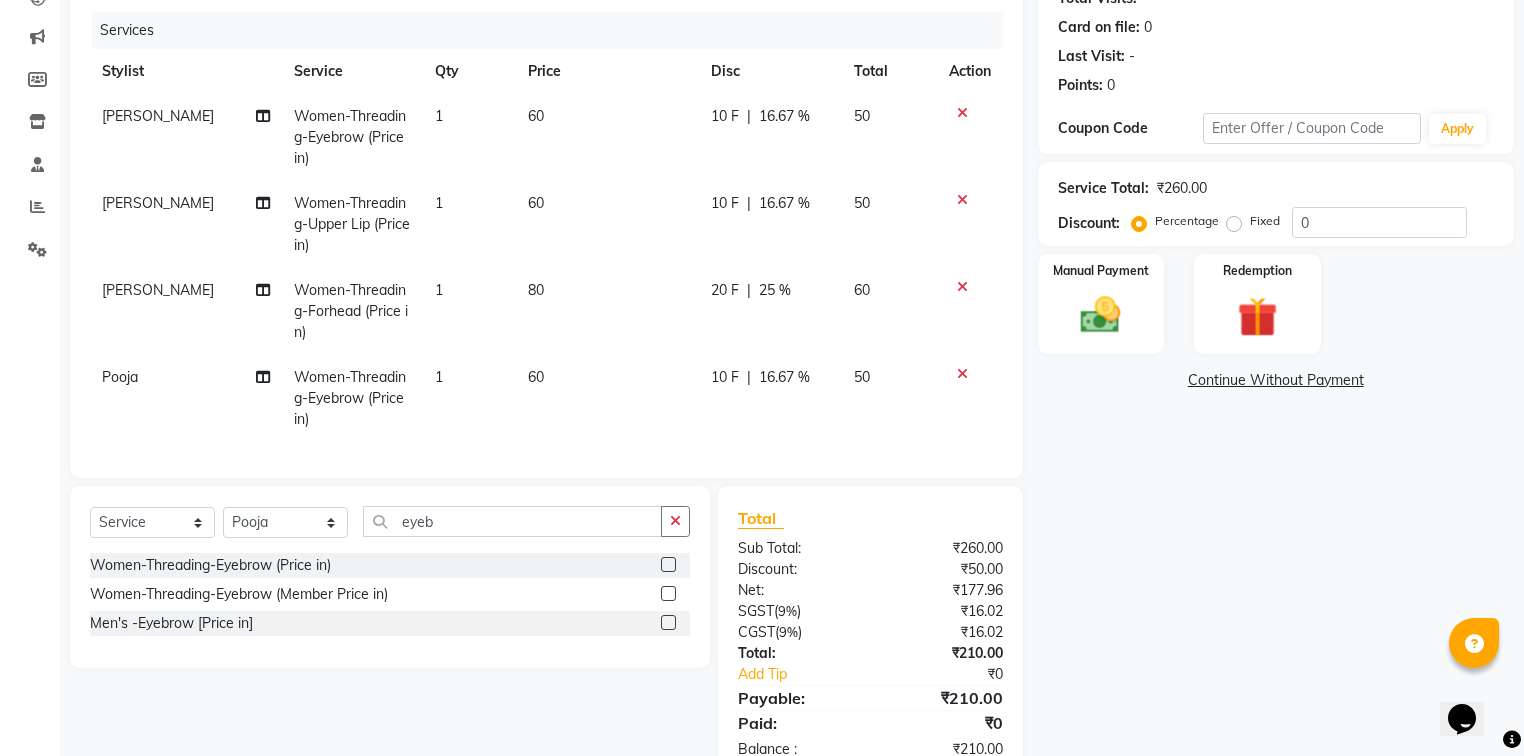 click on "Pooja Women-Threading-Eyebrow (Price in) 1 60 10 F | 16.67 % 50" 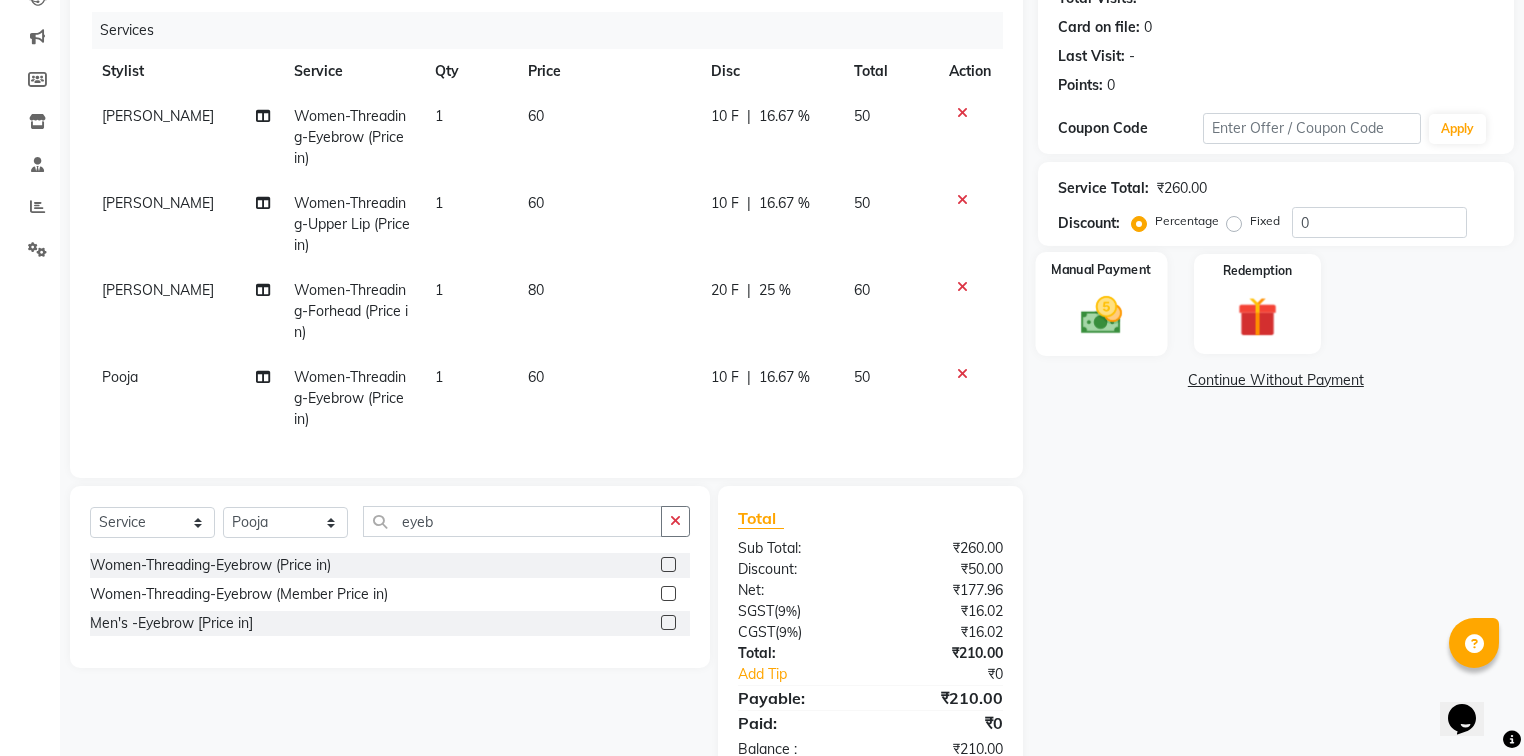 click 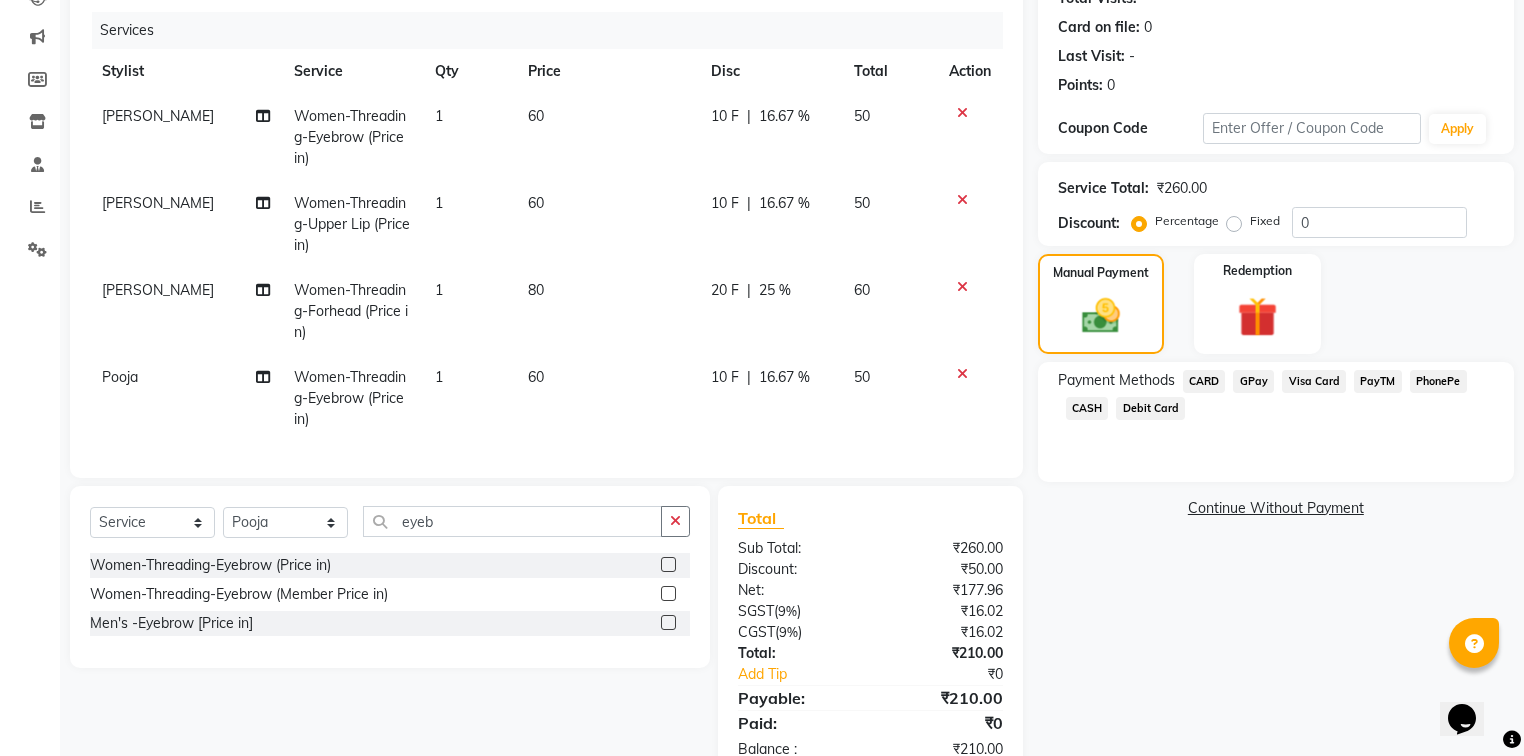 click on "GPay" 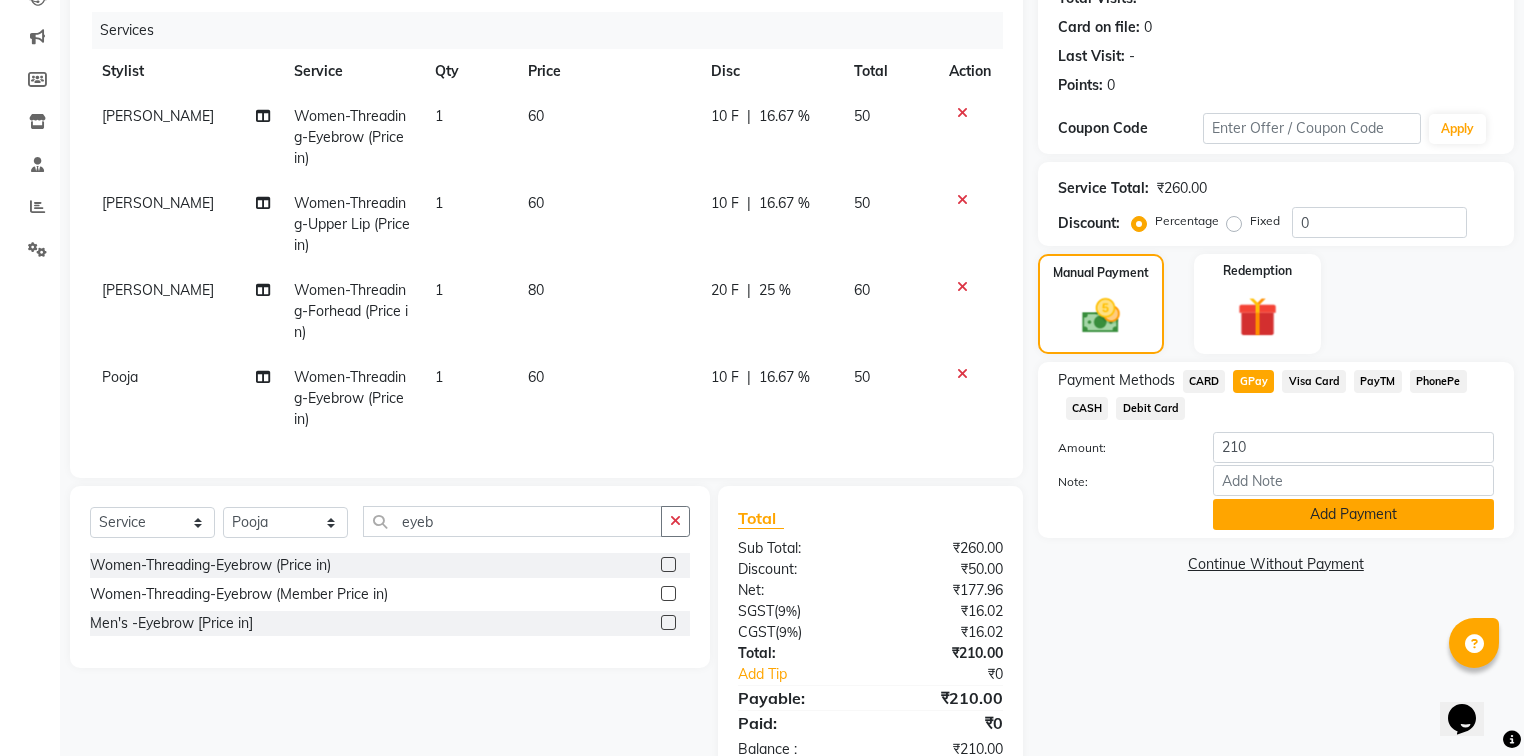 click on "Add Payment" 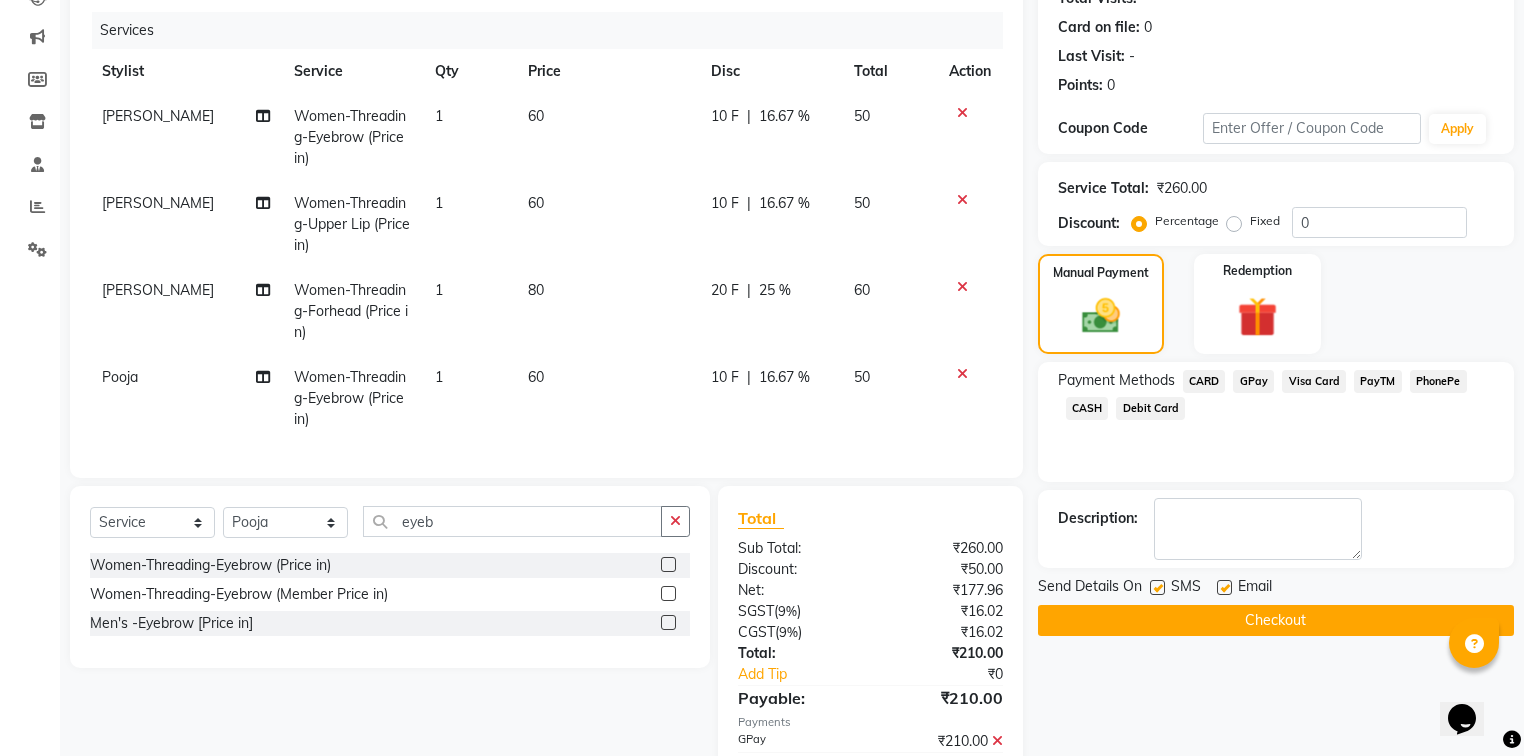 click 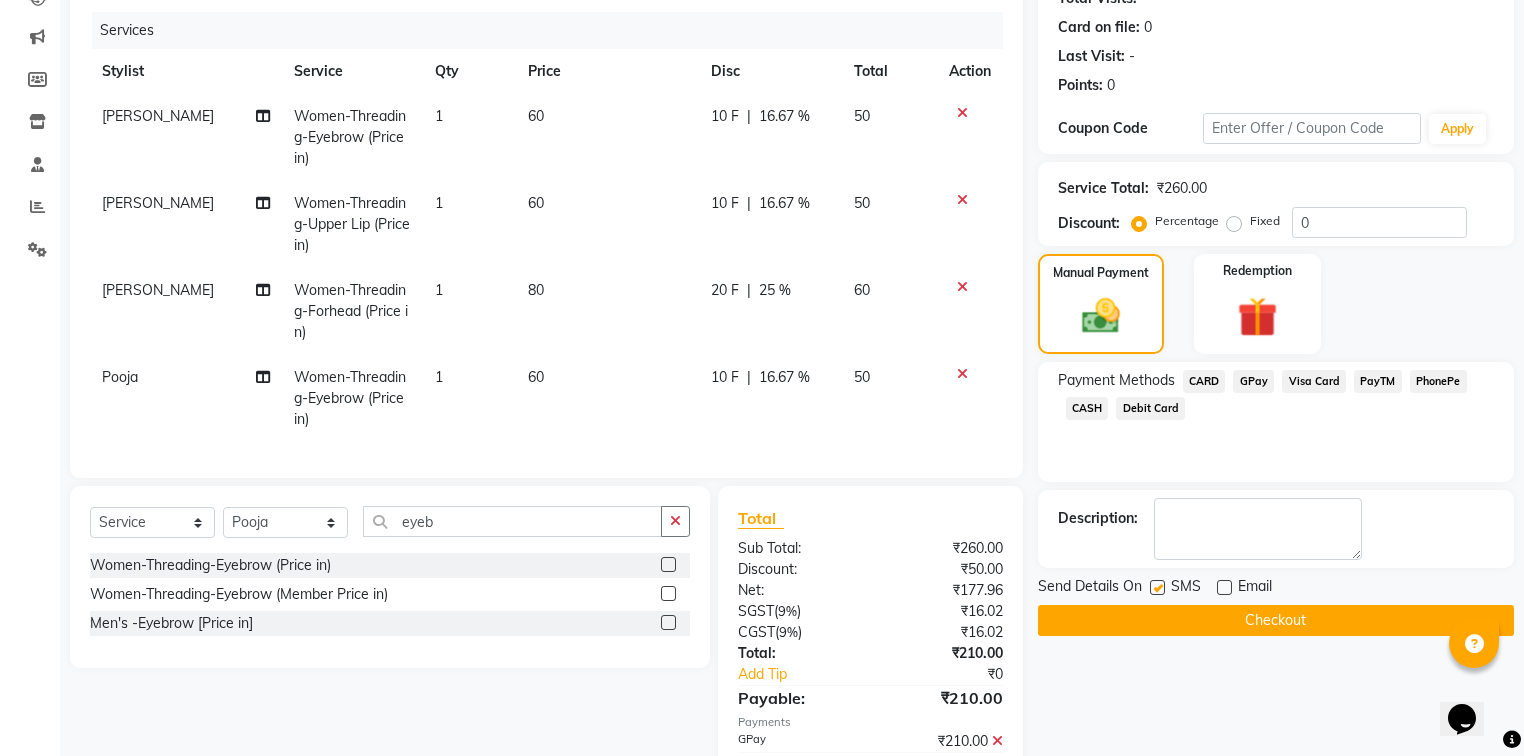 click on "Checkout" 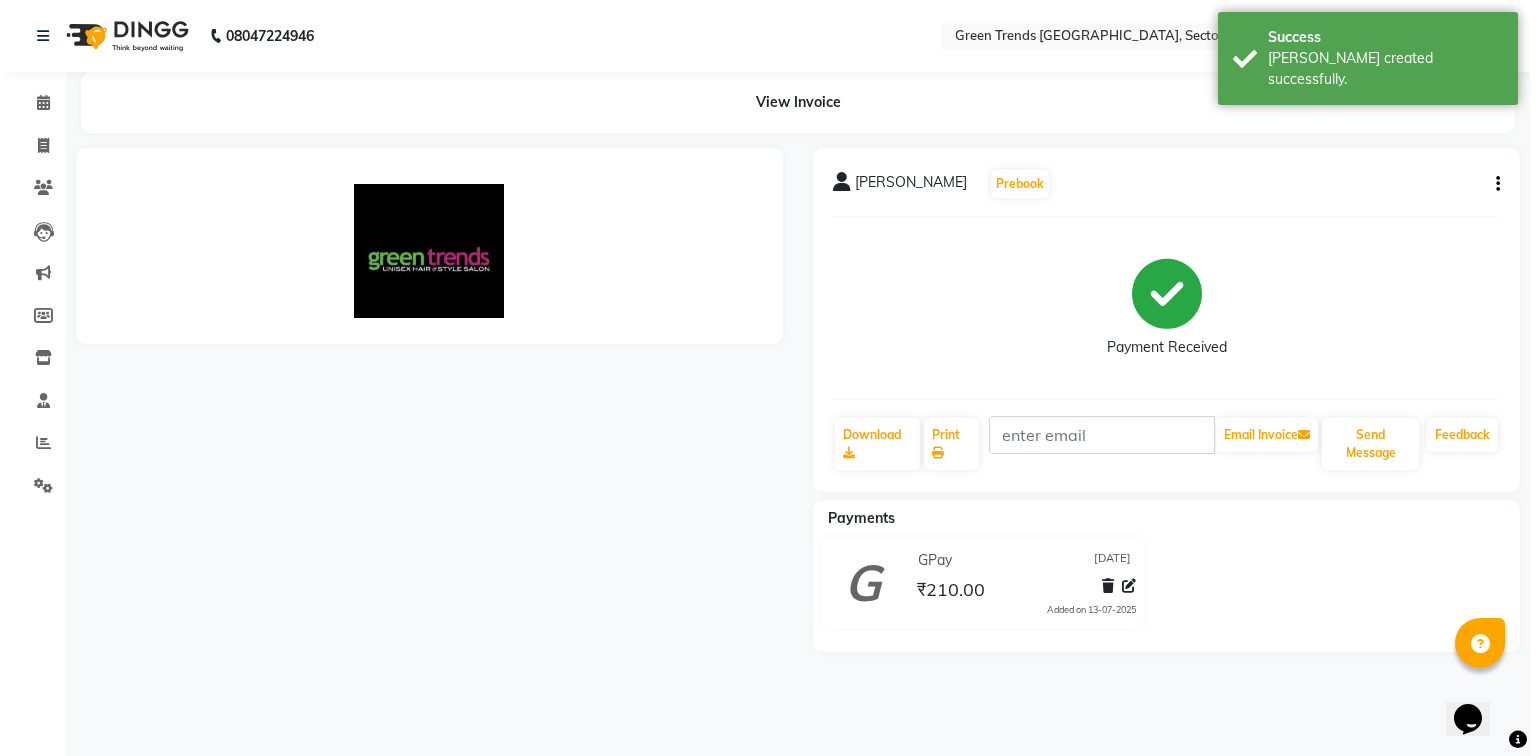 scroll, scrollTop: 0, scrollLeft: 0, axis: both 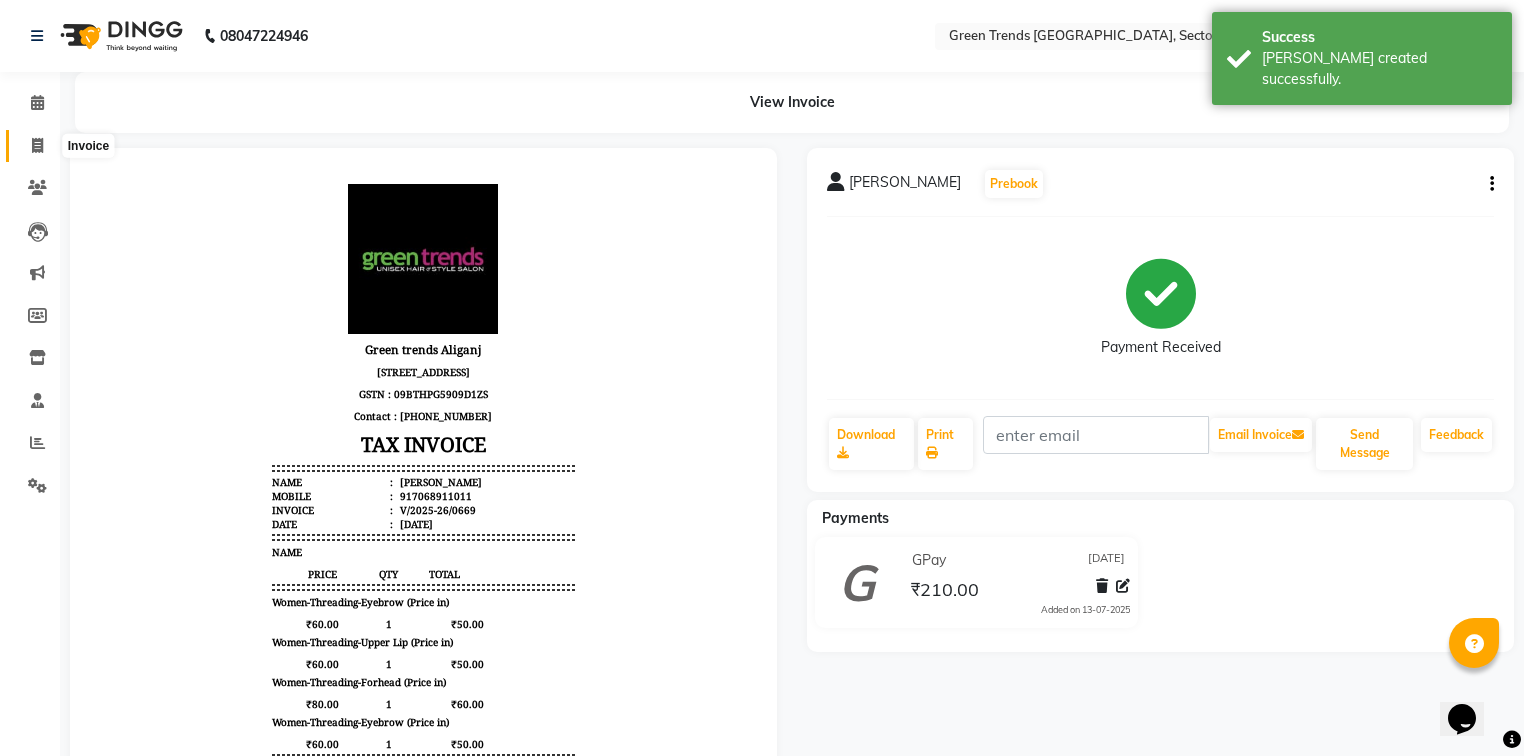 click 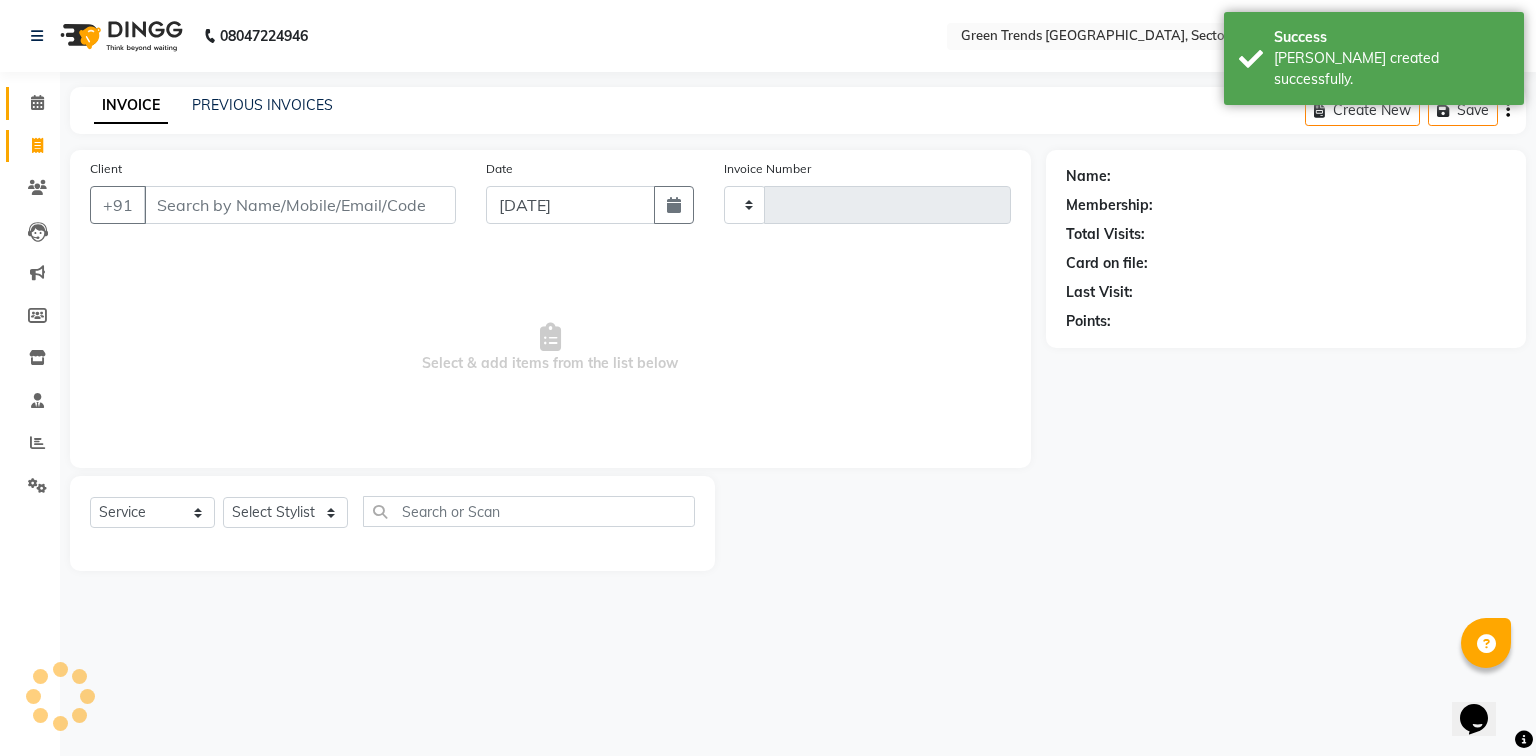 type on "0670" 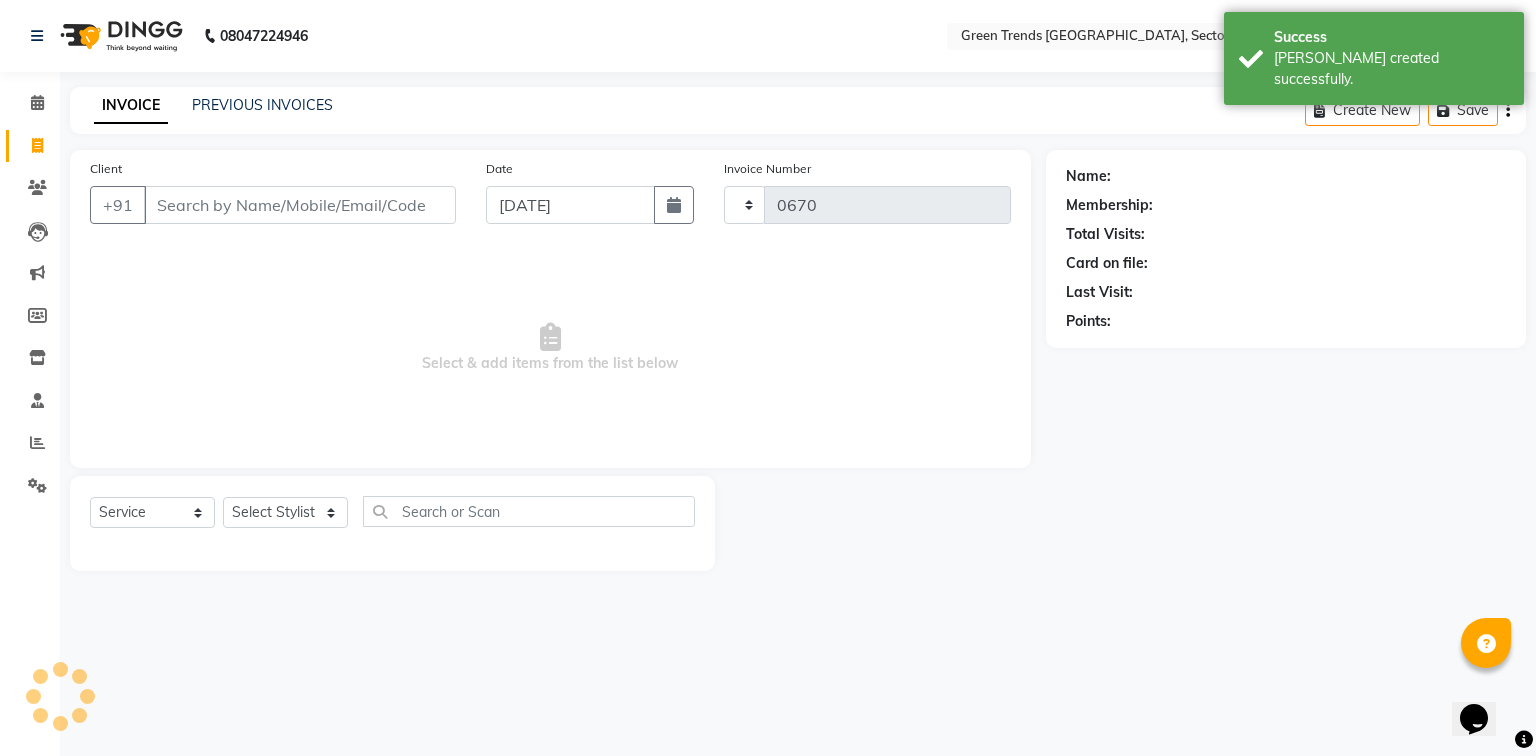 select on "7023" 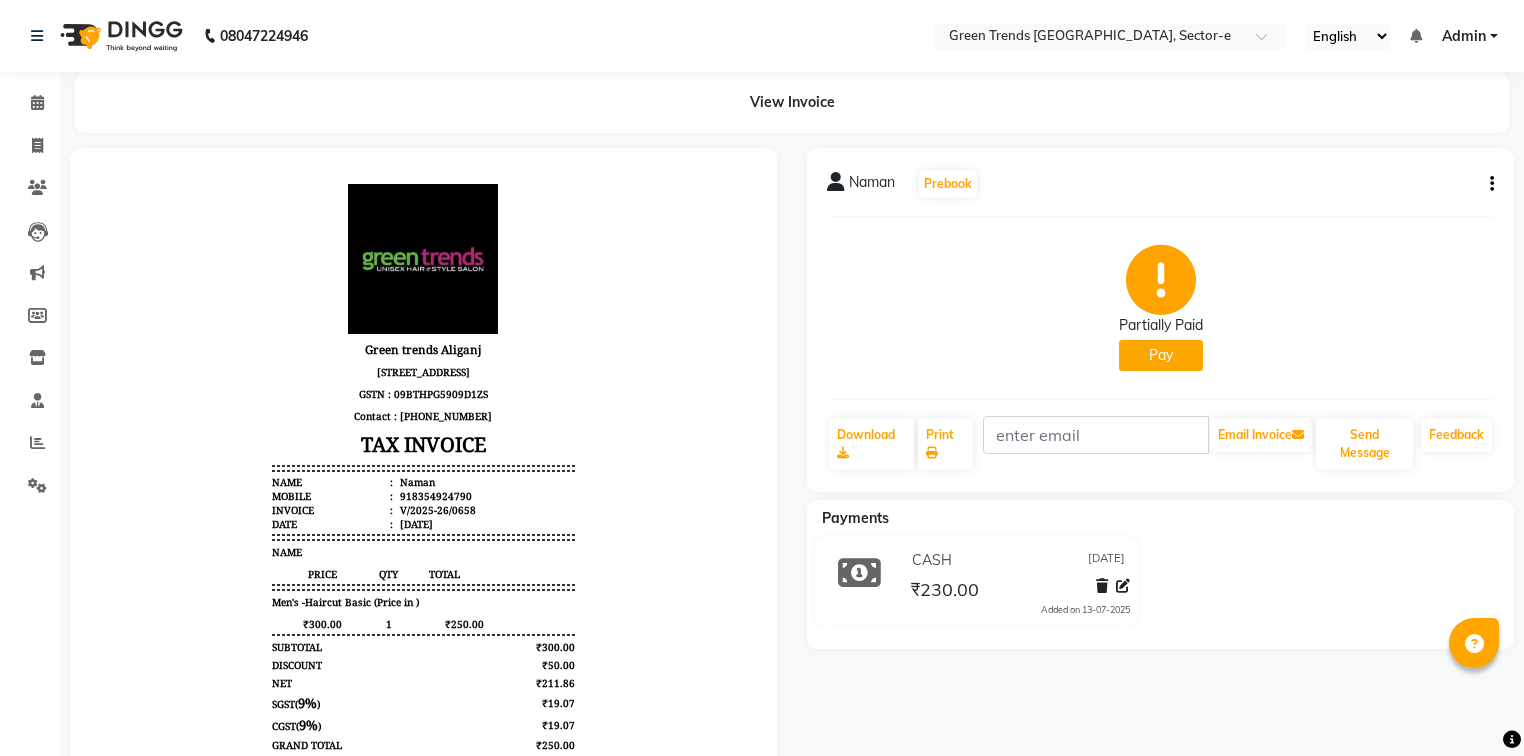 scroll, scrollTop: 0, scrollLeft: 0, axis: both 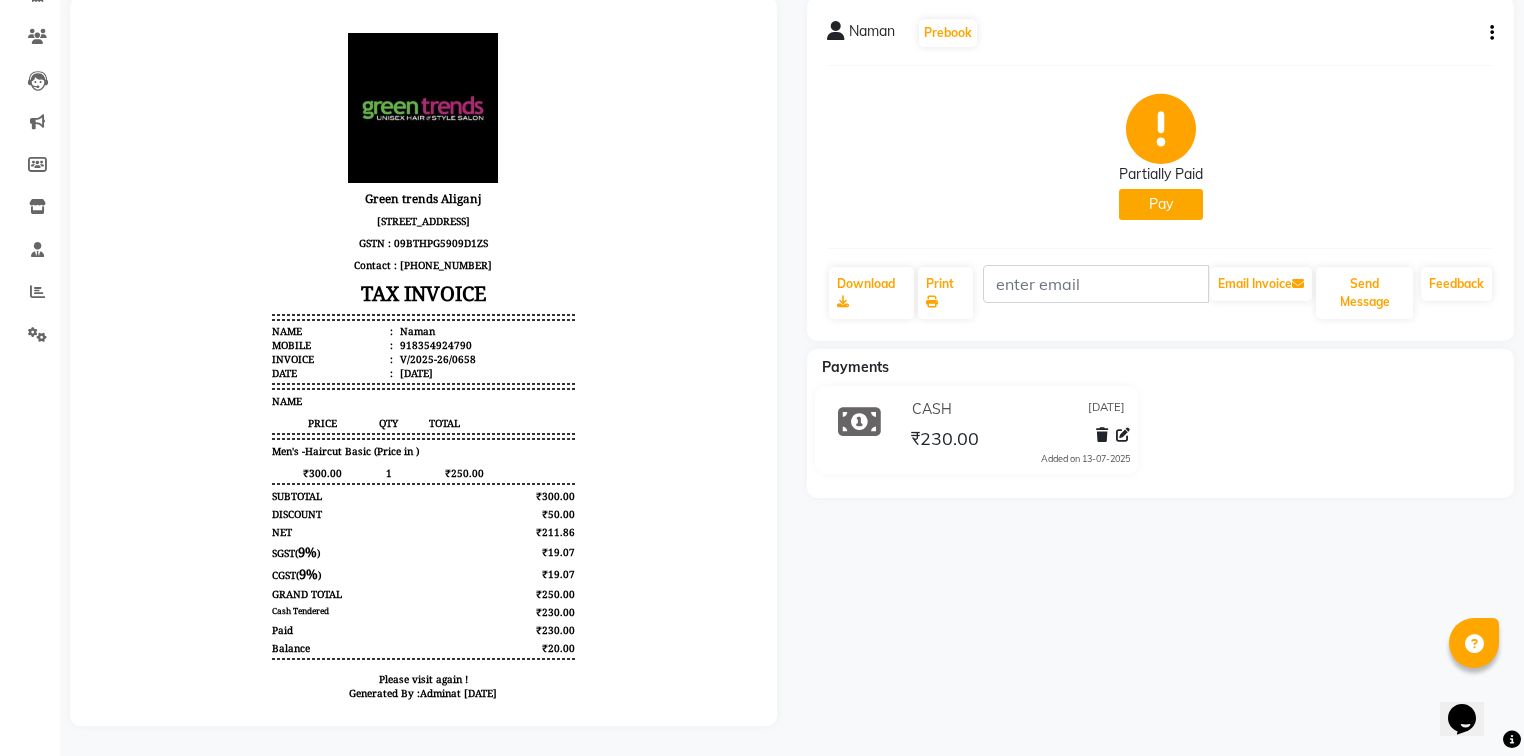 click 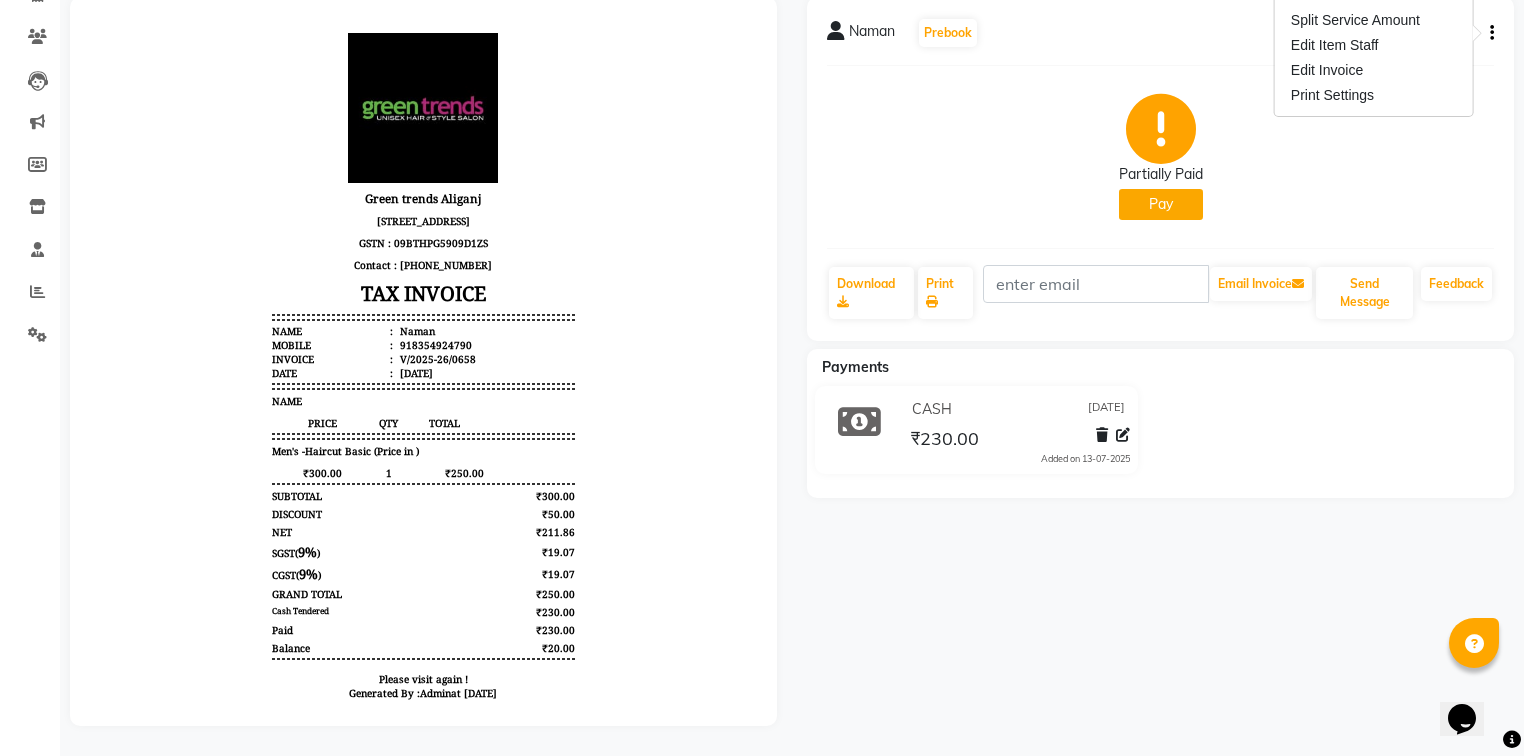 click on "Partially Paid   Pay" 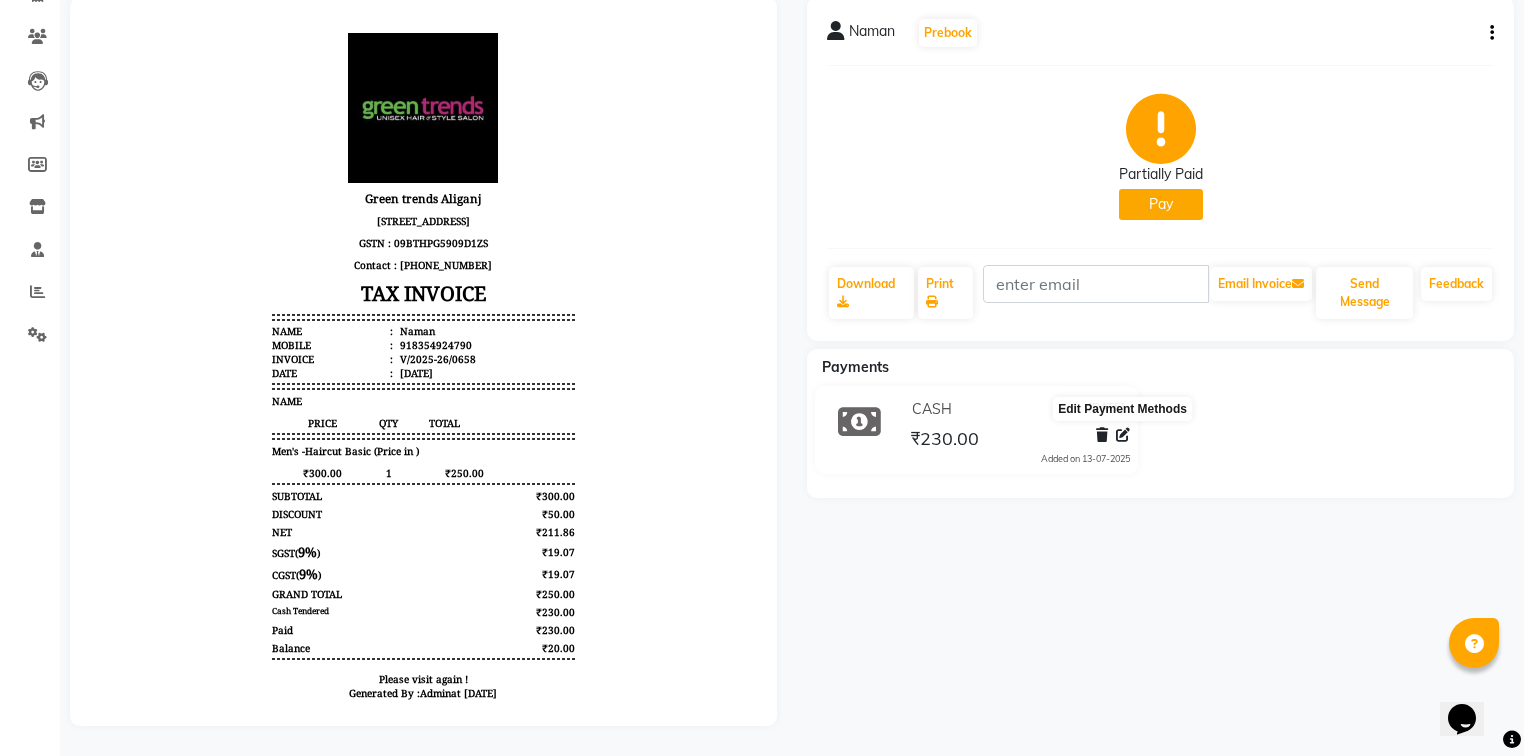 click 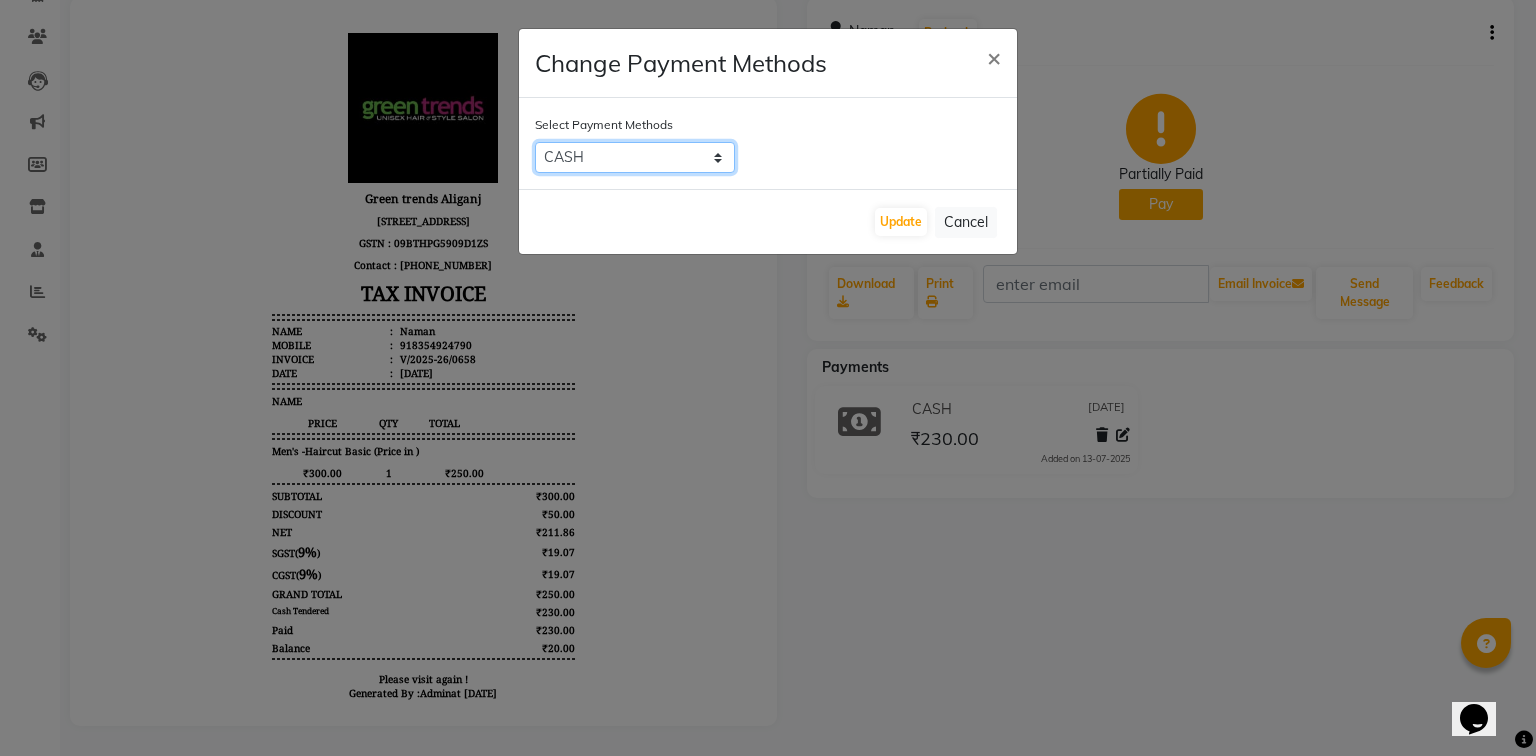 click on "CARD   GPay   Visa Card   PayTM   PhonePe   CASH   Debit Card" 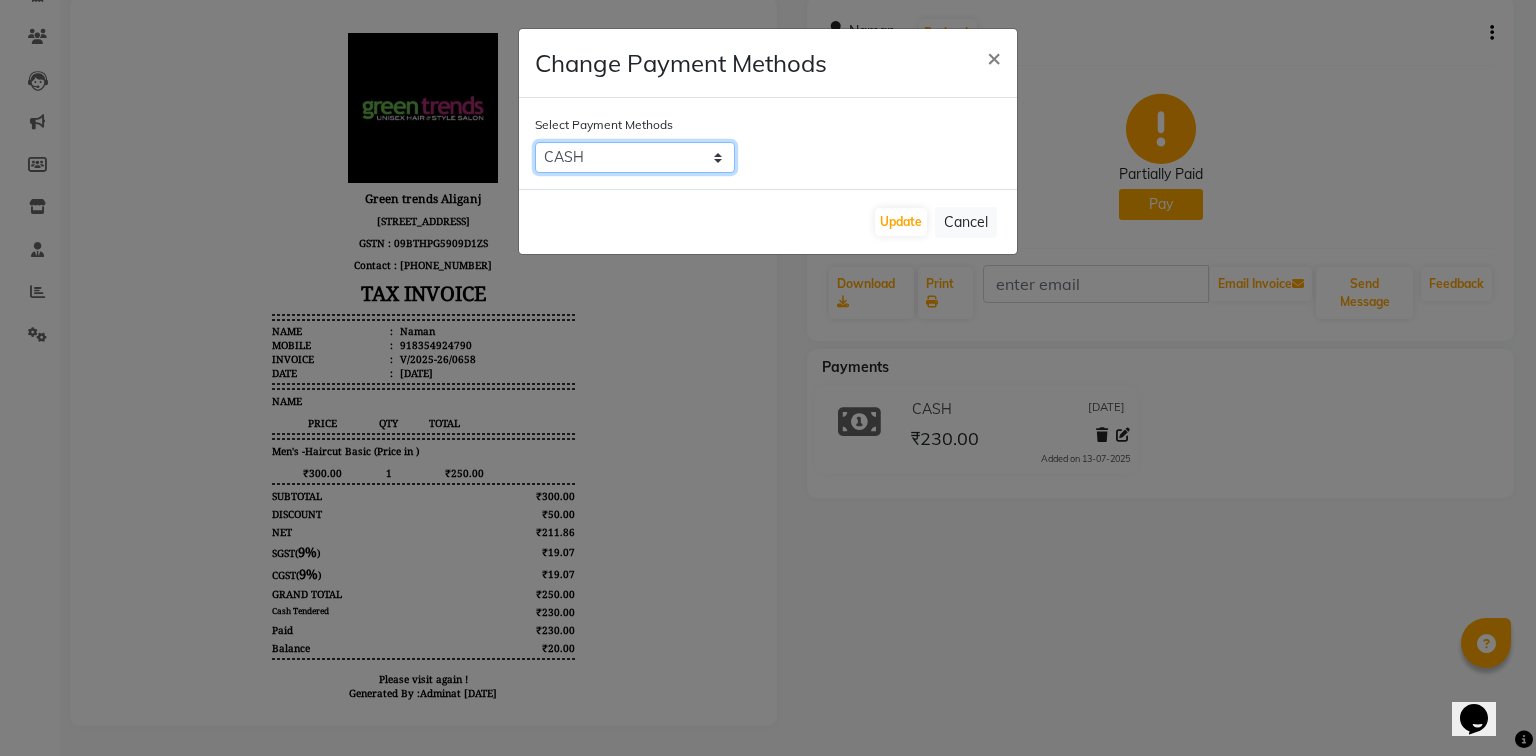 select on "5" 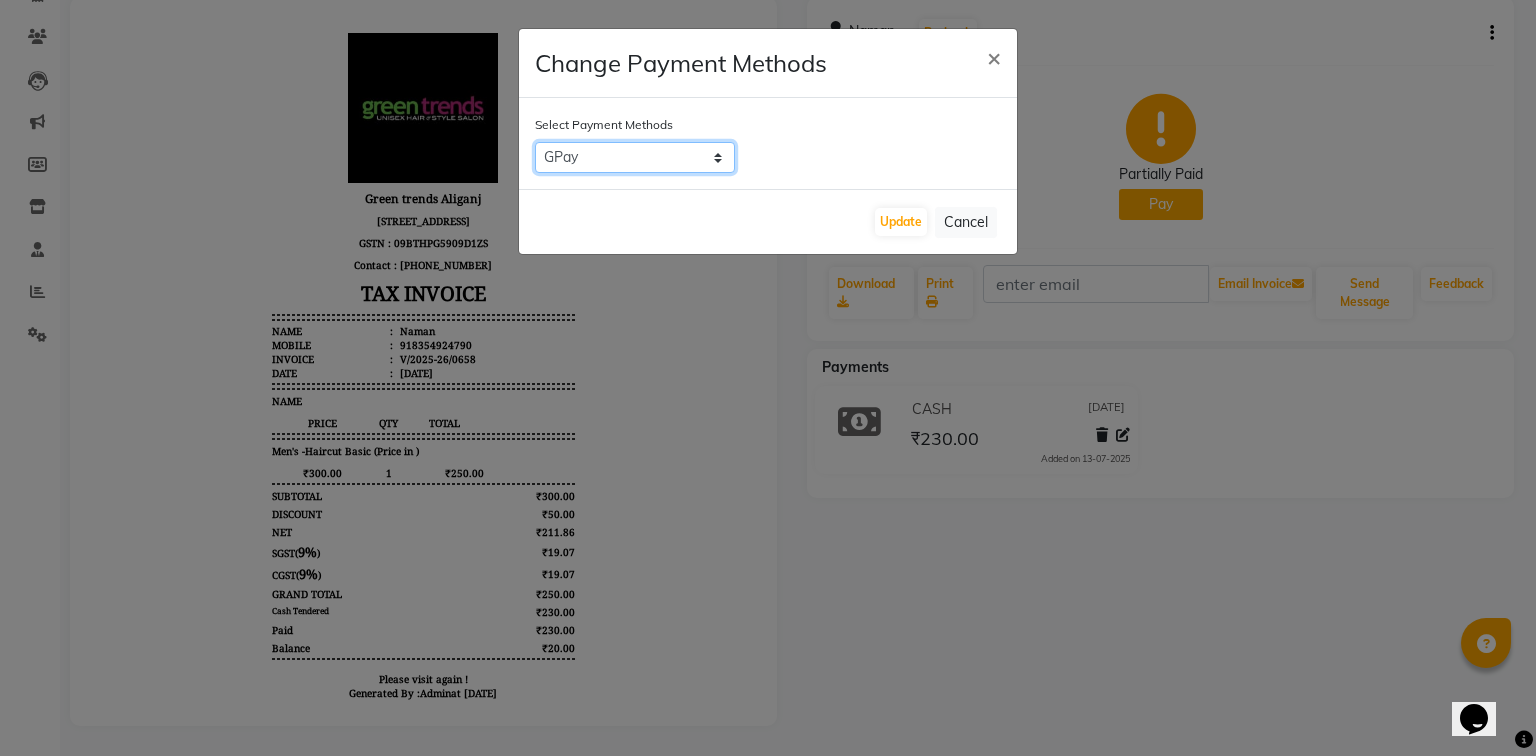 click on "CARD   GPay   Visa Card   PayTM   PhonePe   CASH   Debit Card" 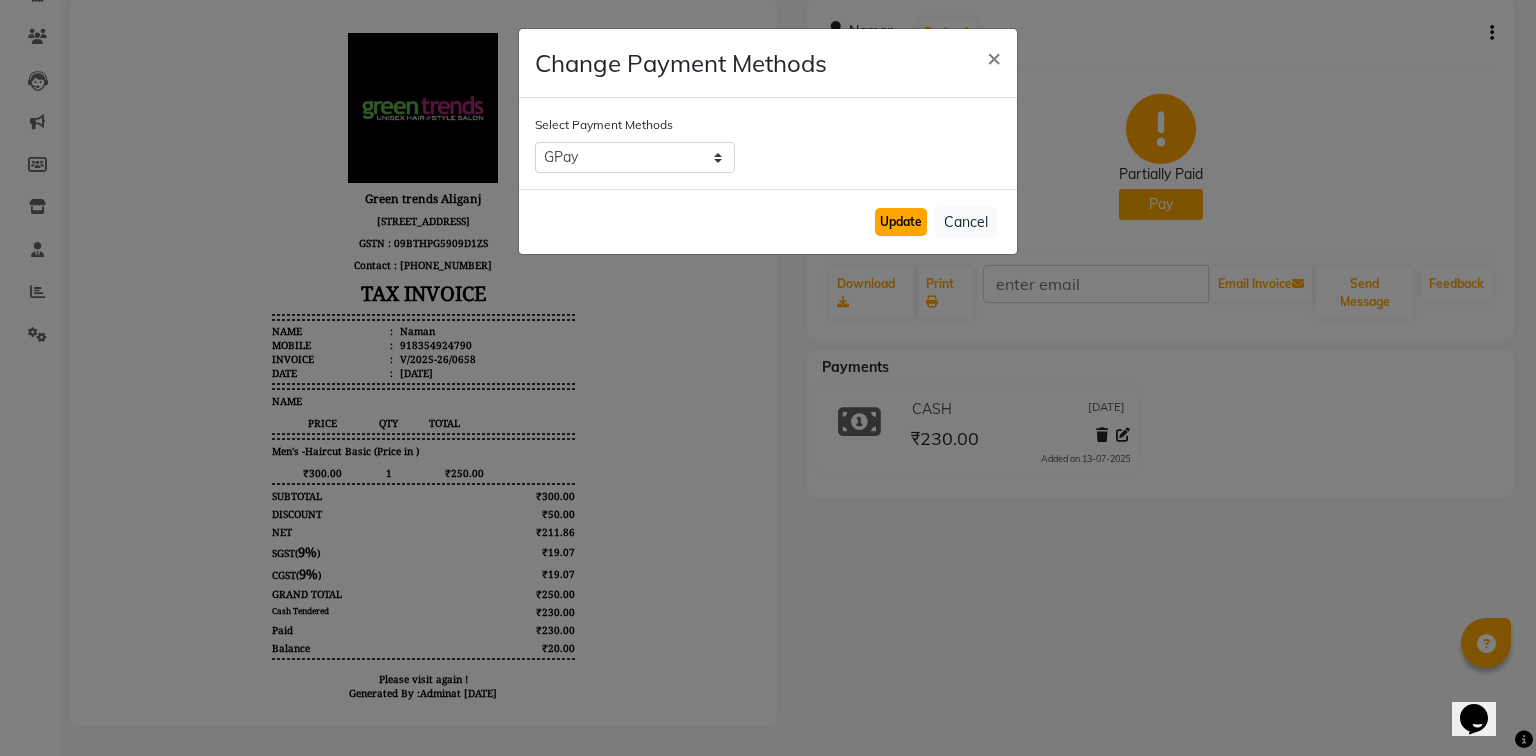 click on "Update" 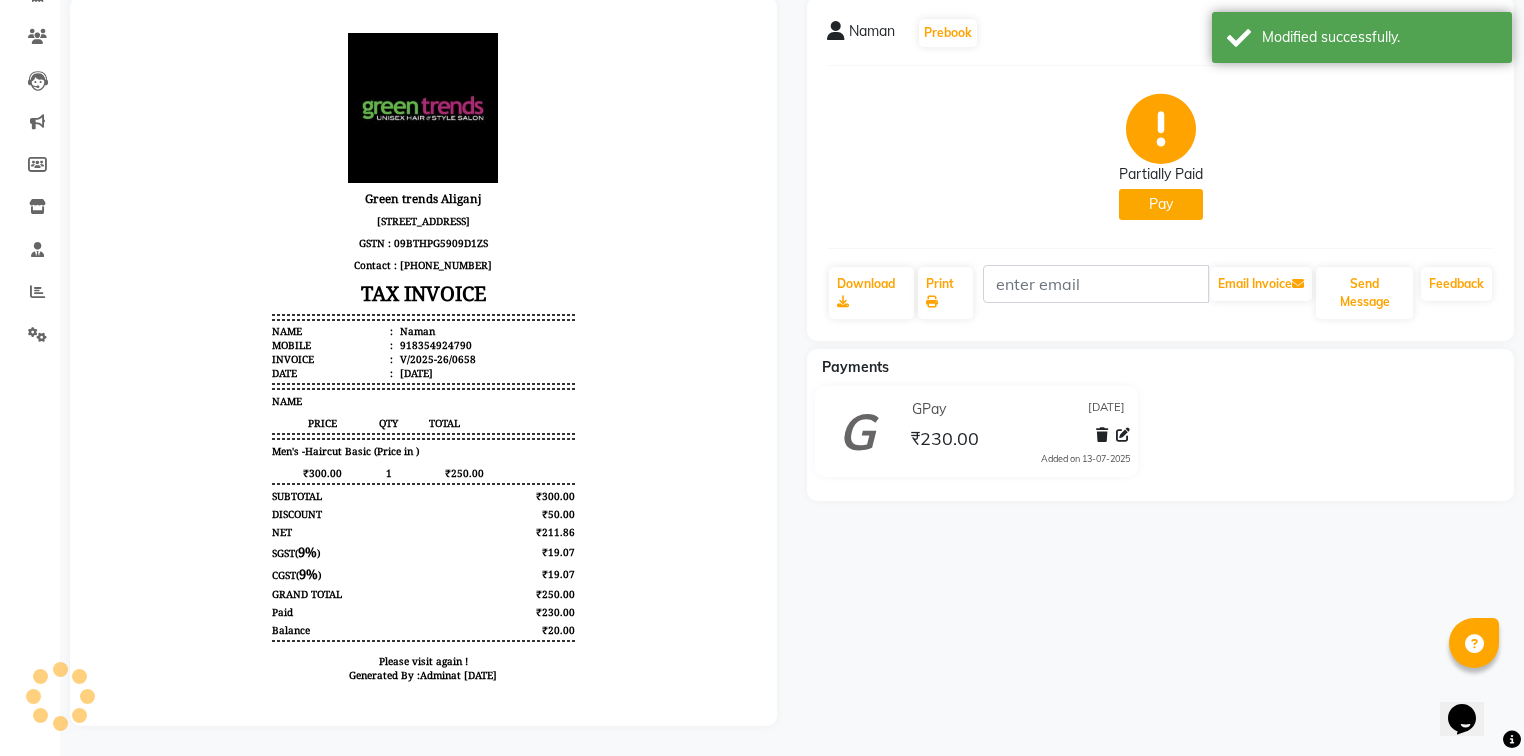 scroll, scrollTop: 144, scrollLeft: 0, axis: vertical 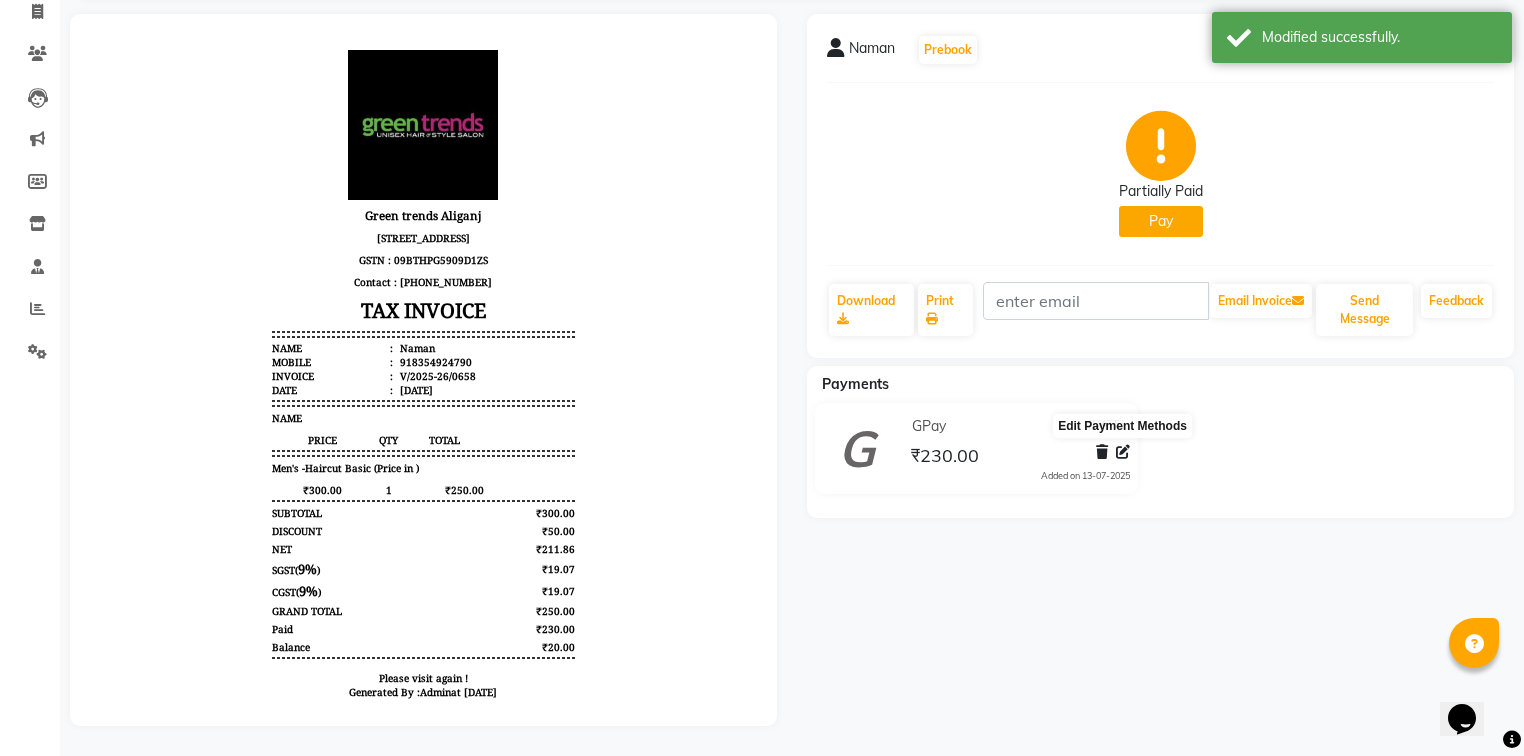 click 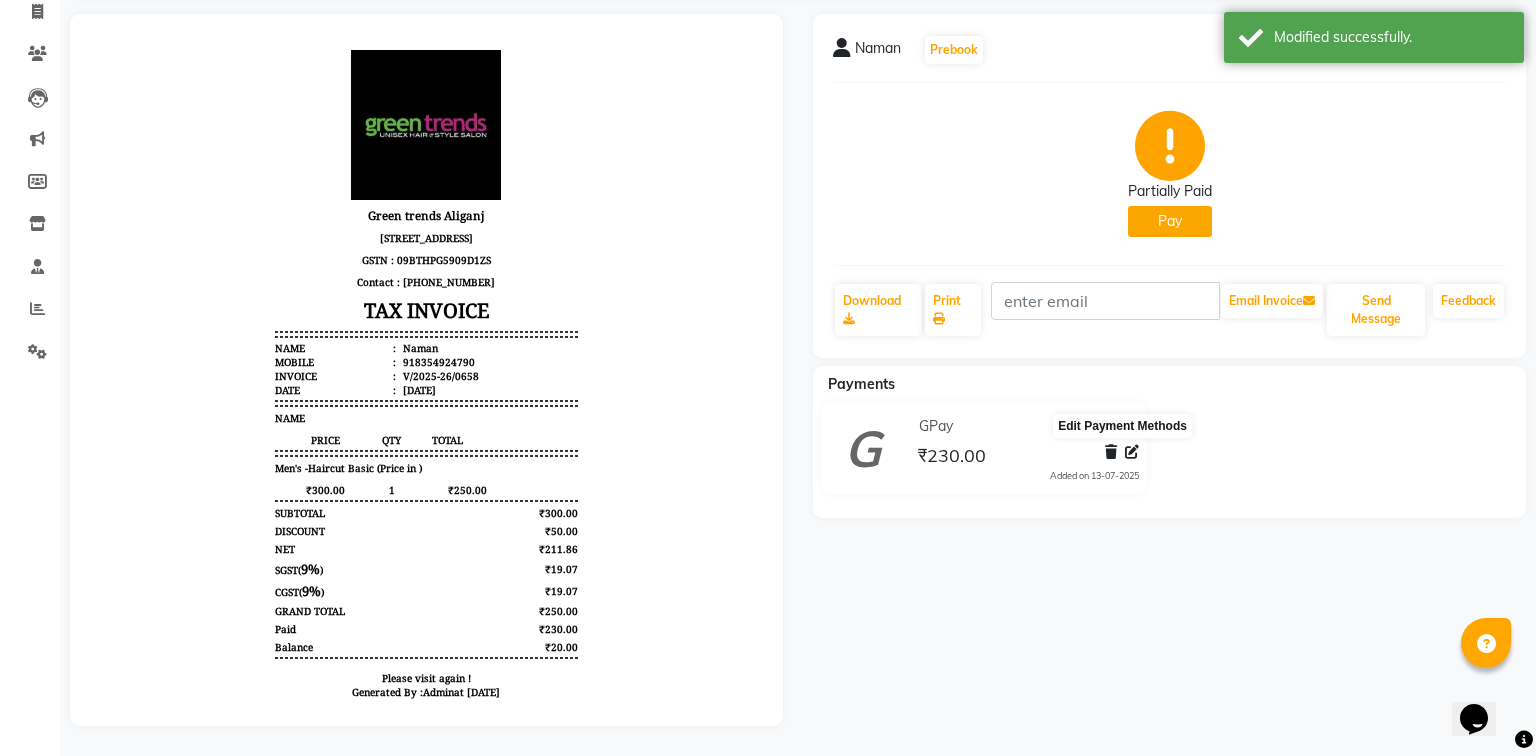select on "5" 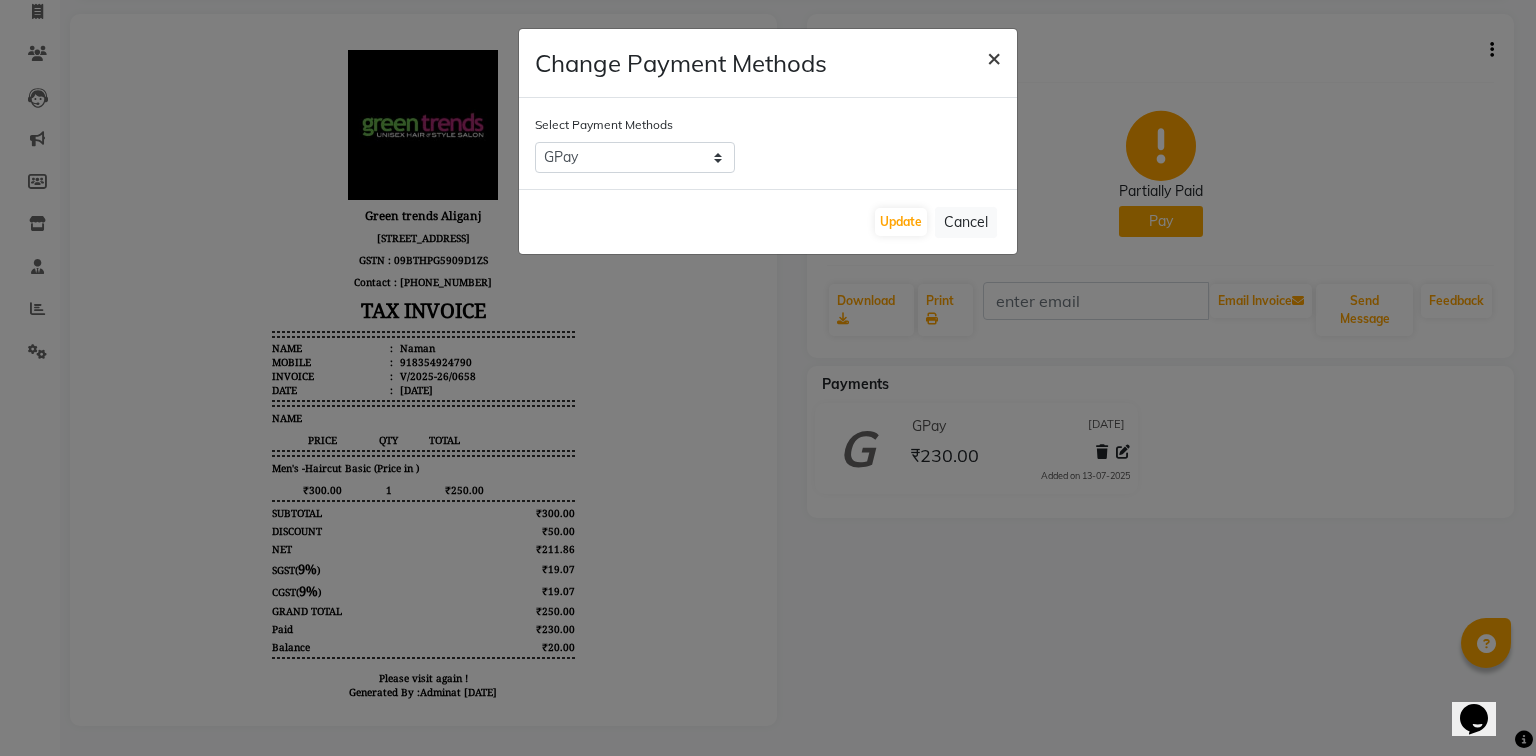 click on "×" 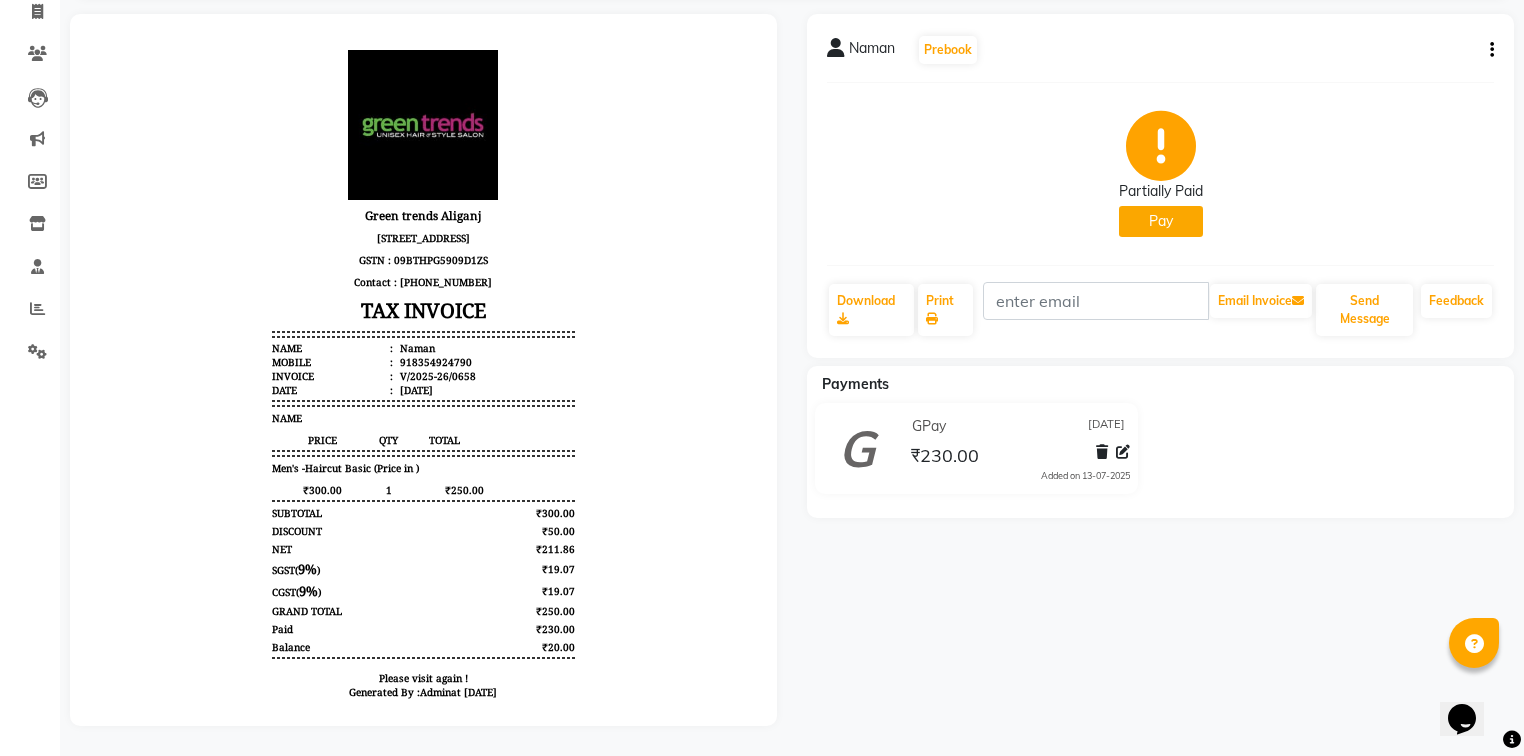 click 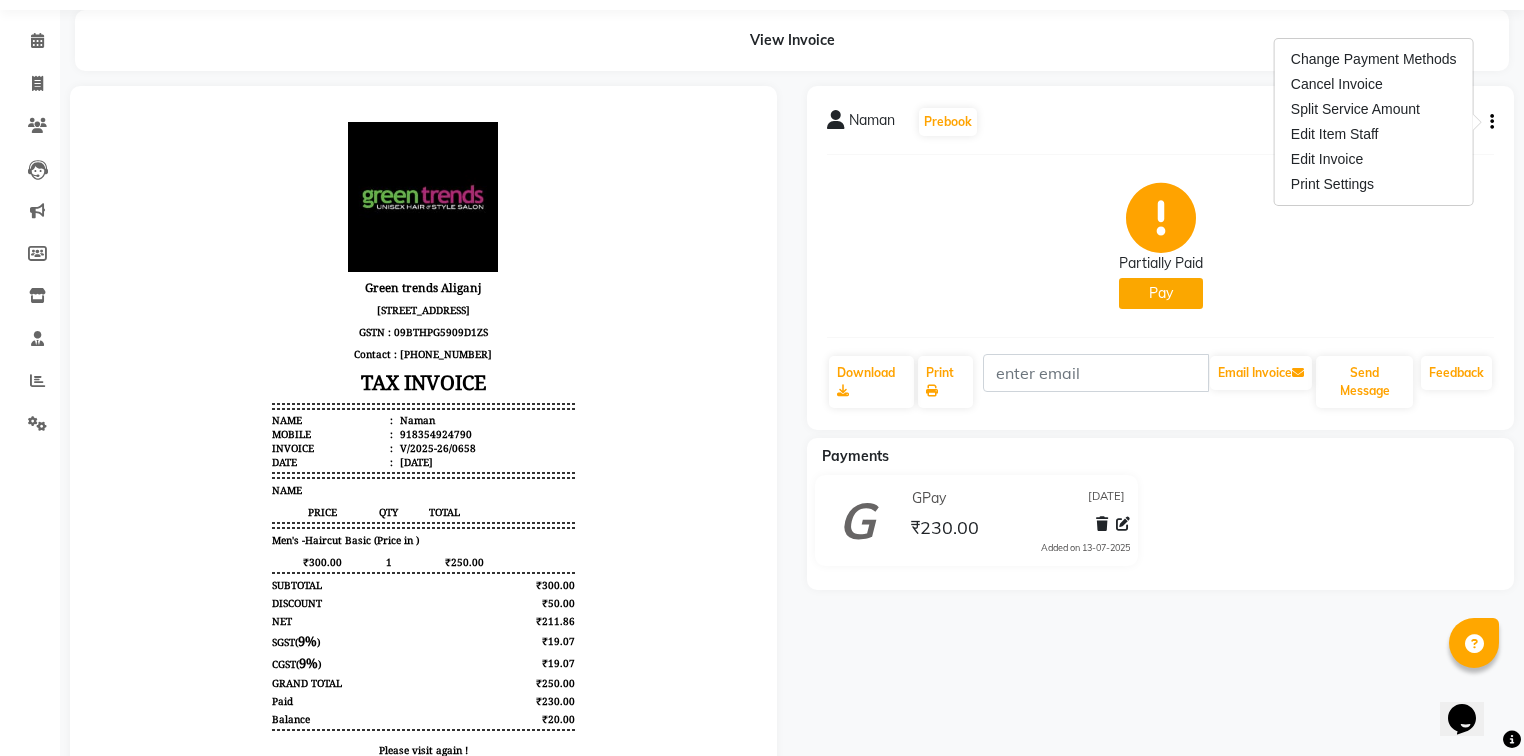 scroll, scrollTop: 60, scrollLeft: 0, axis: vertical 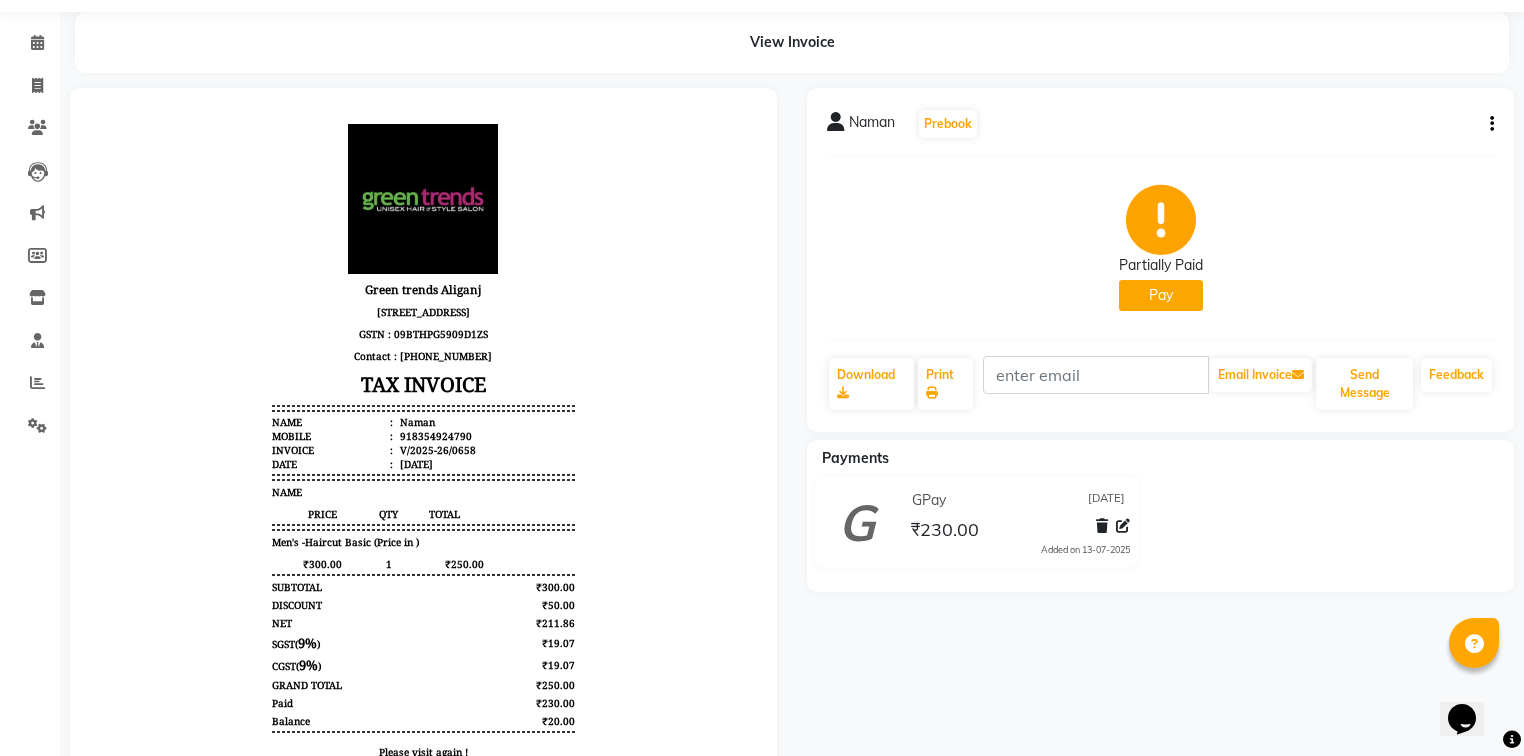 click 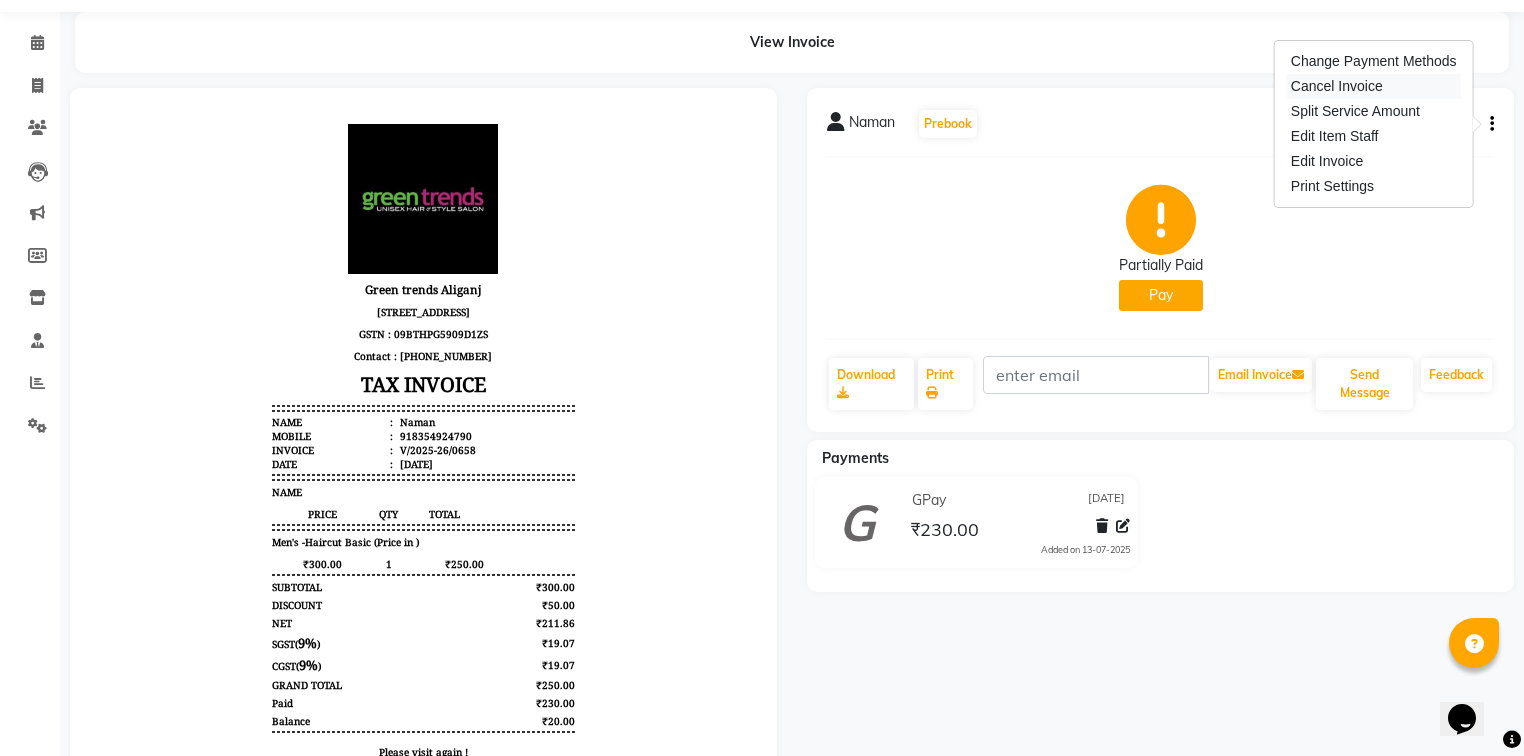 click on "Cancel Invoice" at bounding box center [1374, 86] 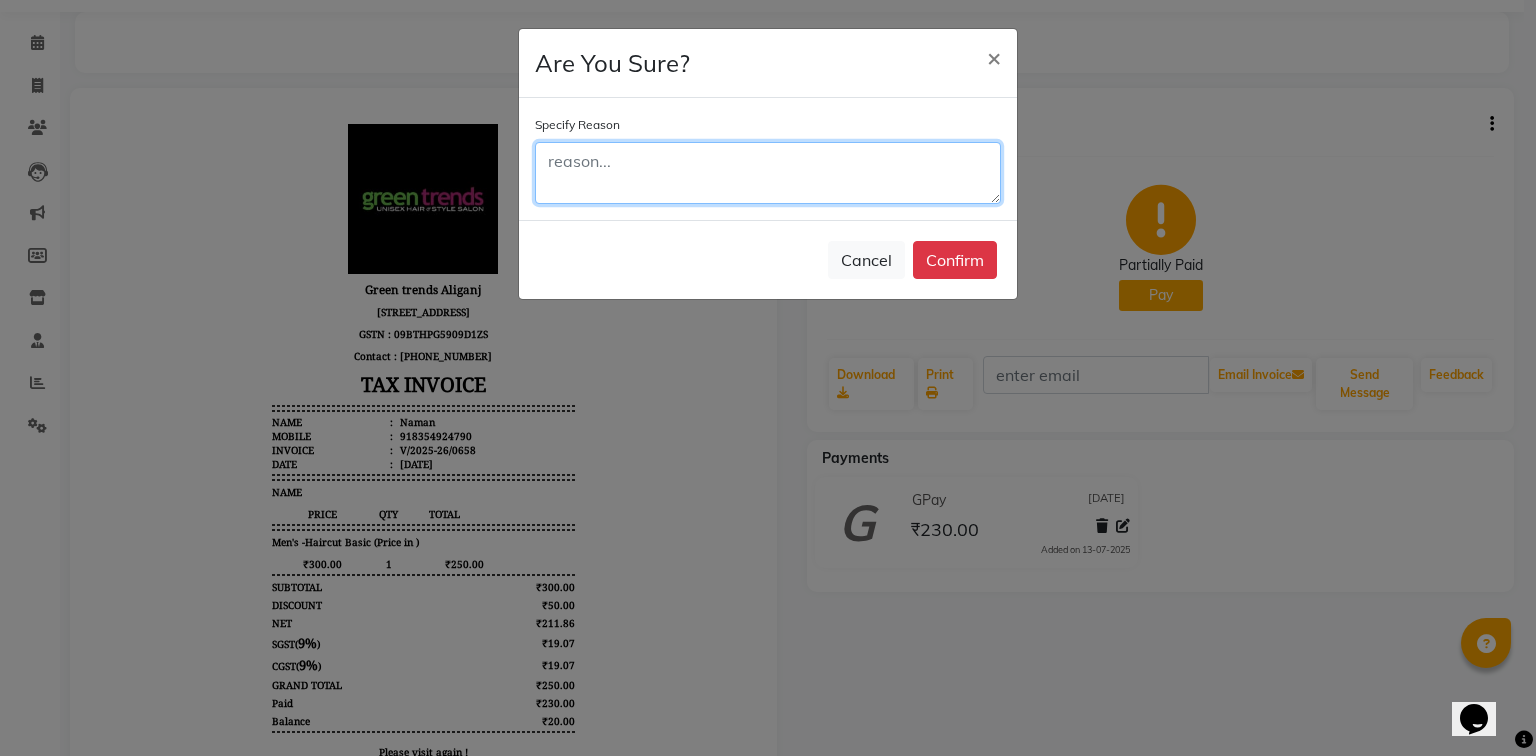 click 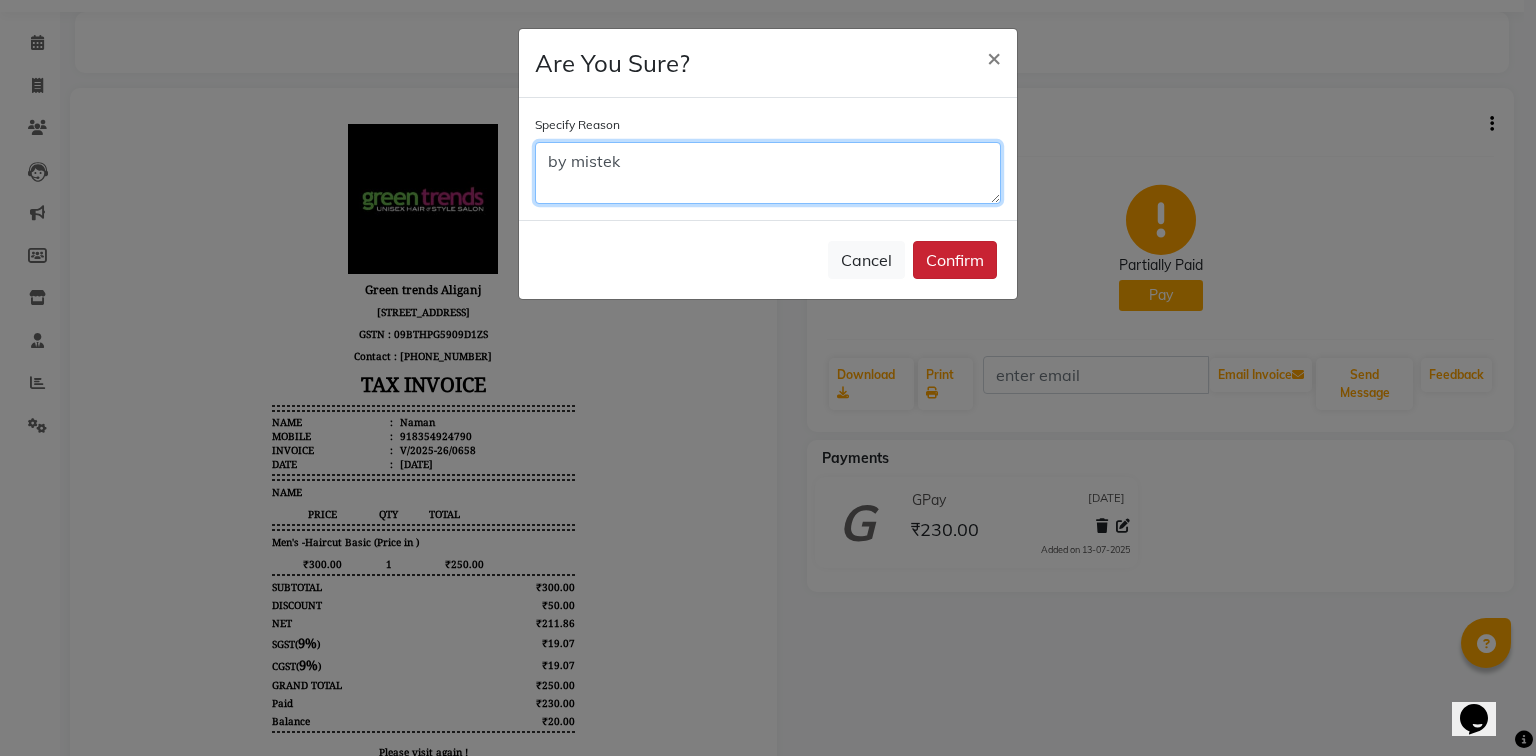 type on "by mistek" 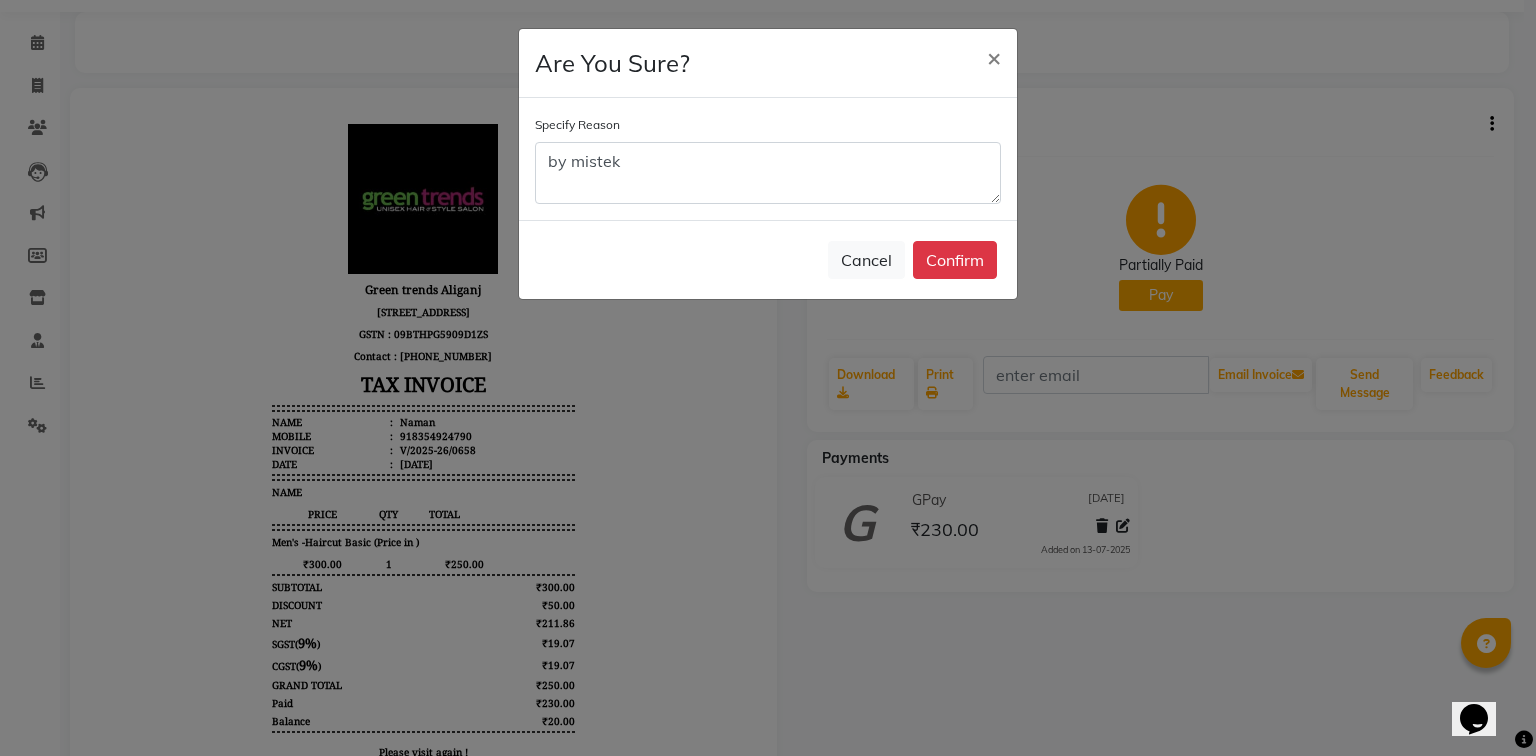 click on "Confirm" 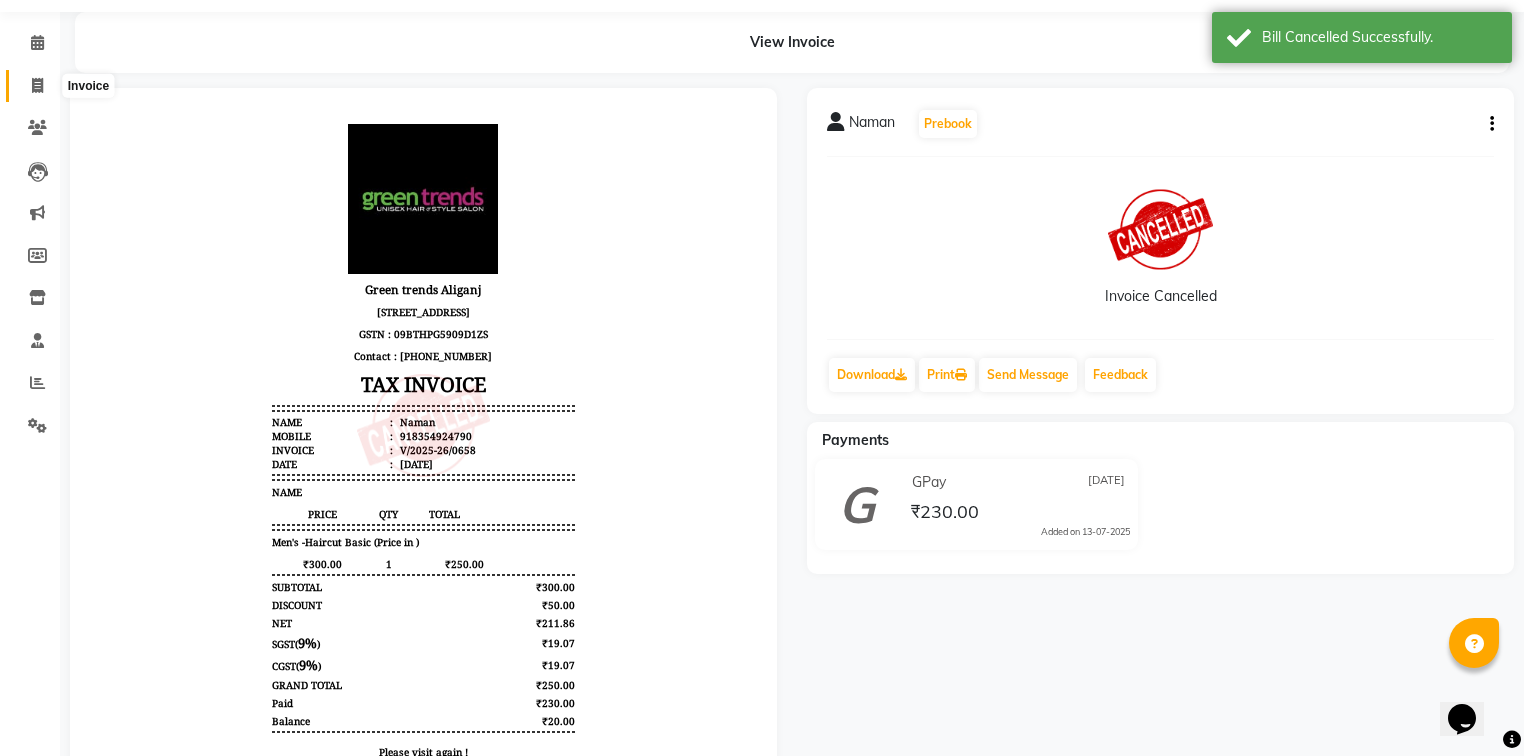 click 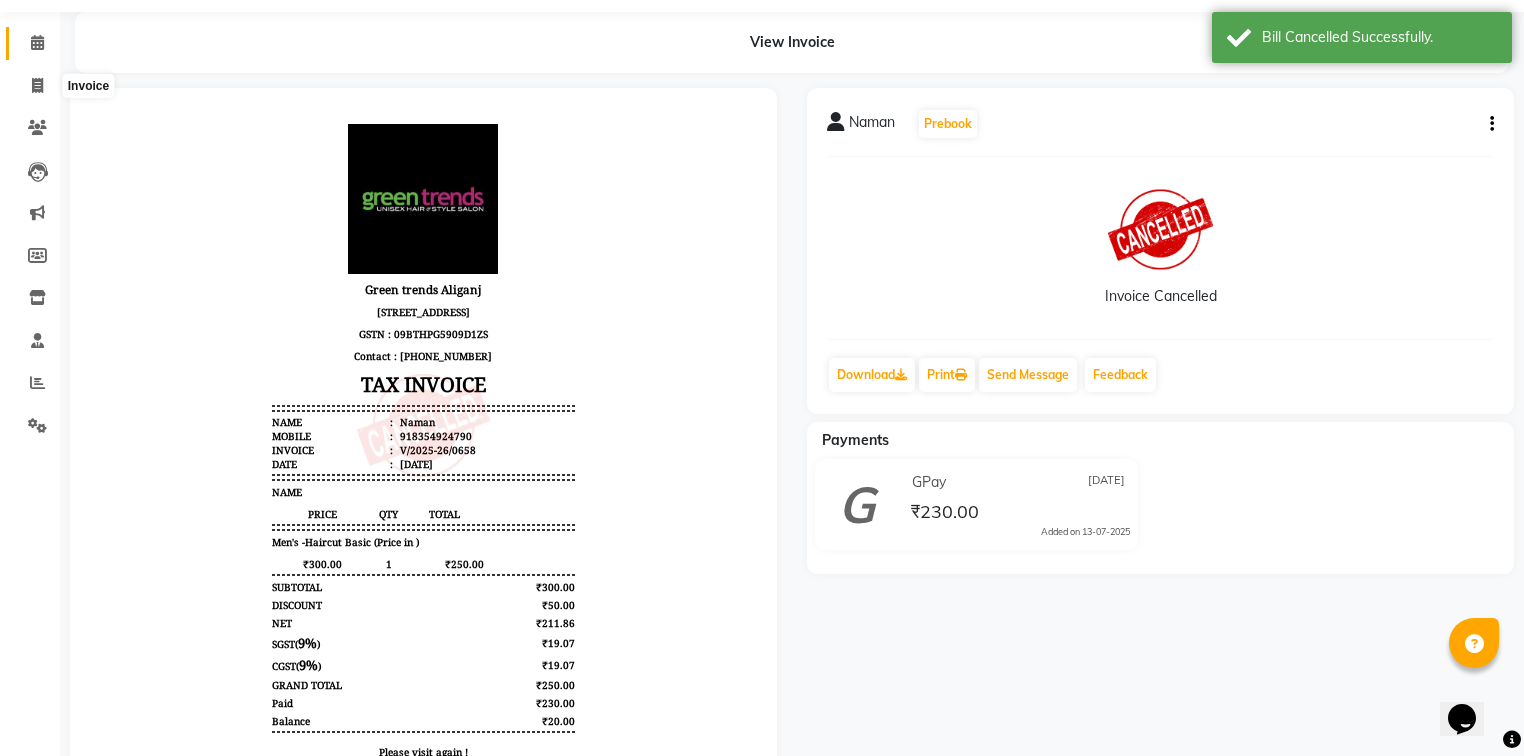 select on "service" 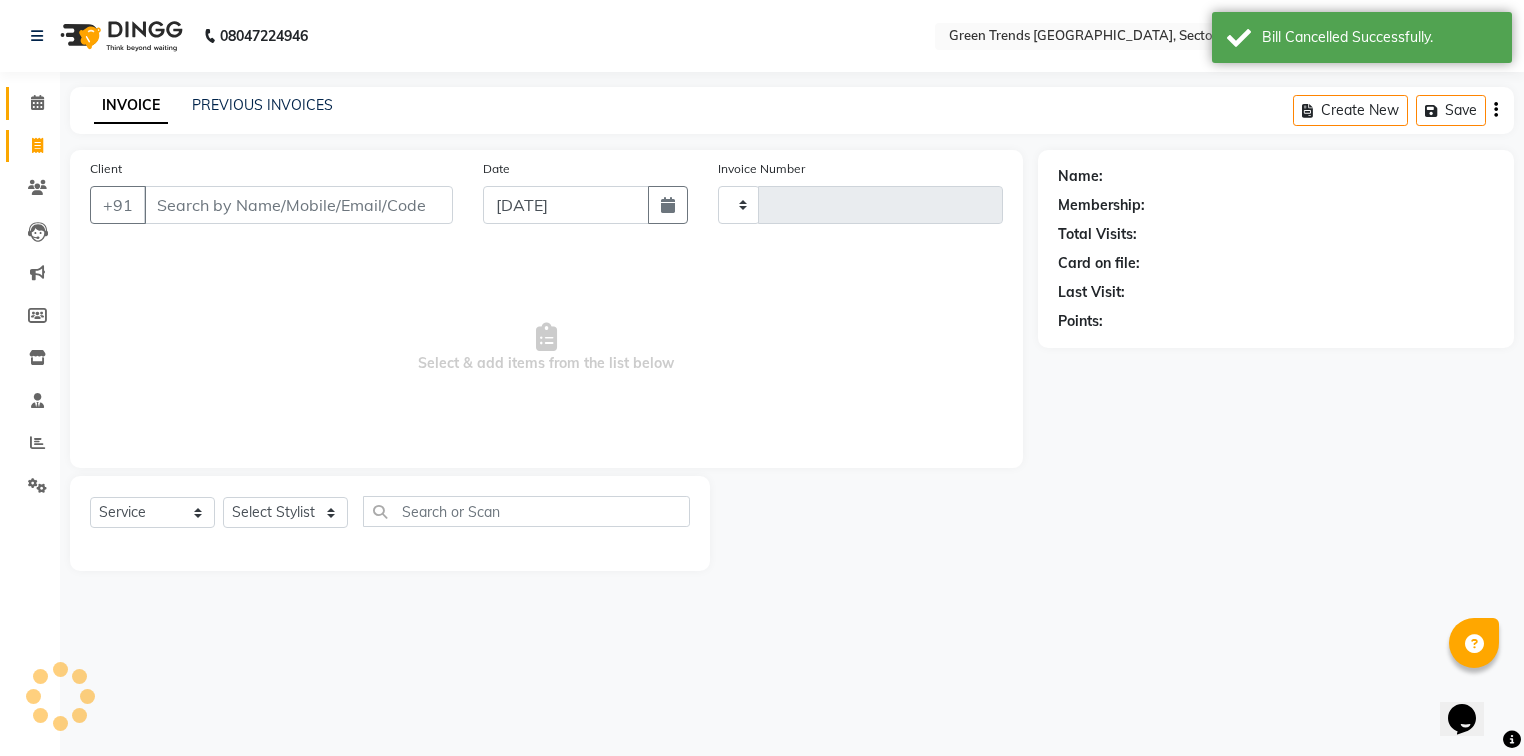 scroll, scrollTop: 0, scrollLeft: 0, axis: both 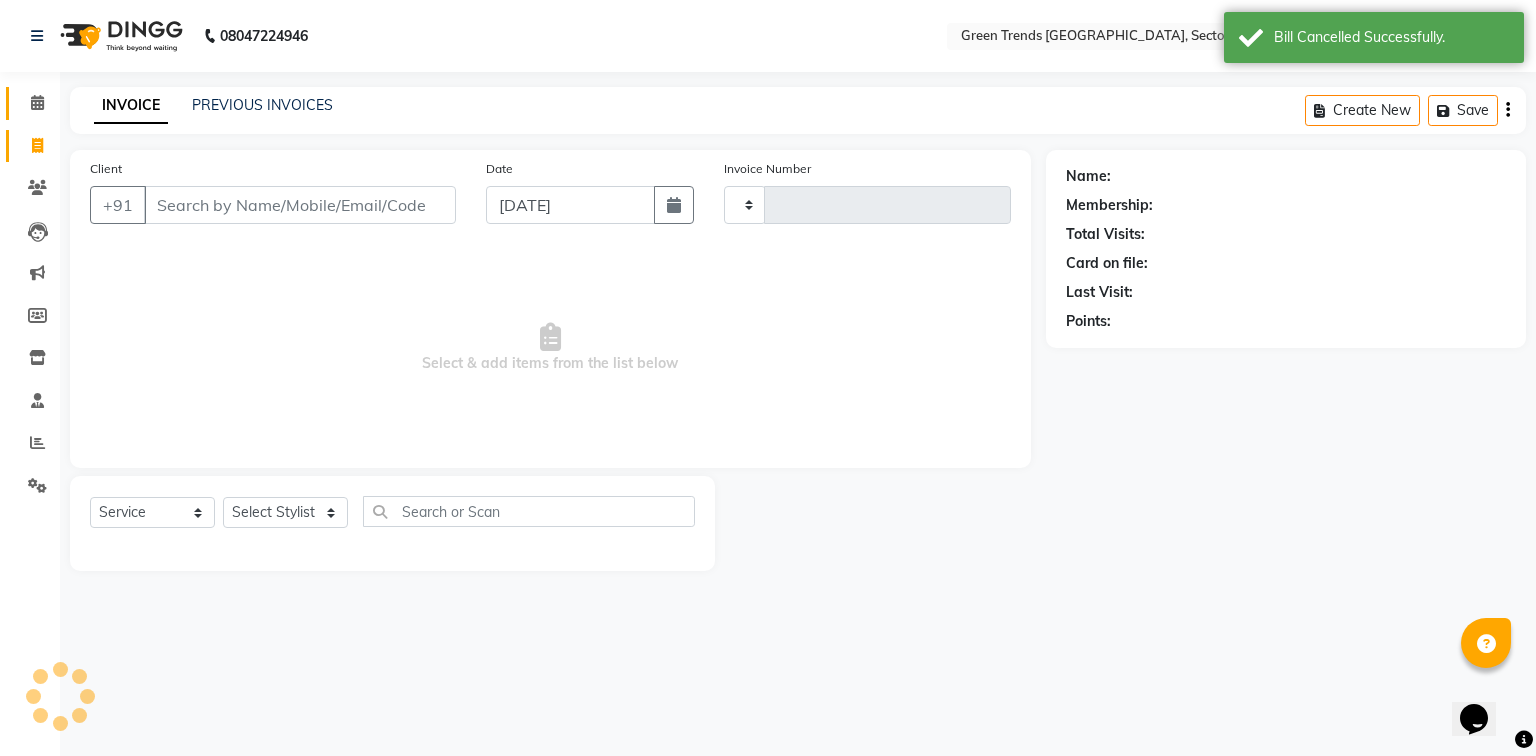 type on "0668" 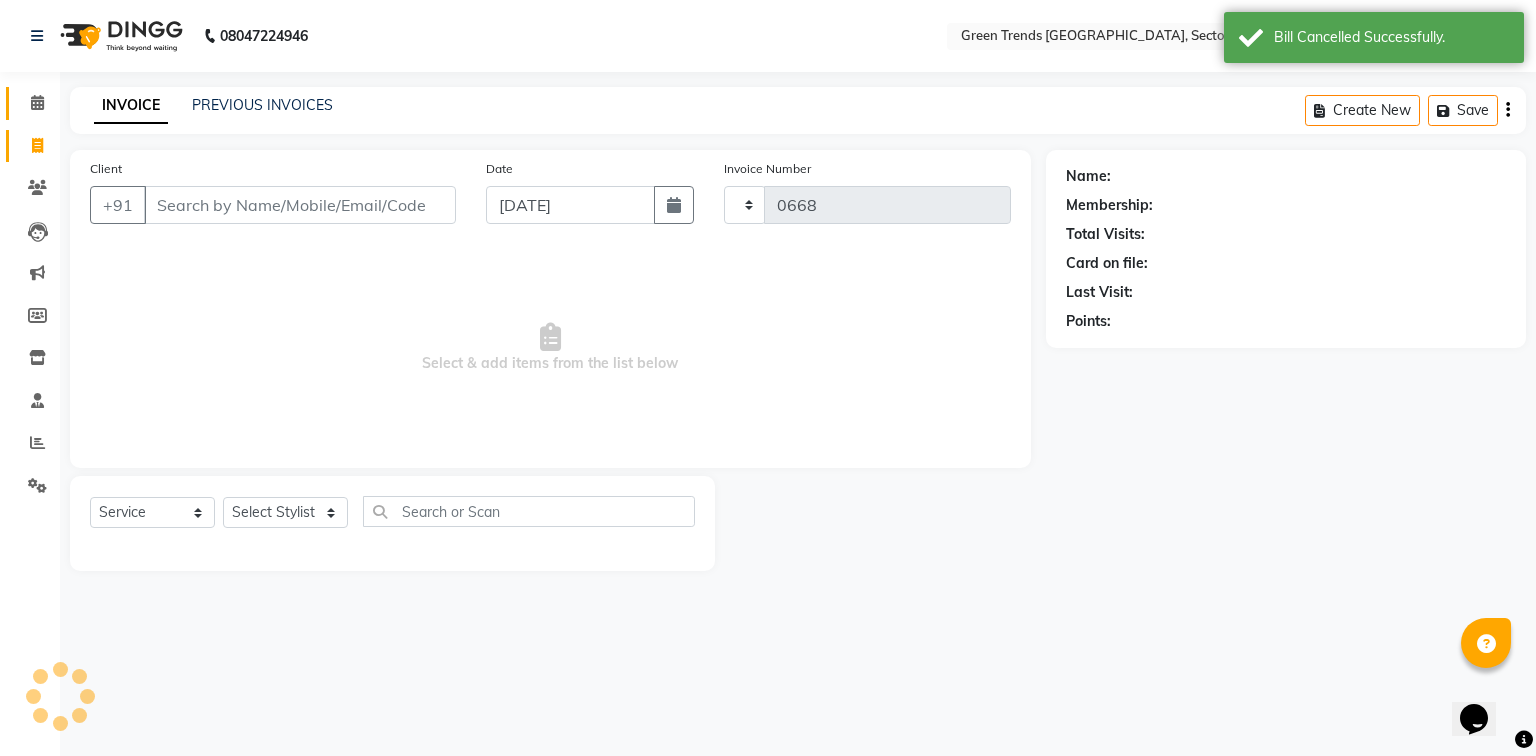 select on "7023" 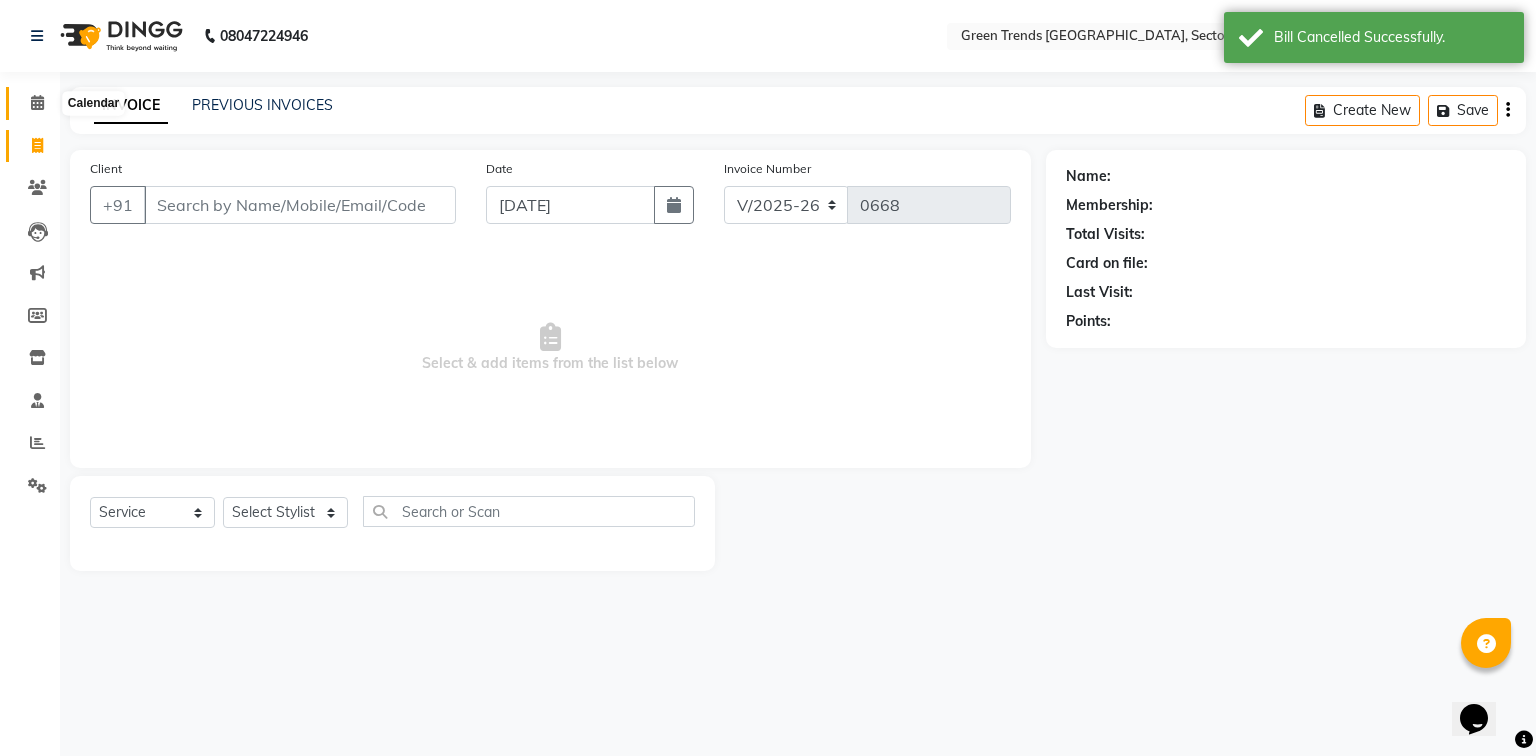 click 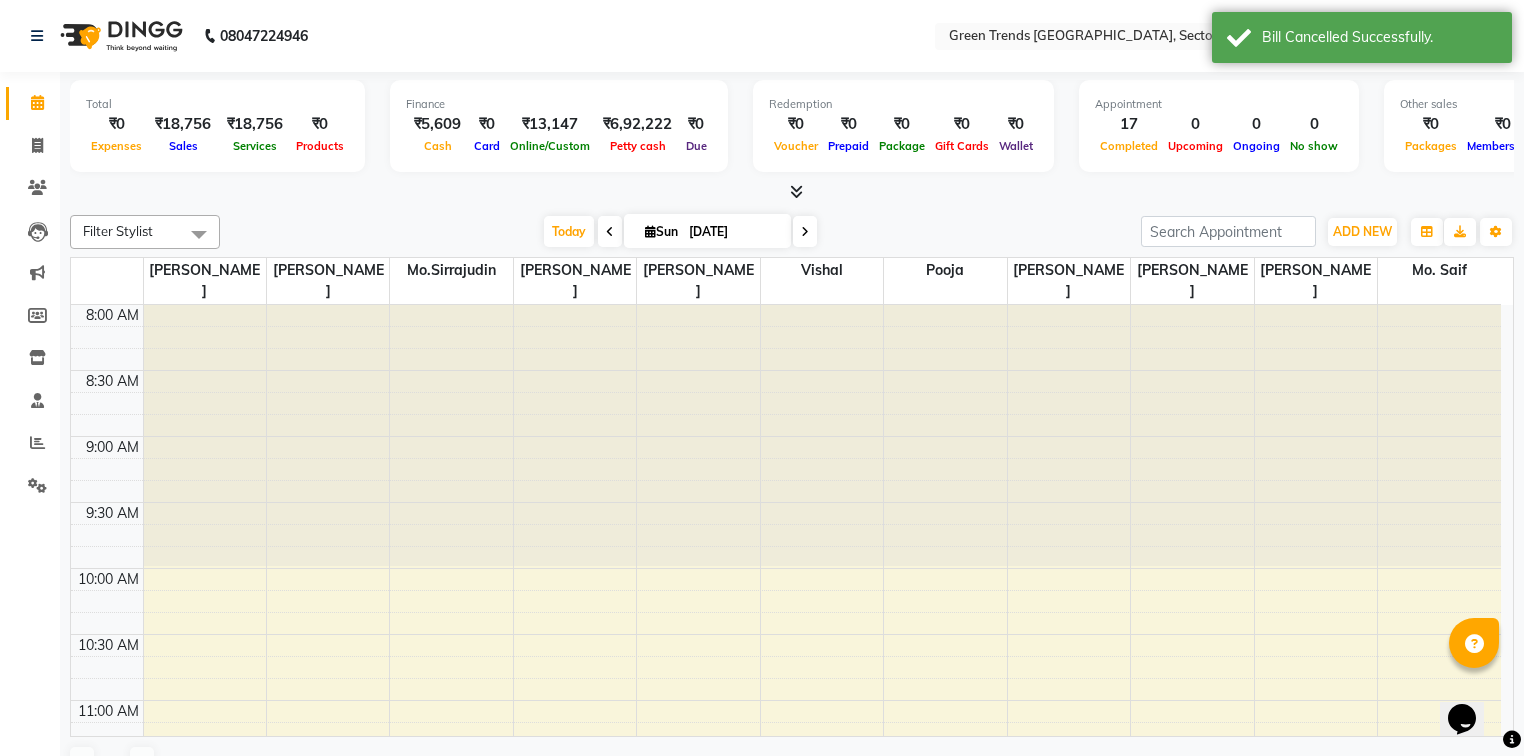 scroll, scrollTop: 0, scrollLeft: 0, axis: both 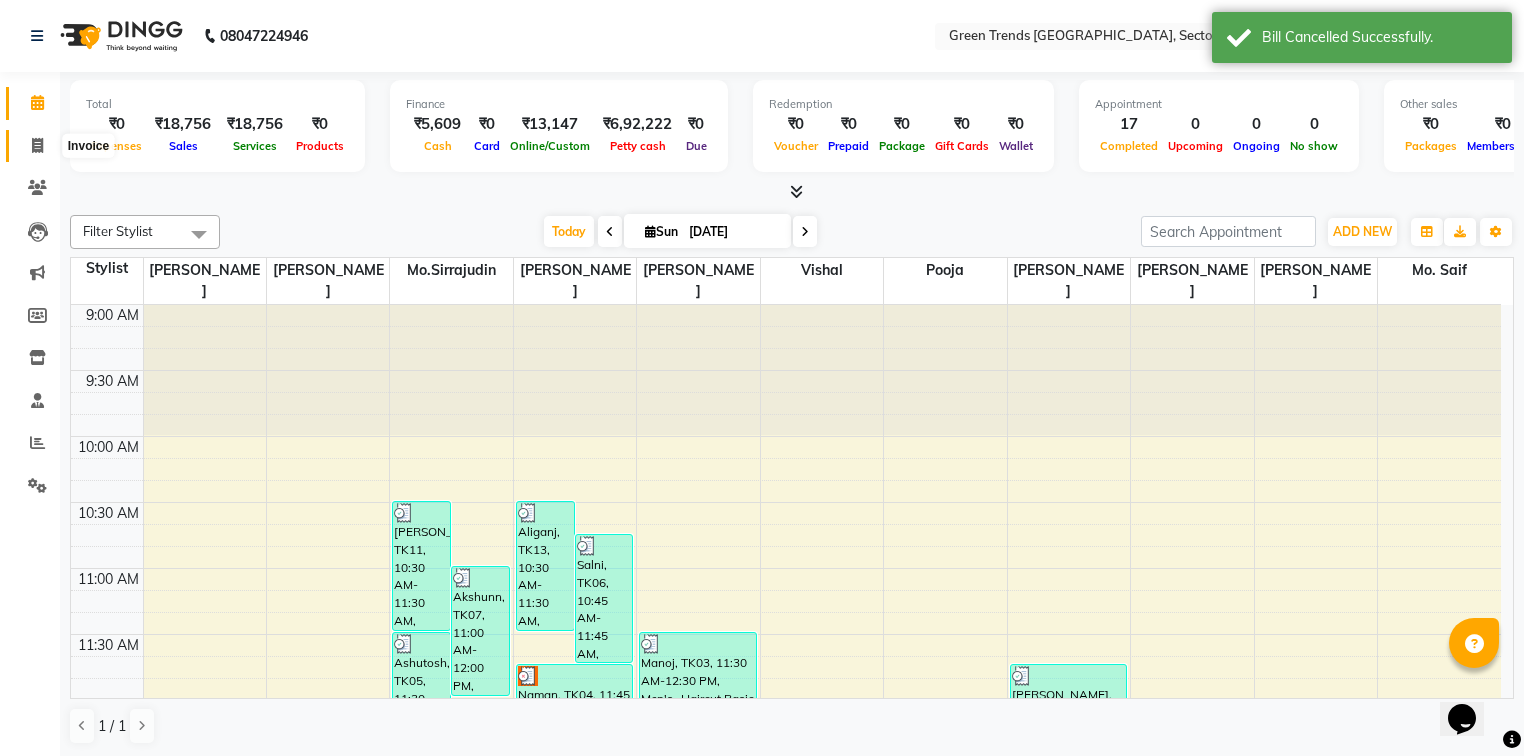 click 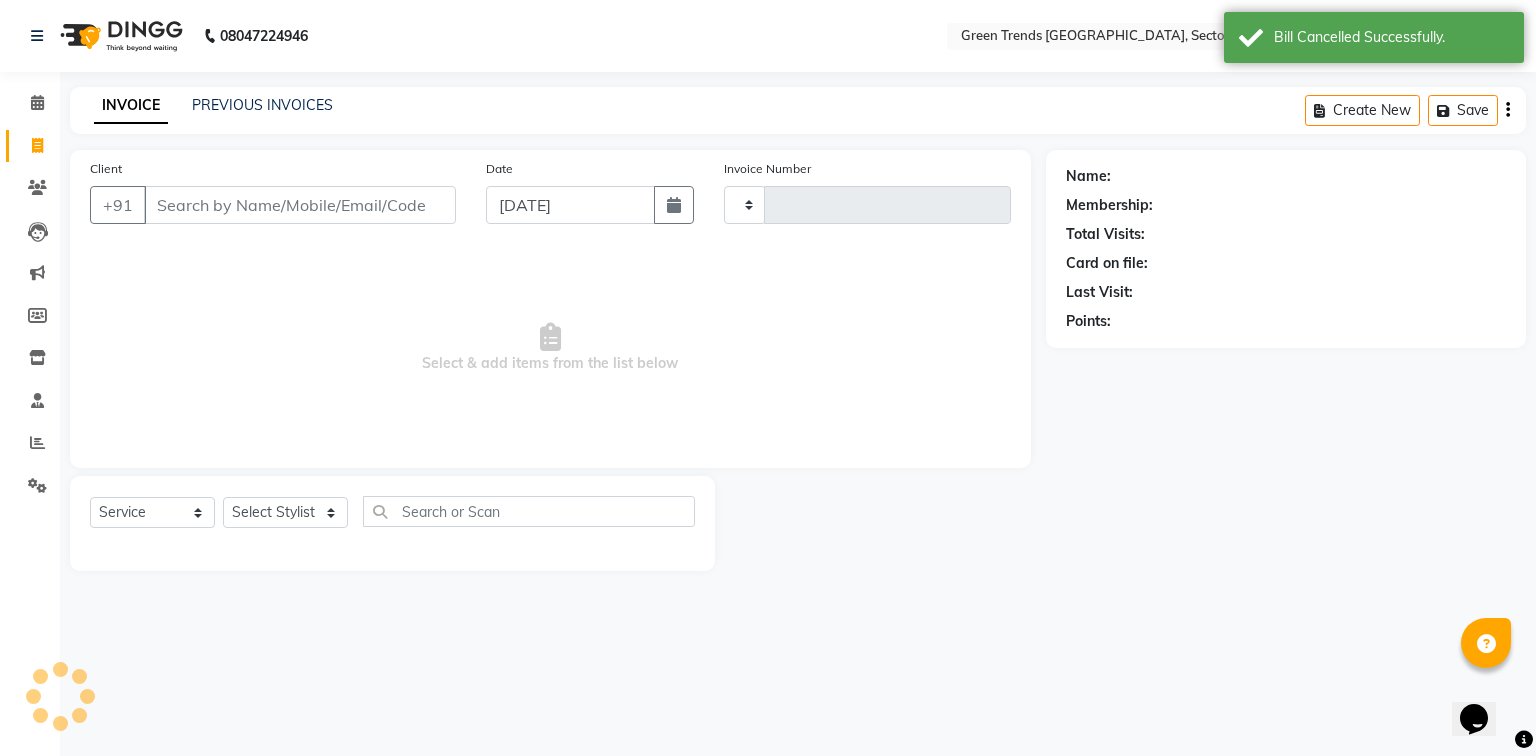 type on "0668" 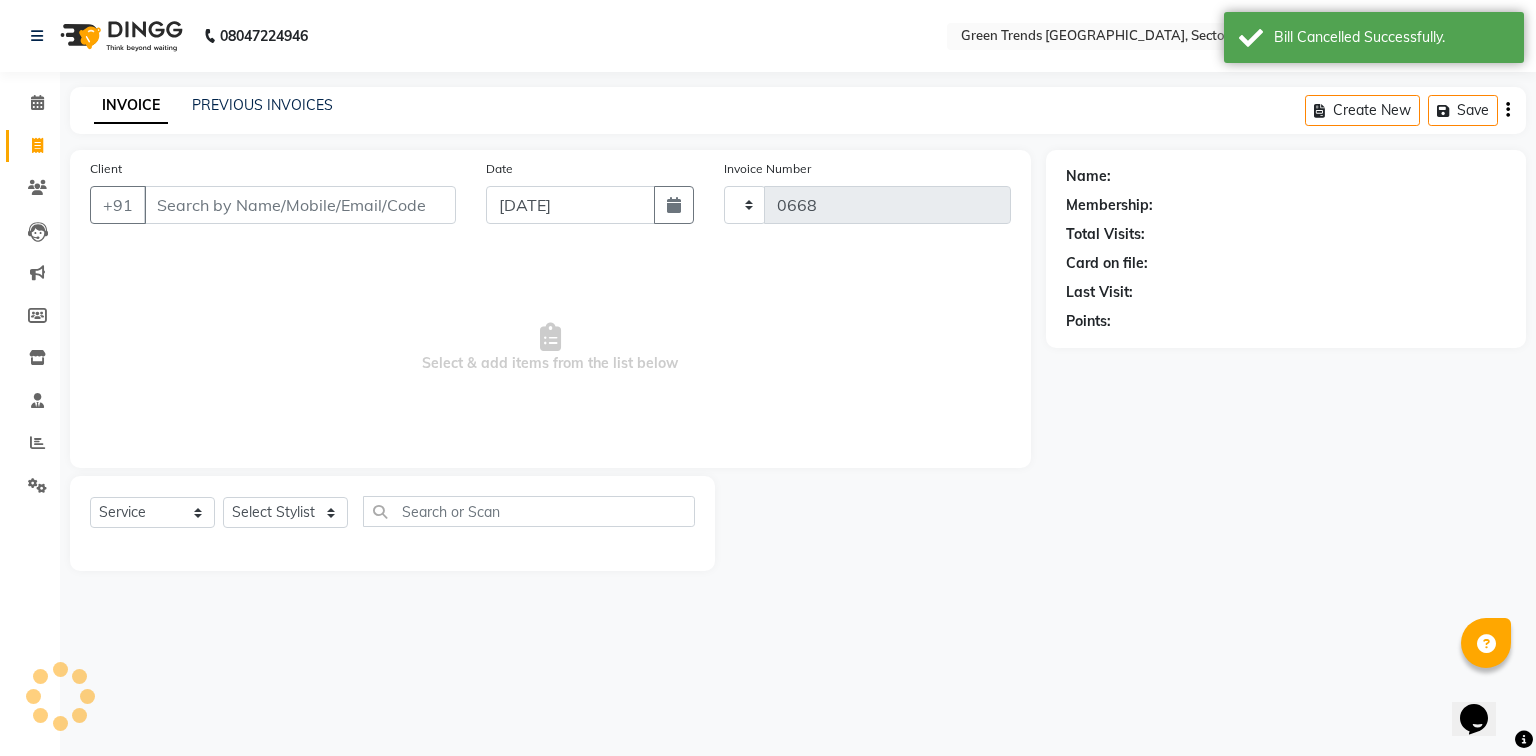 select on "7023" 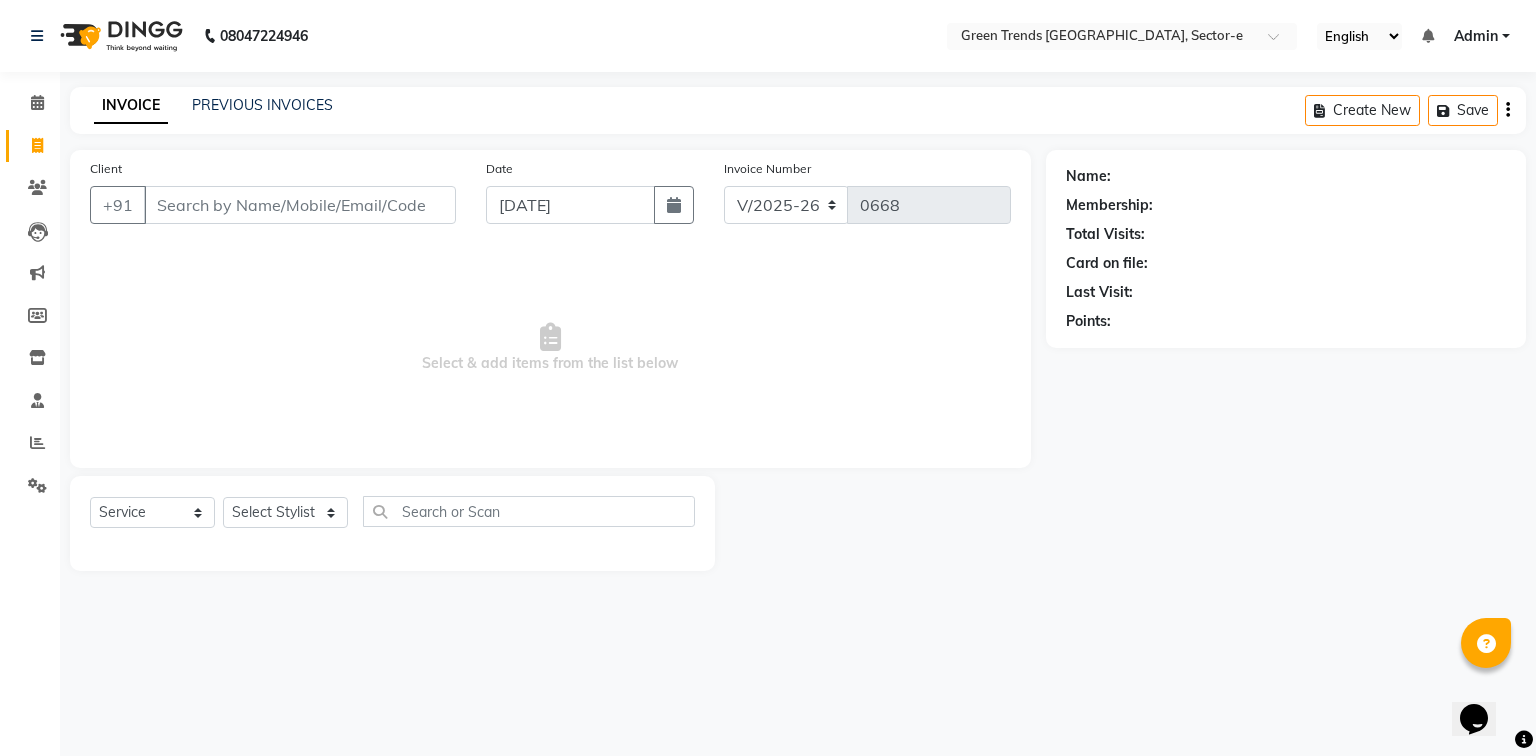 click on "INVOICE PREVIOUS INVOICES" 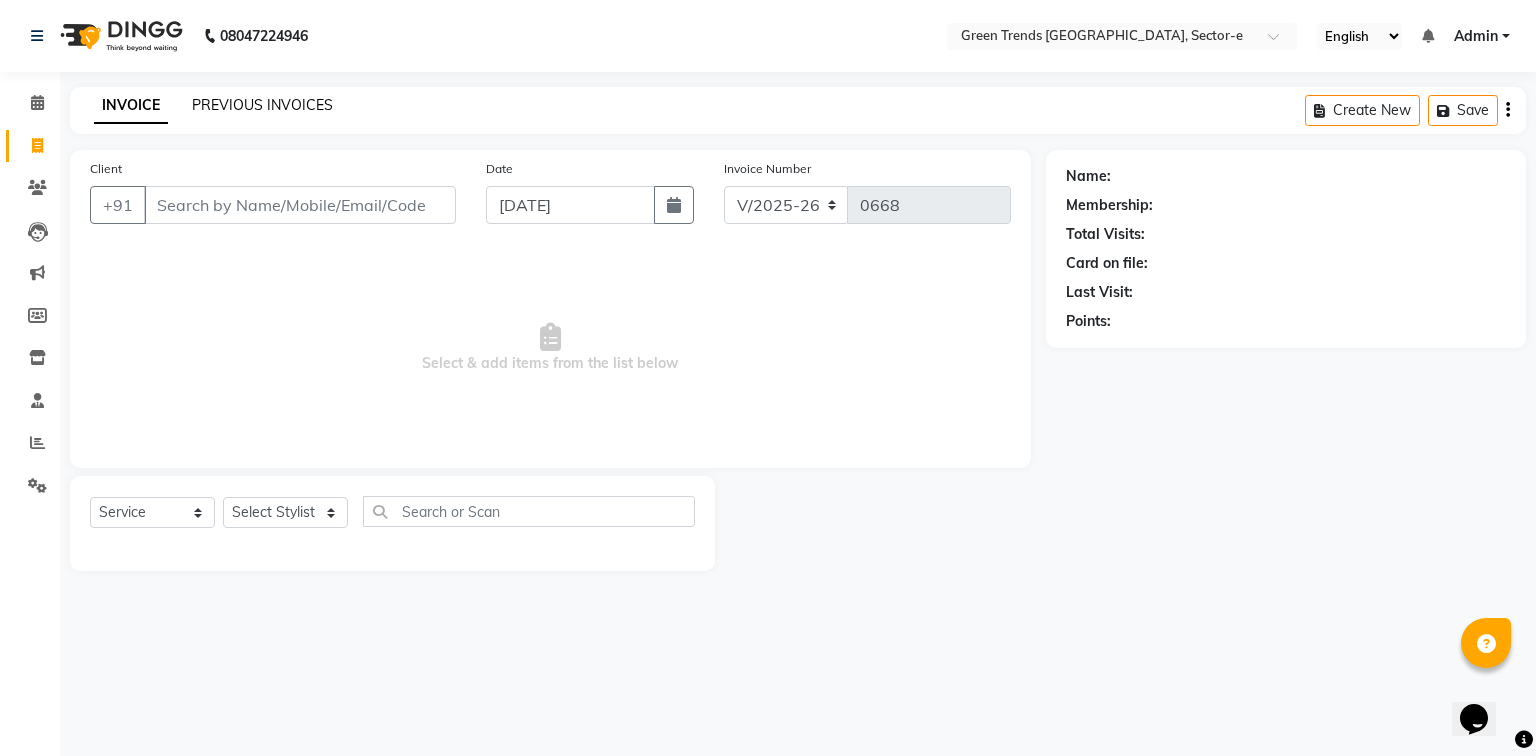 click on "PREVIOUS INVOICES" 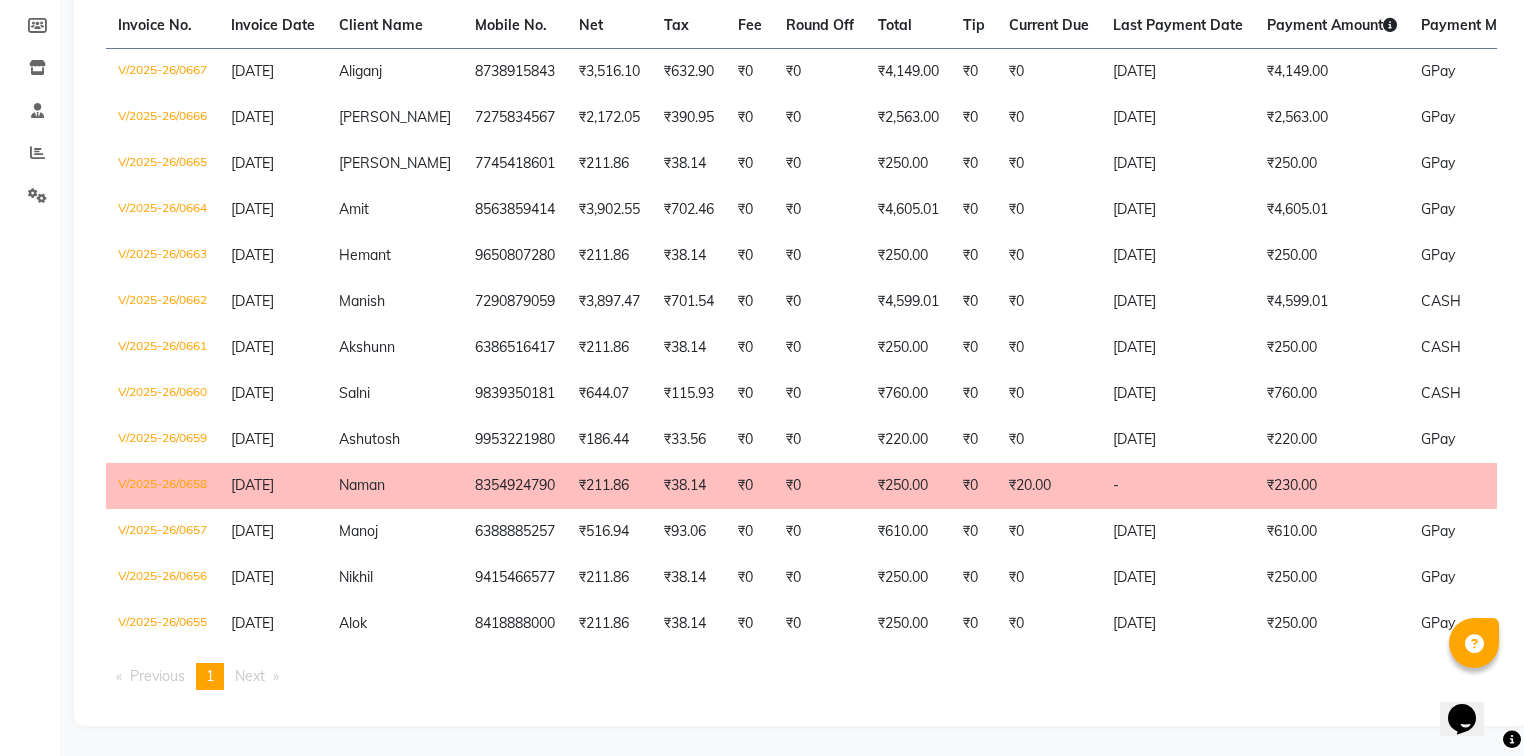 scroll, scrollTop: 304, scrollLeft: 0, axis: vertical 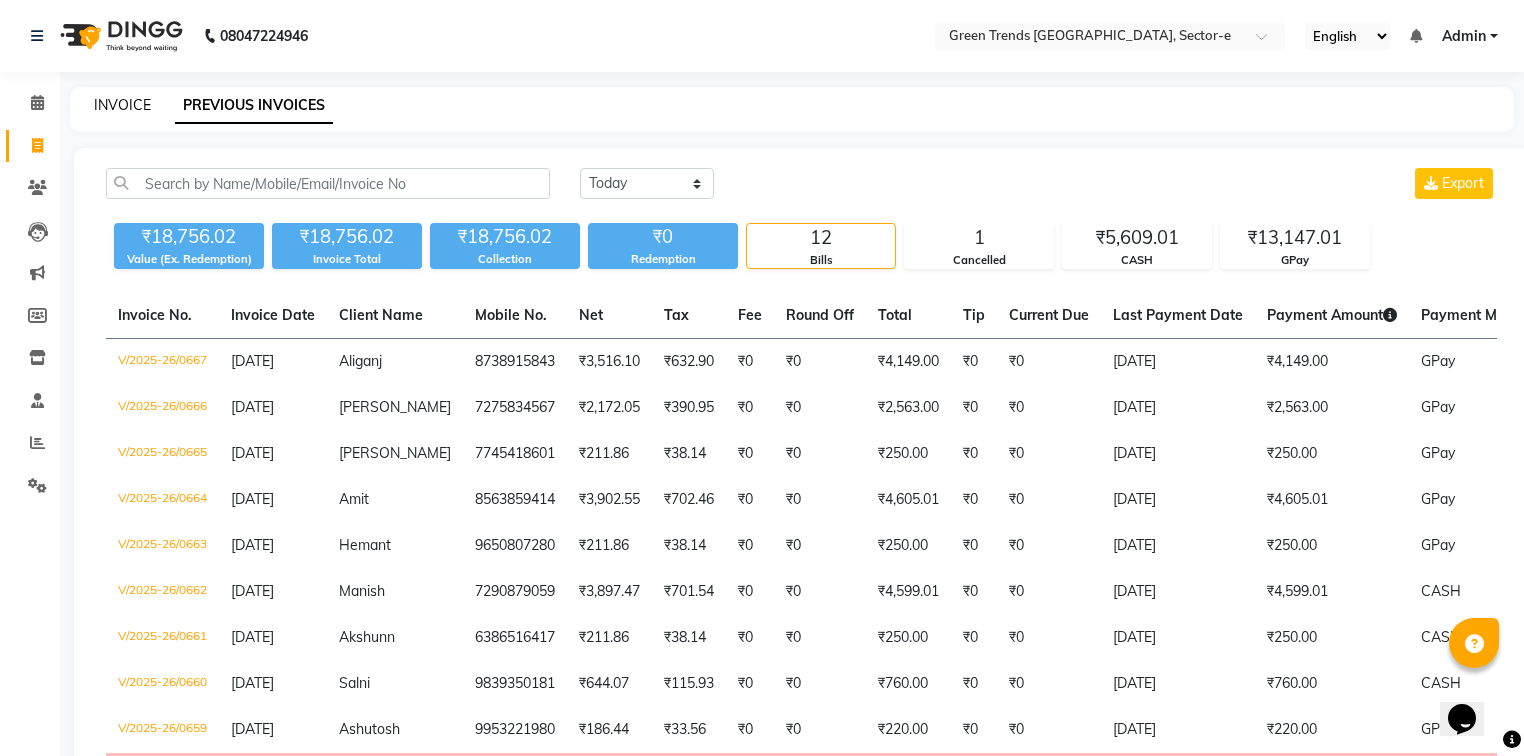 click on "INVOICE" 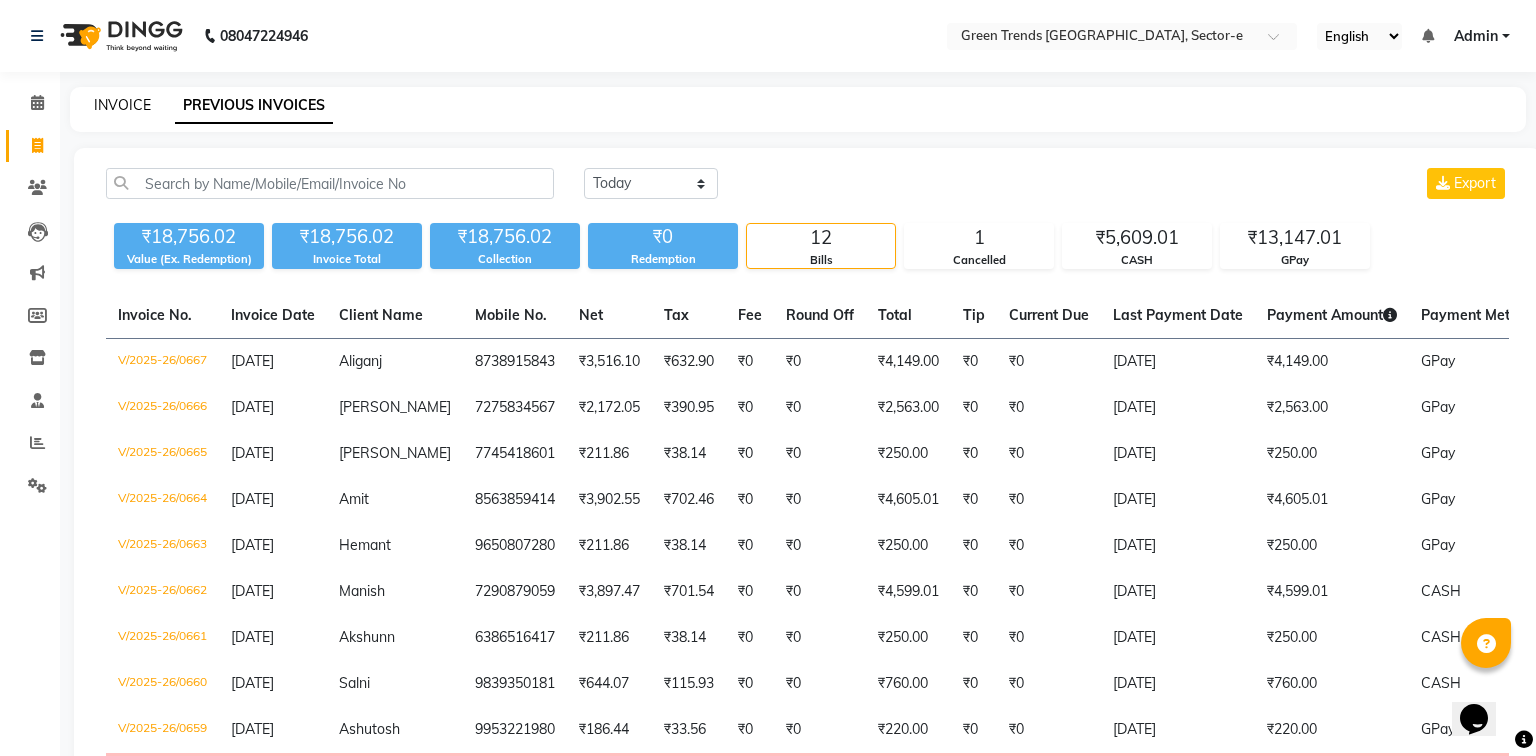select on "service" 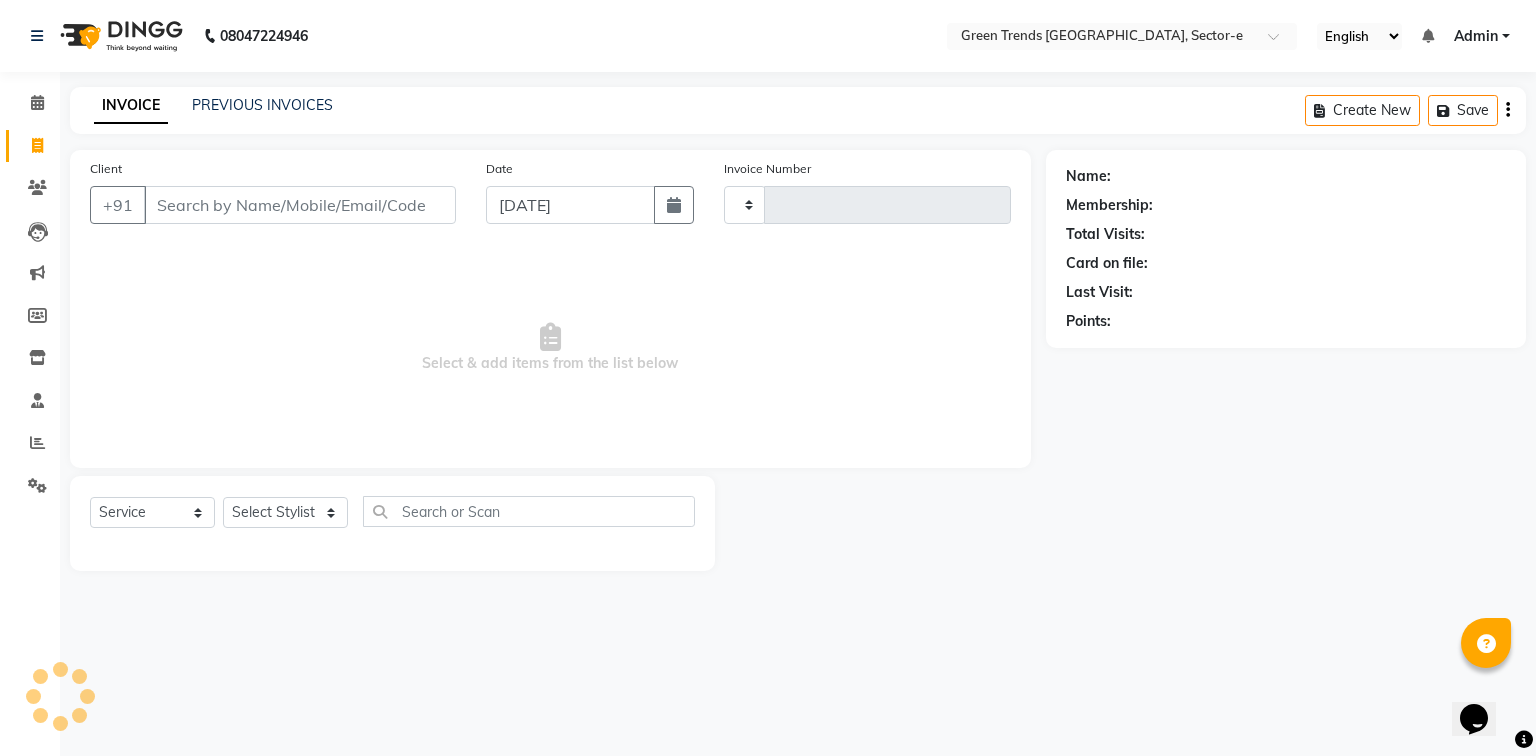 type on "0668" 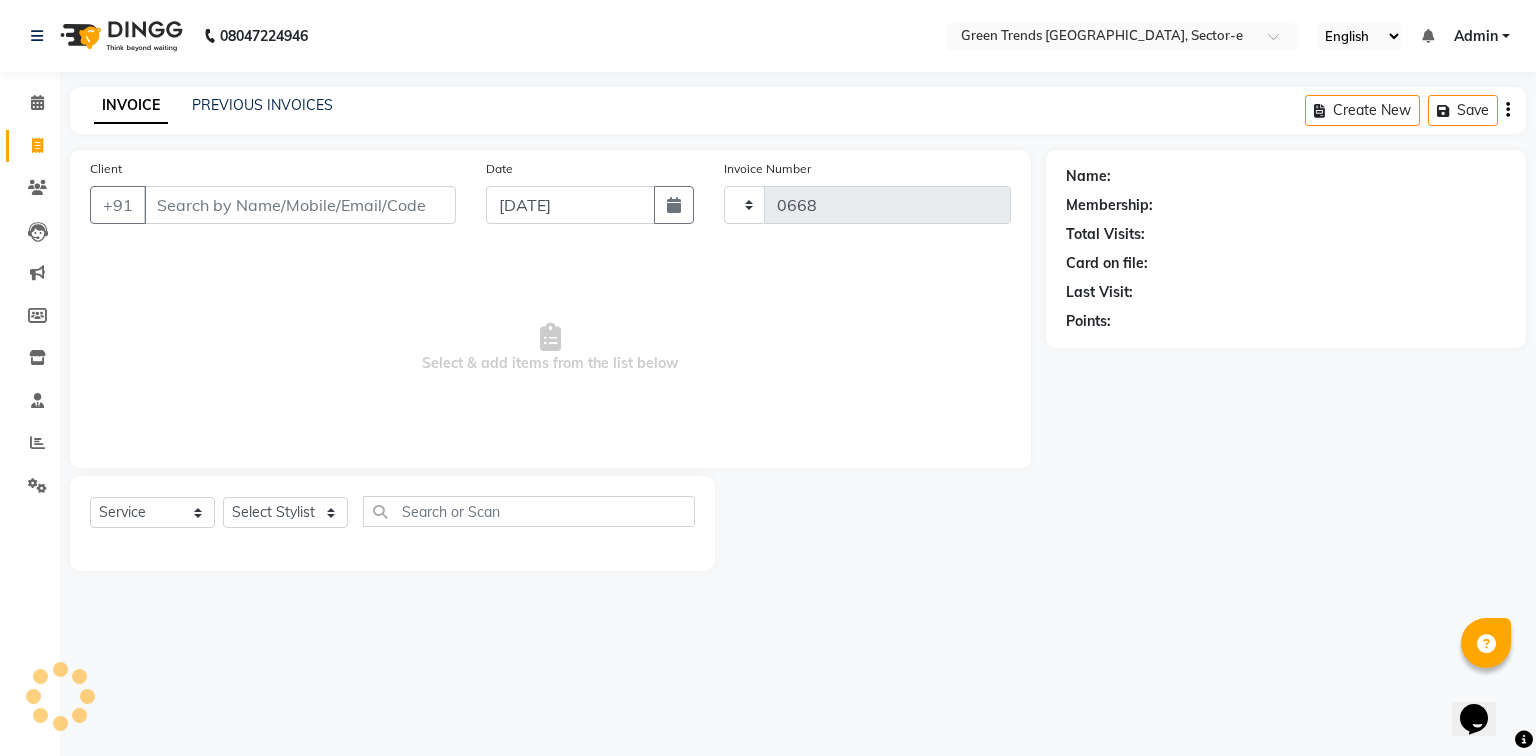 select on "7023" 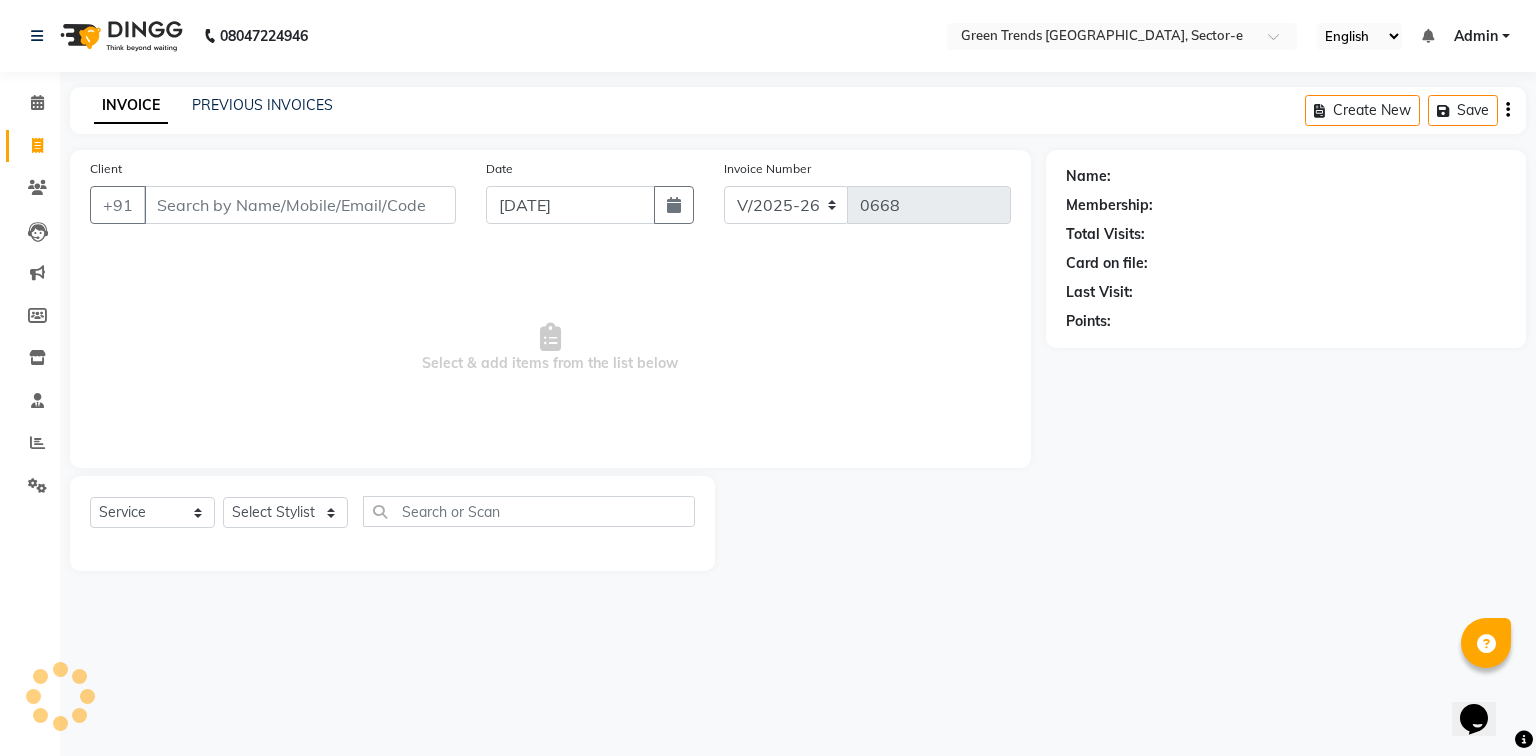 click on "Client" at bounding box center [300, 205] 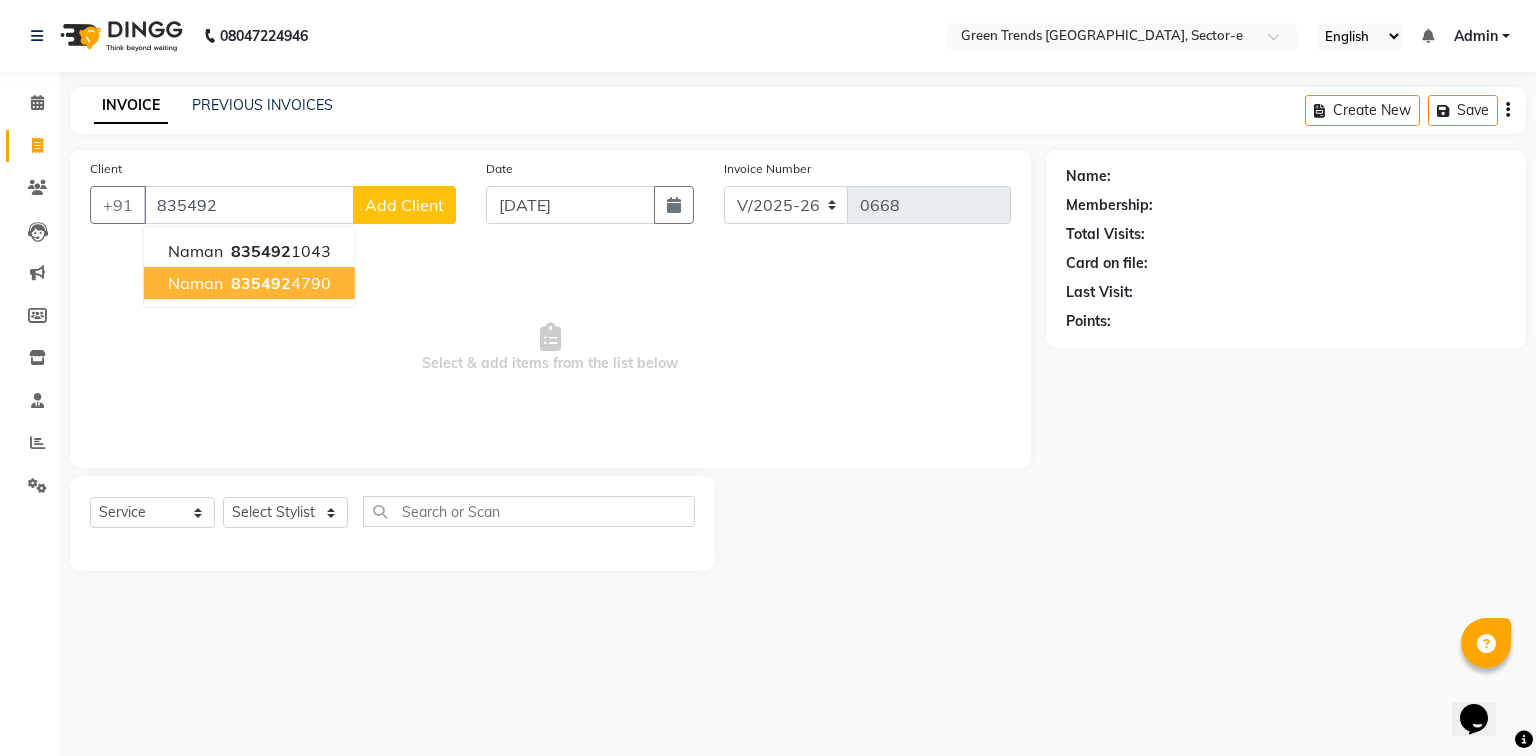 click on "835492" at bounding box center [261, 283] 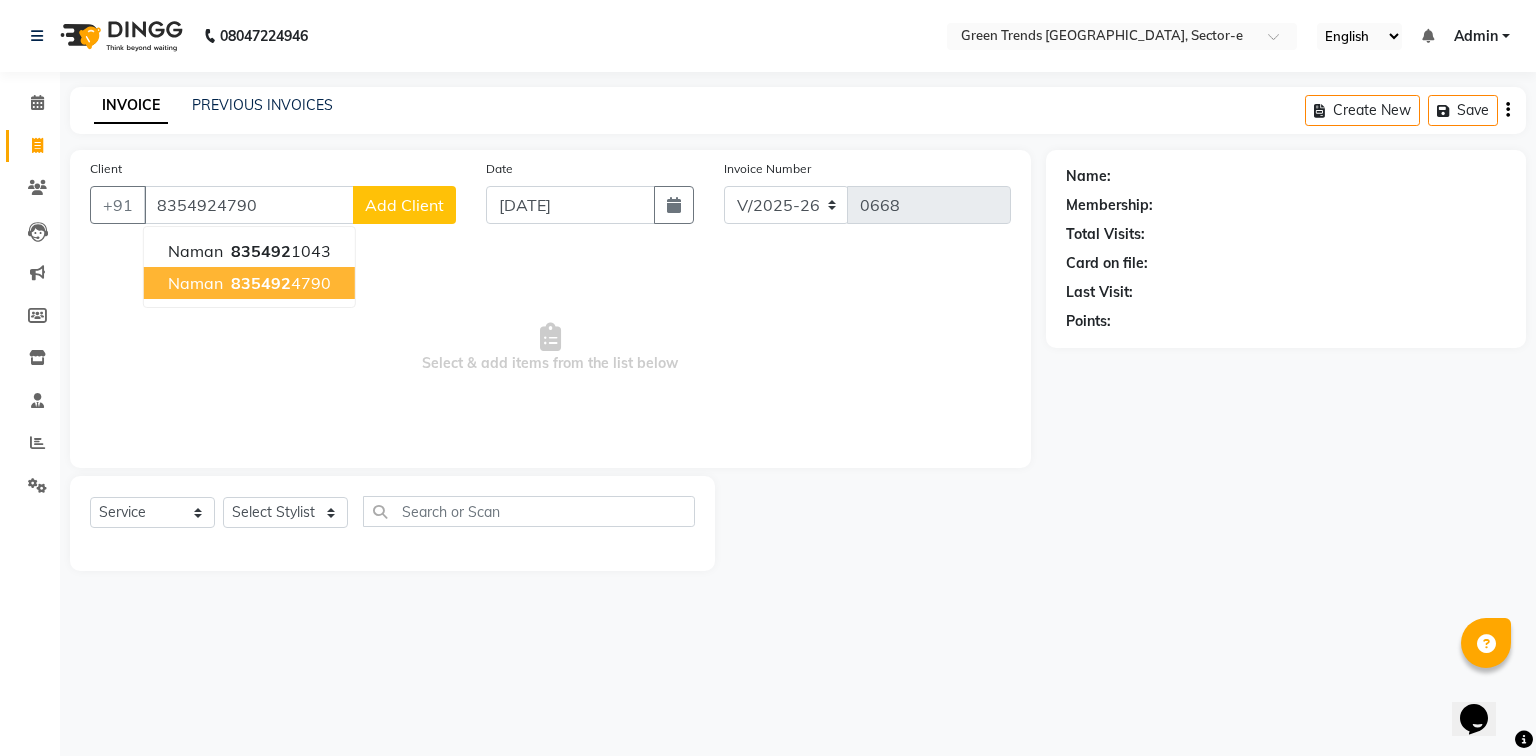 type on "8354924790" 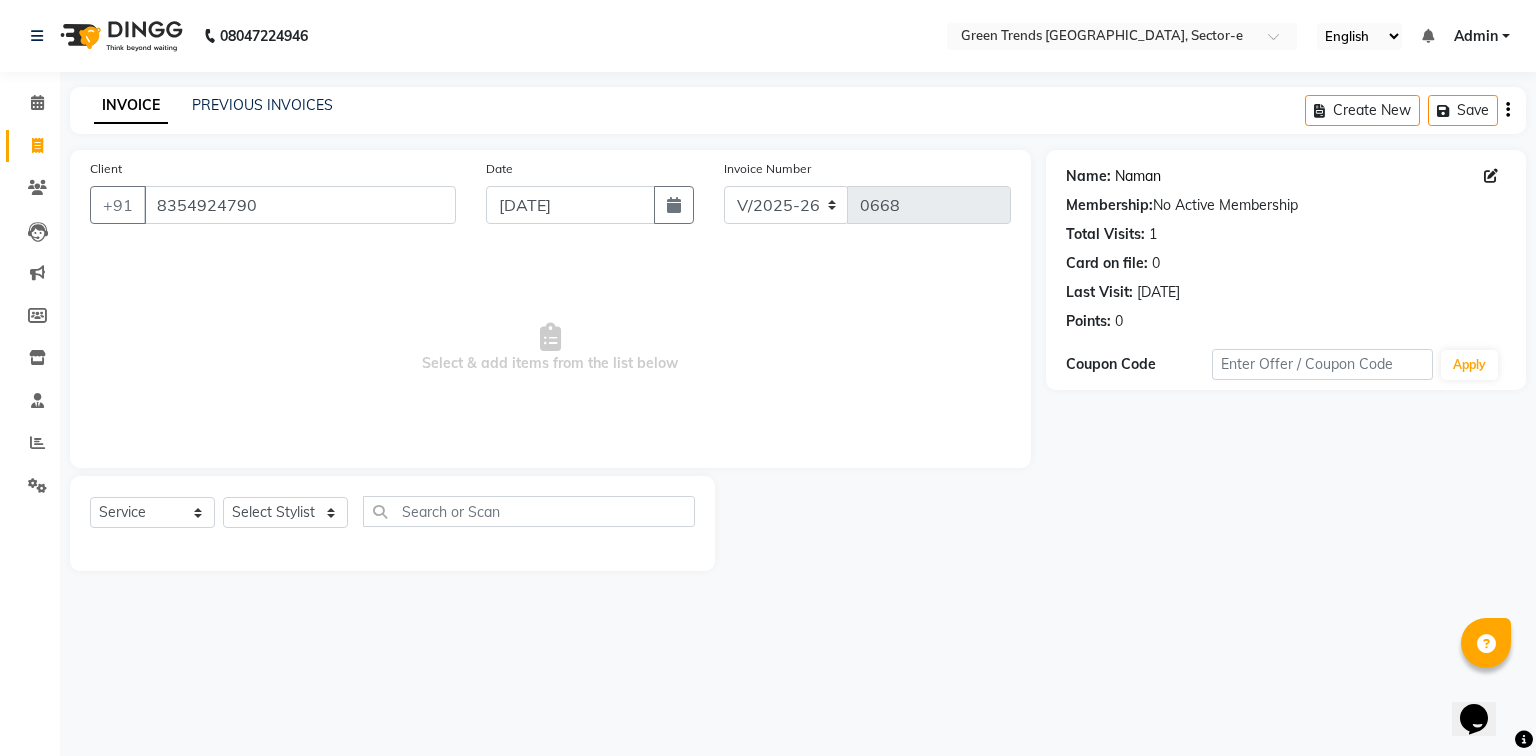click on "Naman" 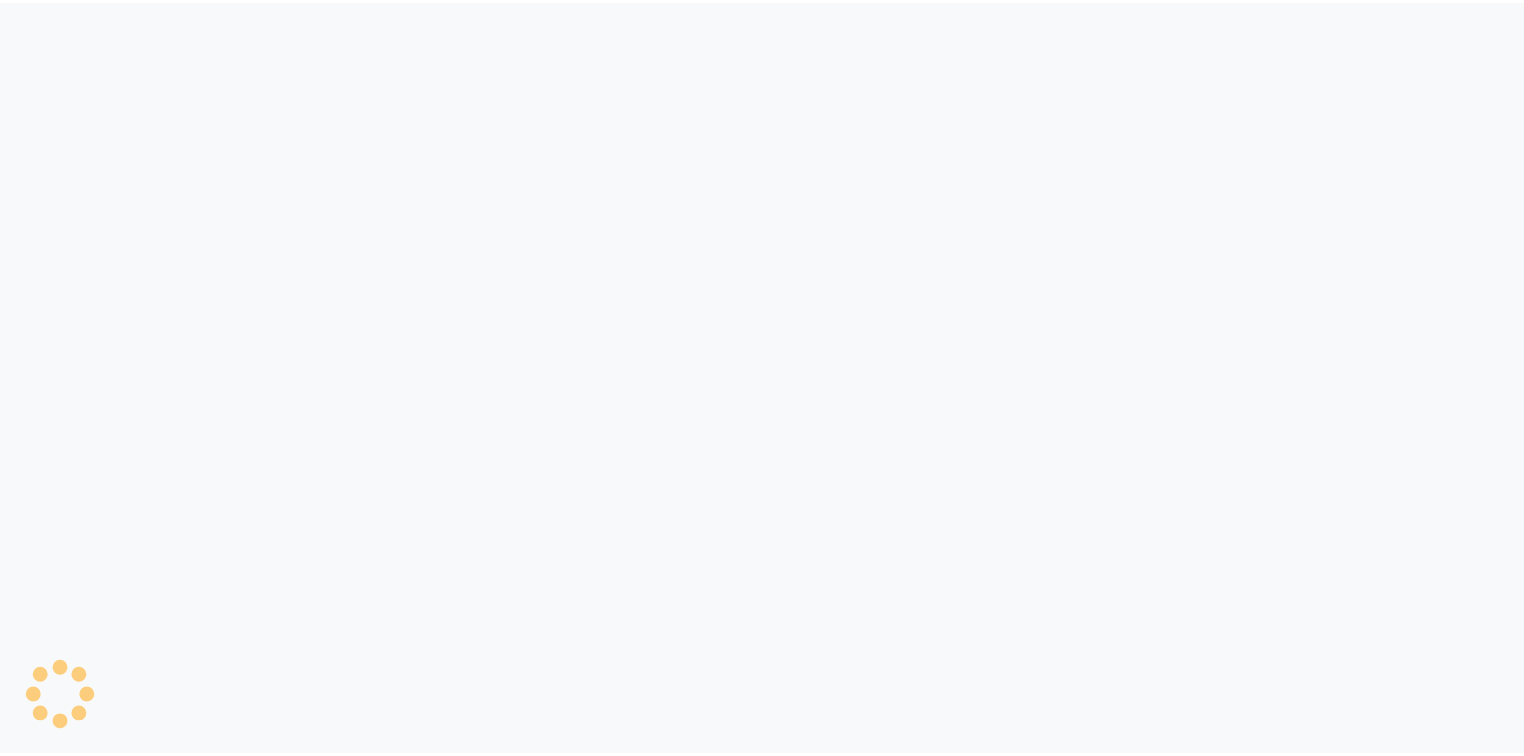 scroll, scrollTop: 0, scrollLeft: 0, axis: both 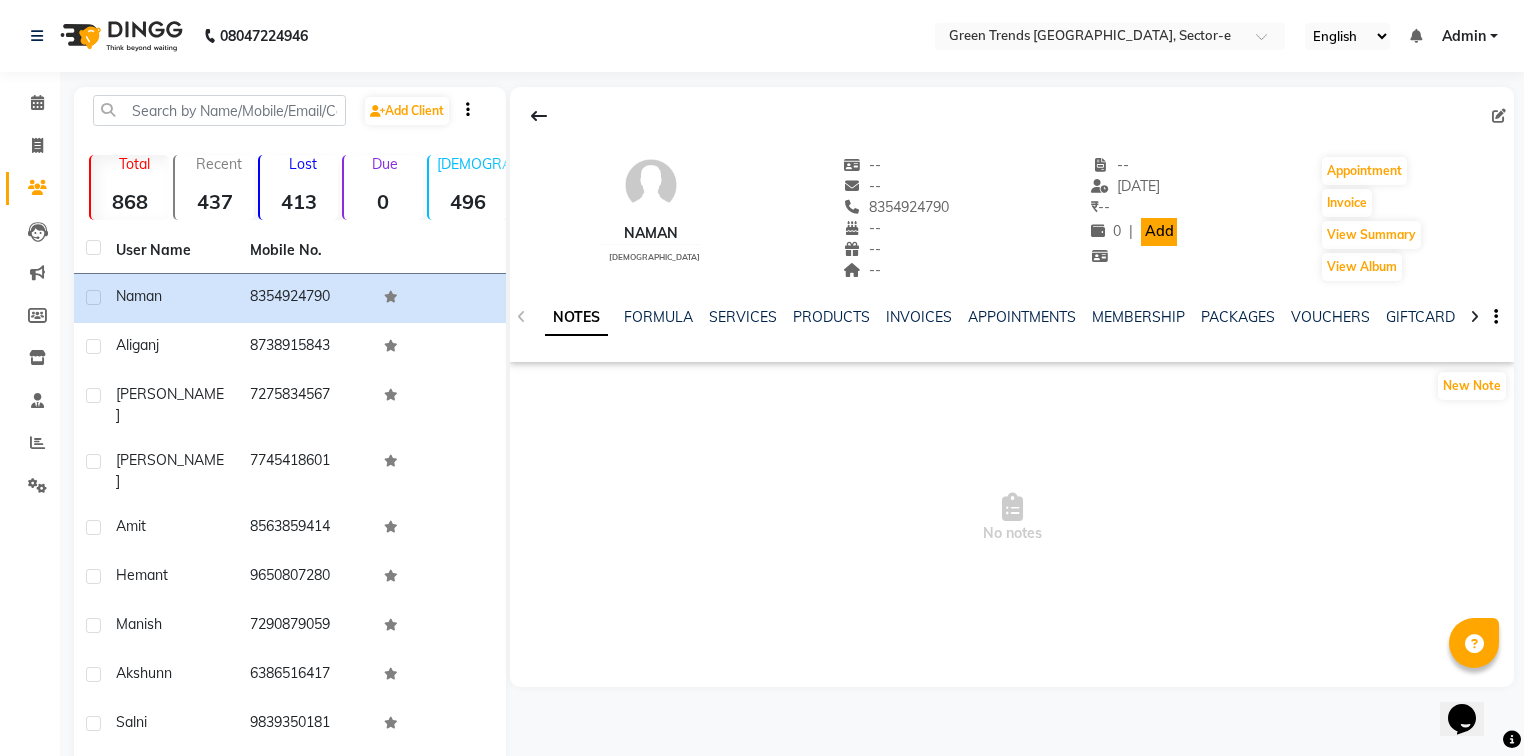 click on "Add" 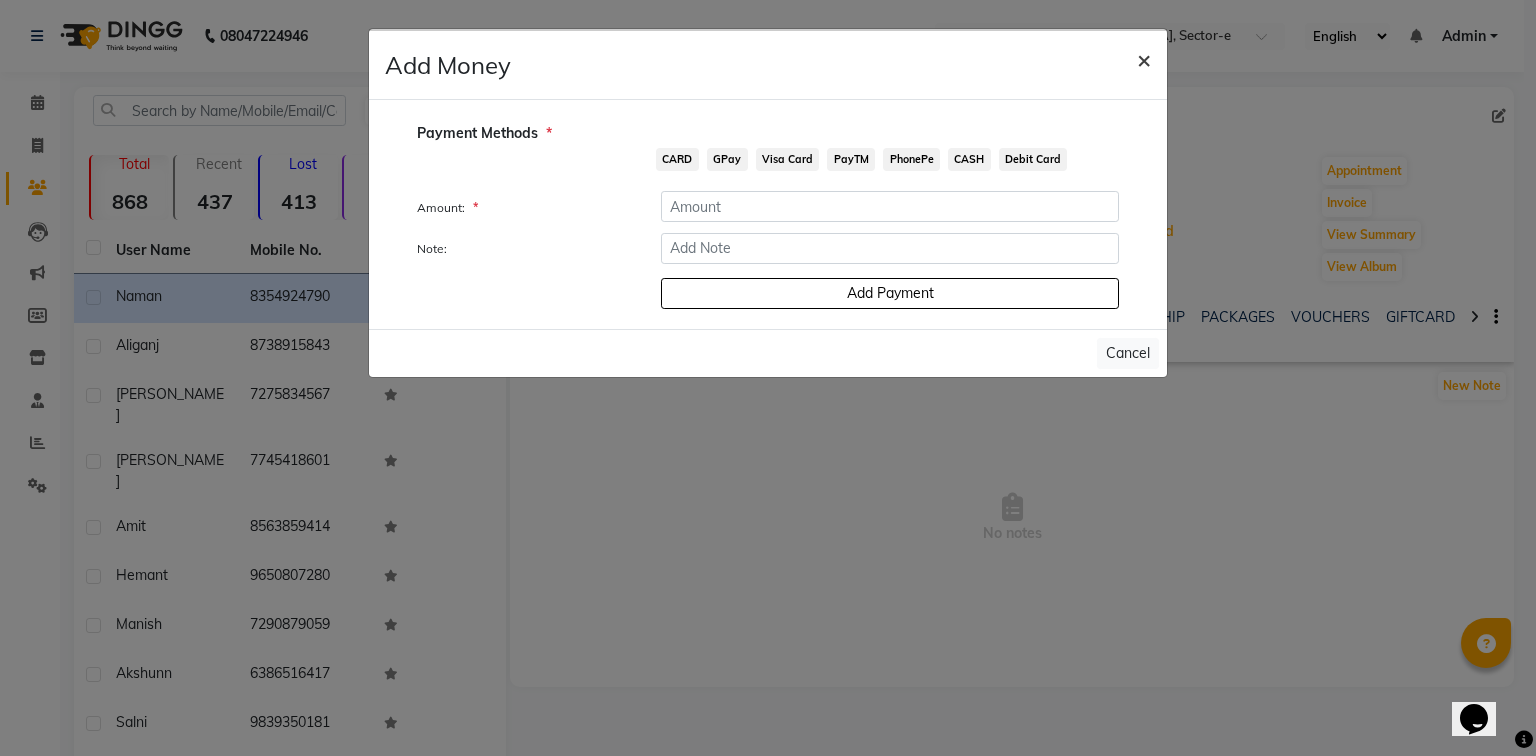 click on "×" 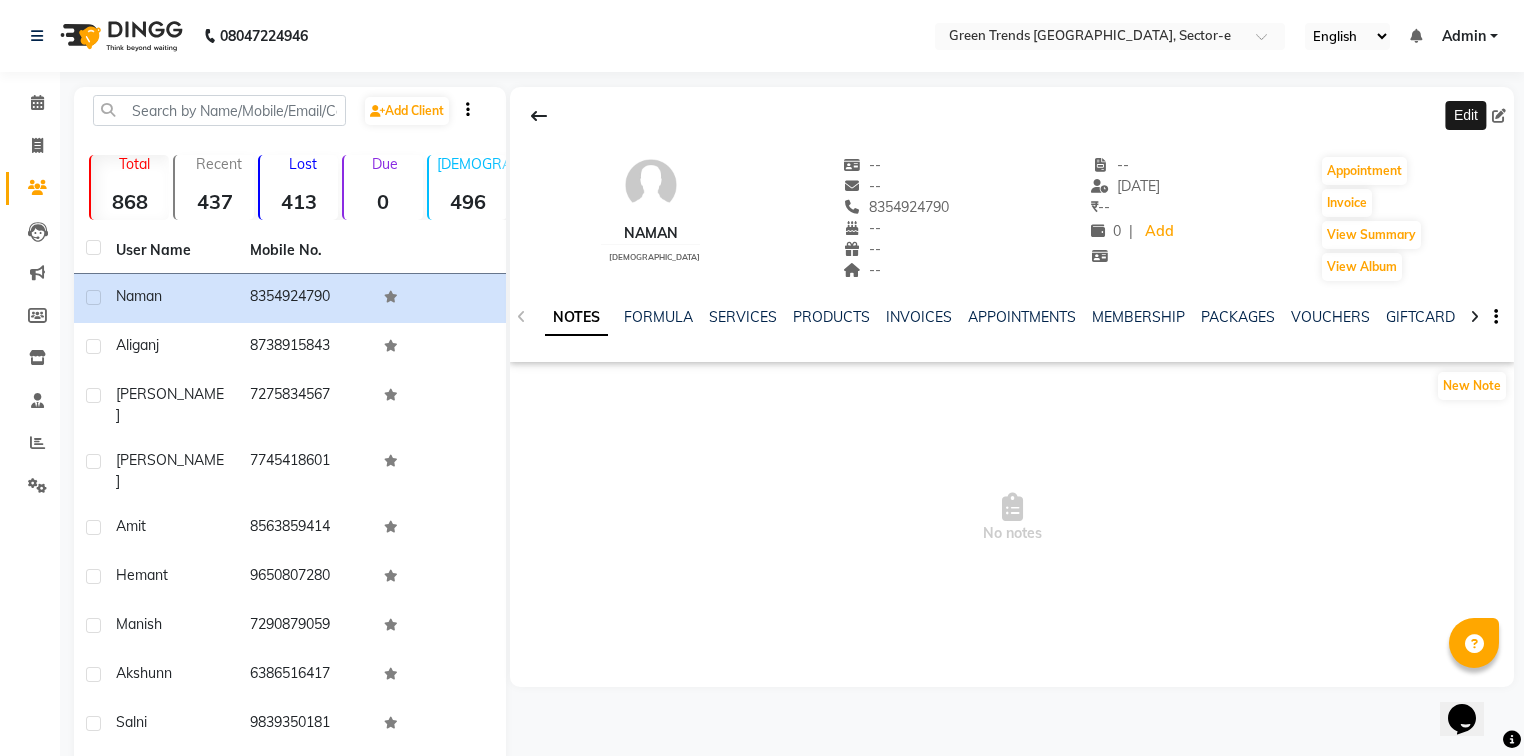 click 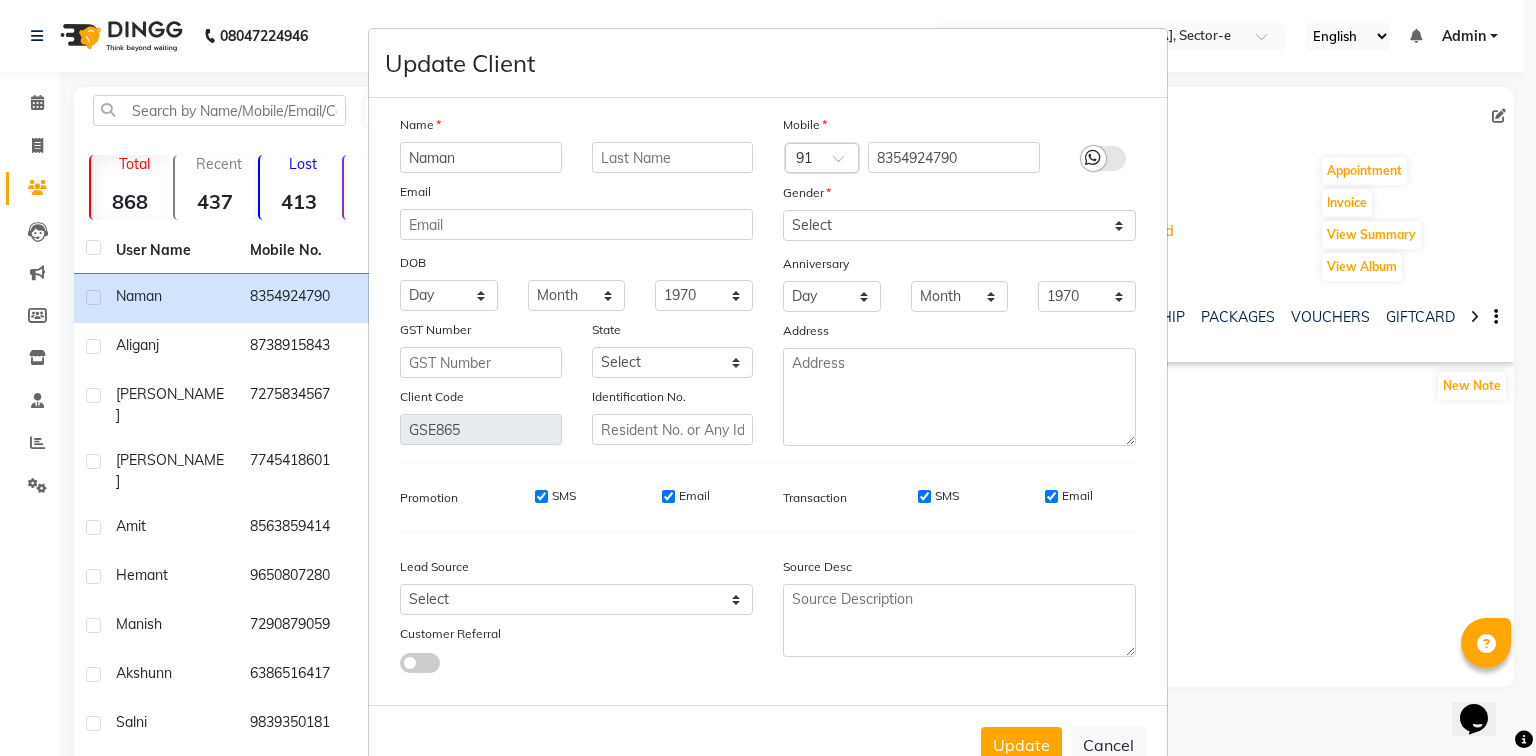 drag, startPoint x: 467, startPoint y: 165, endPoint x: 369, endPoint y: 176, distance: 98.61542 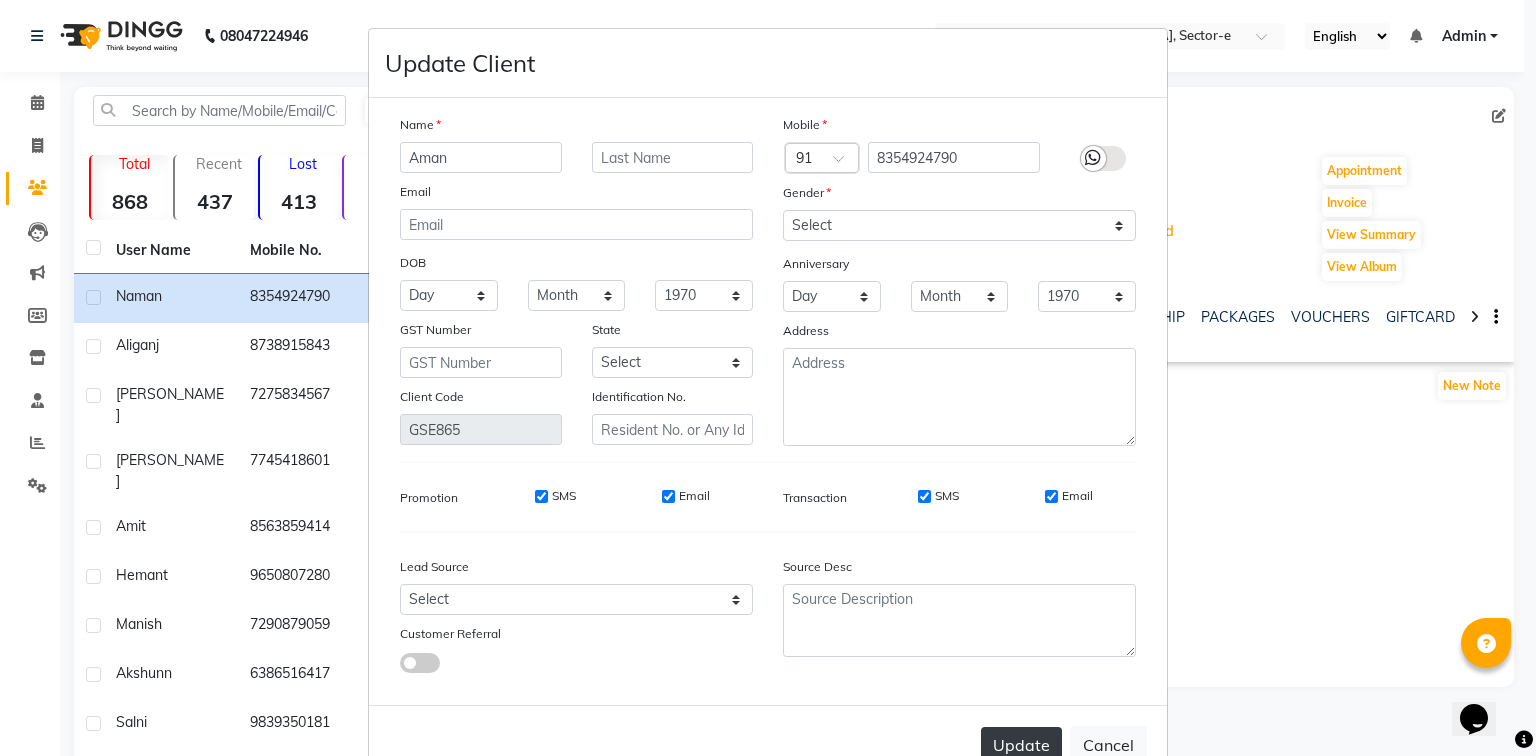 type on "Aman" 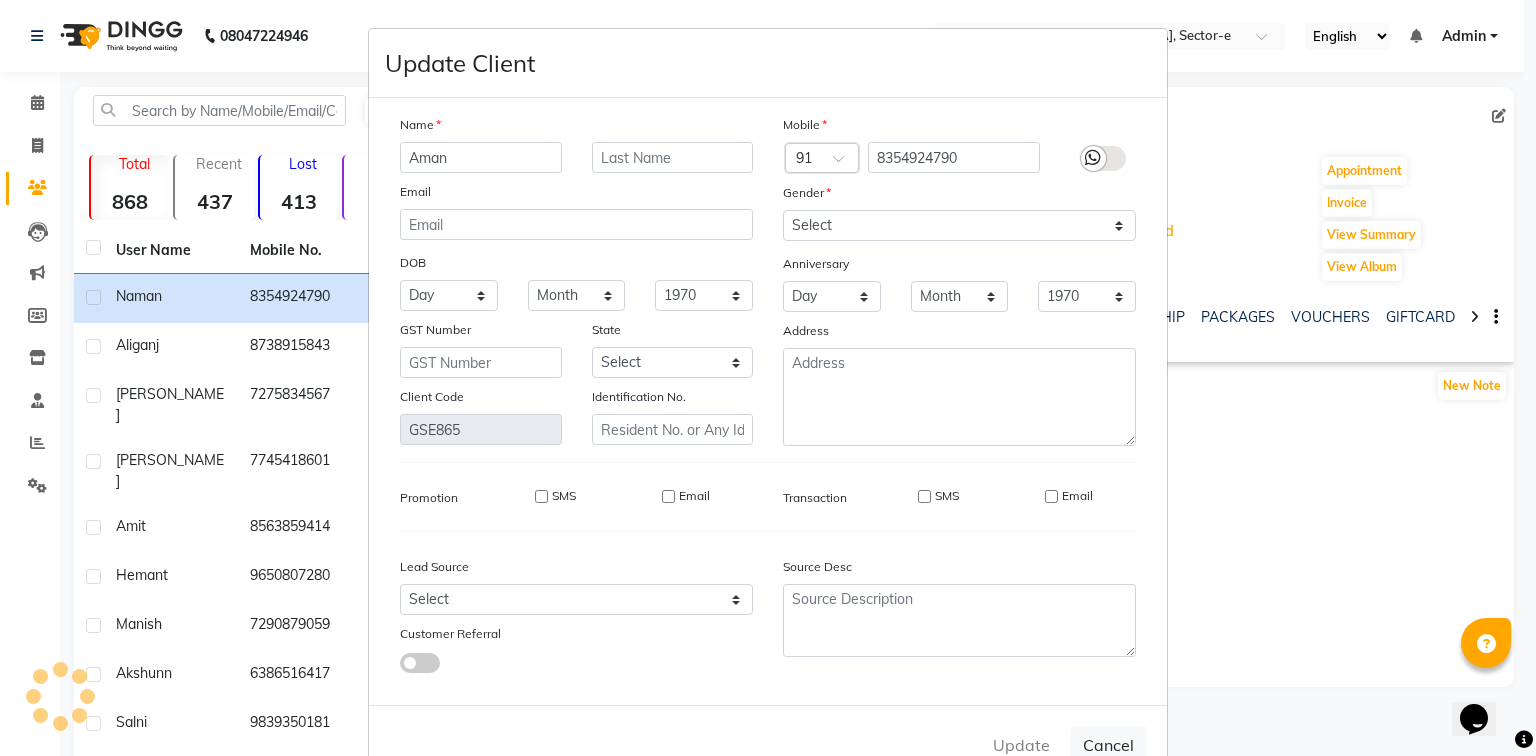 type 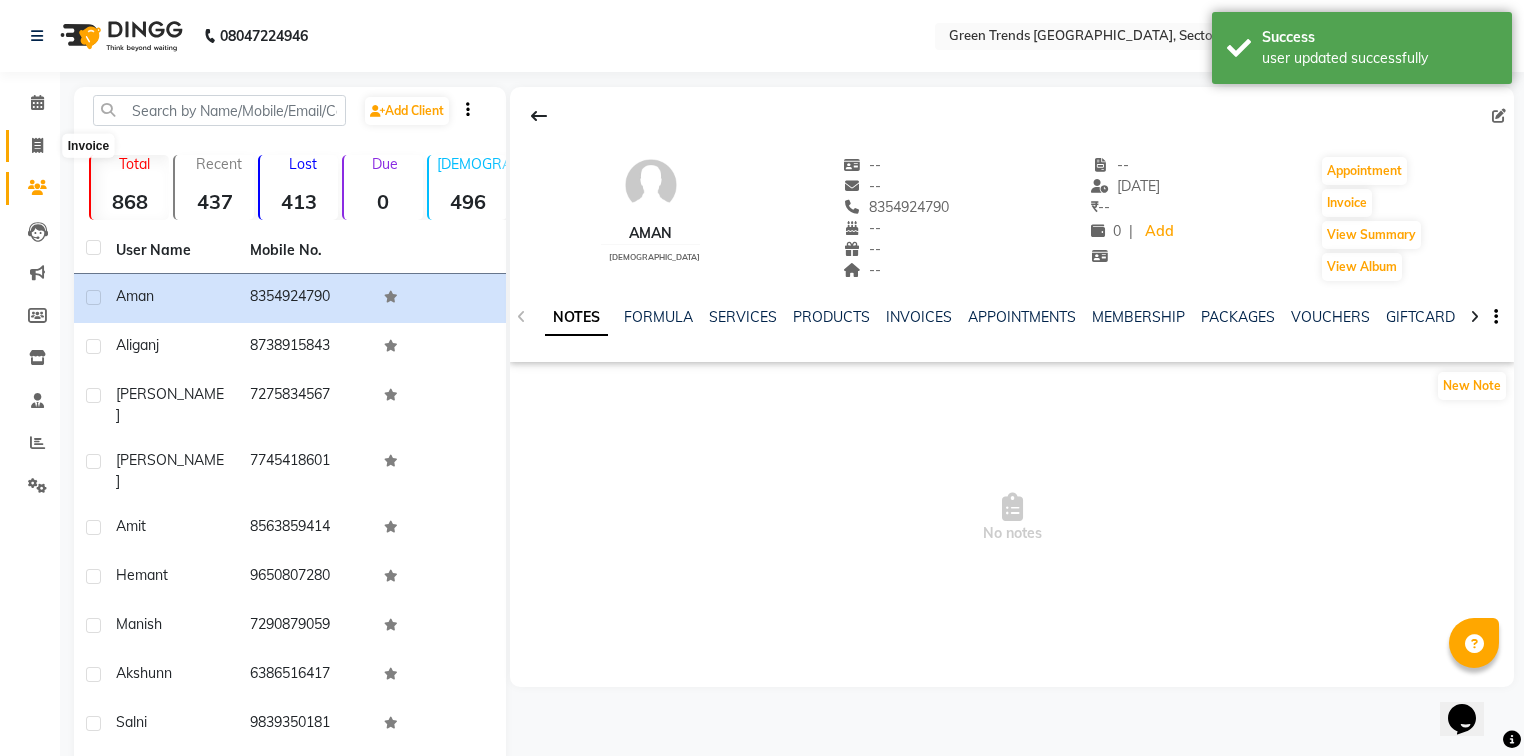 click 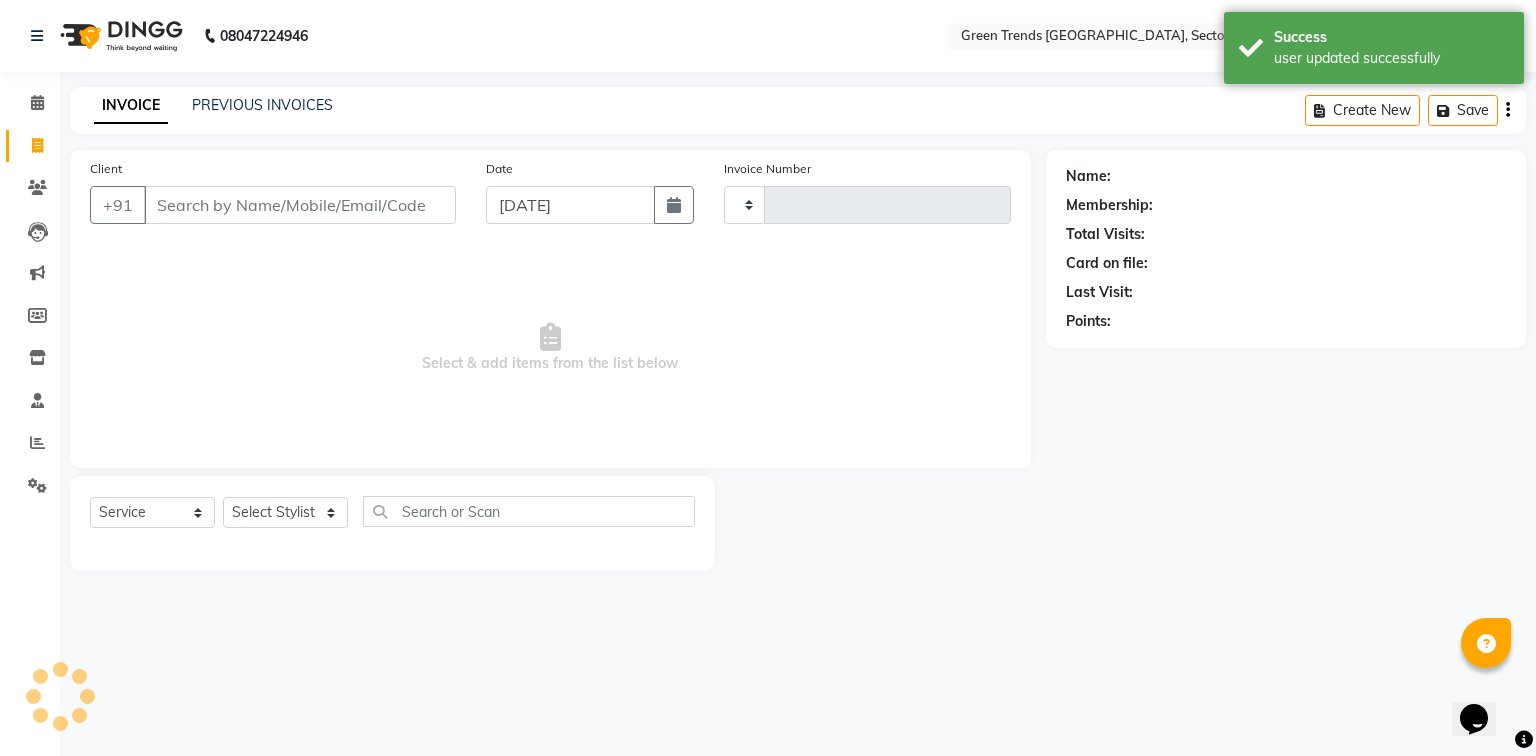 type on "0668" 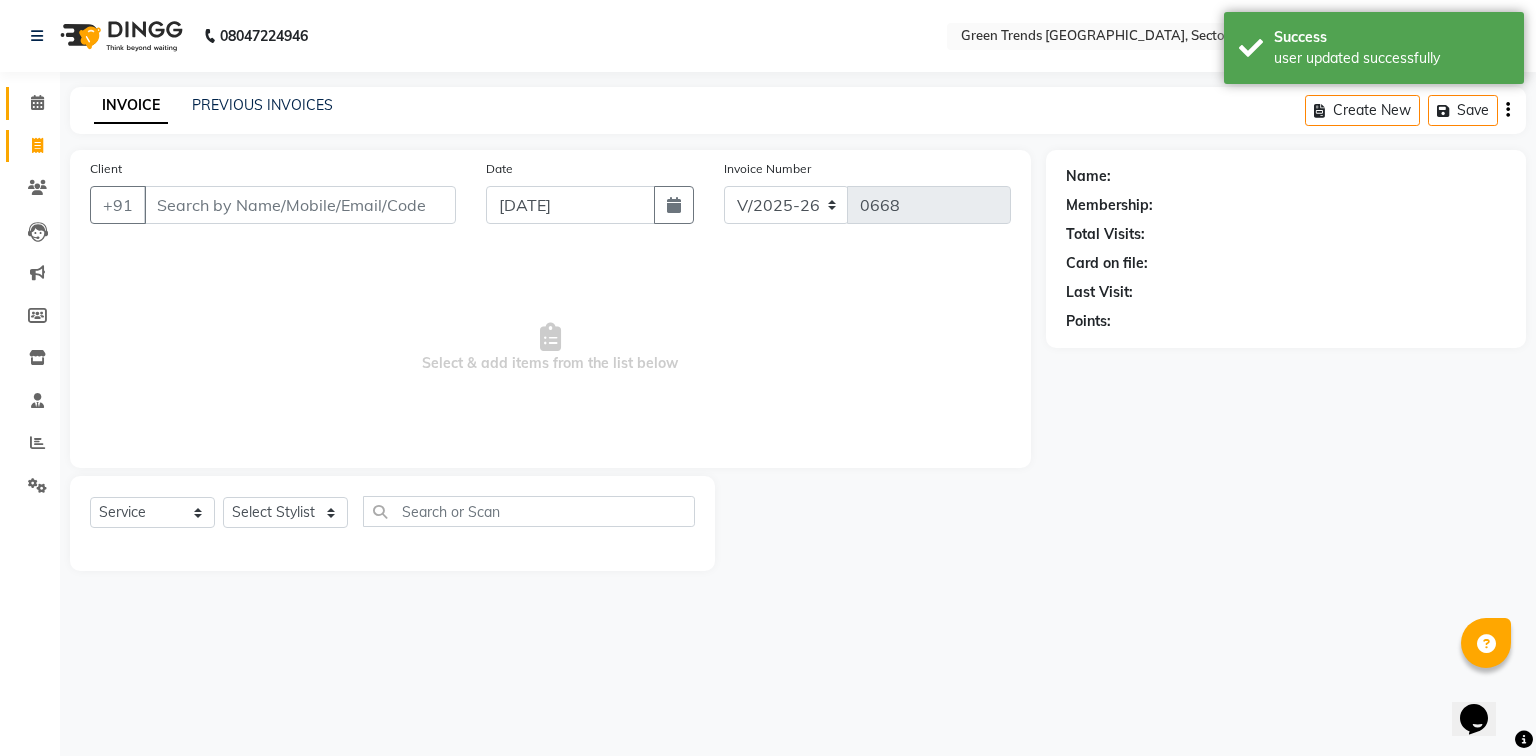 click 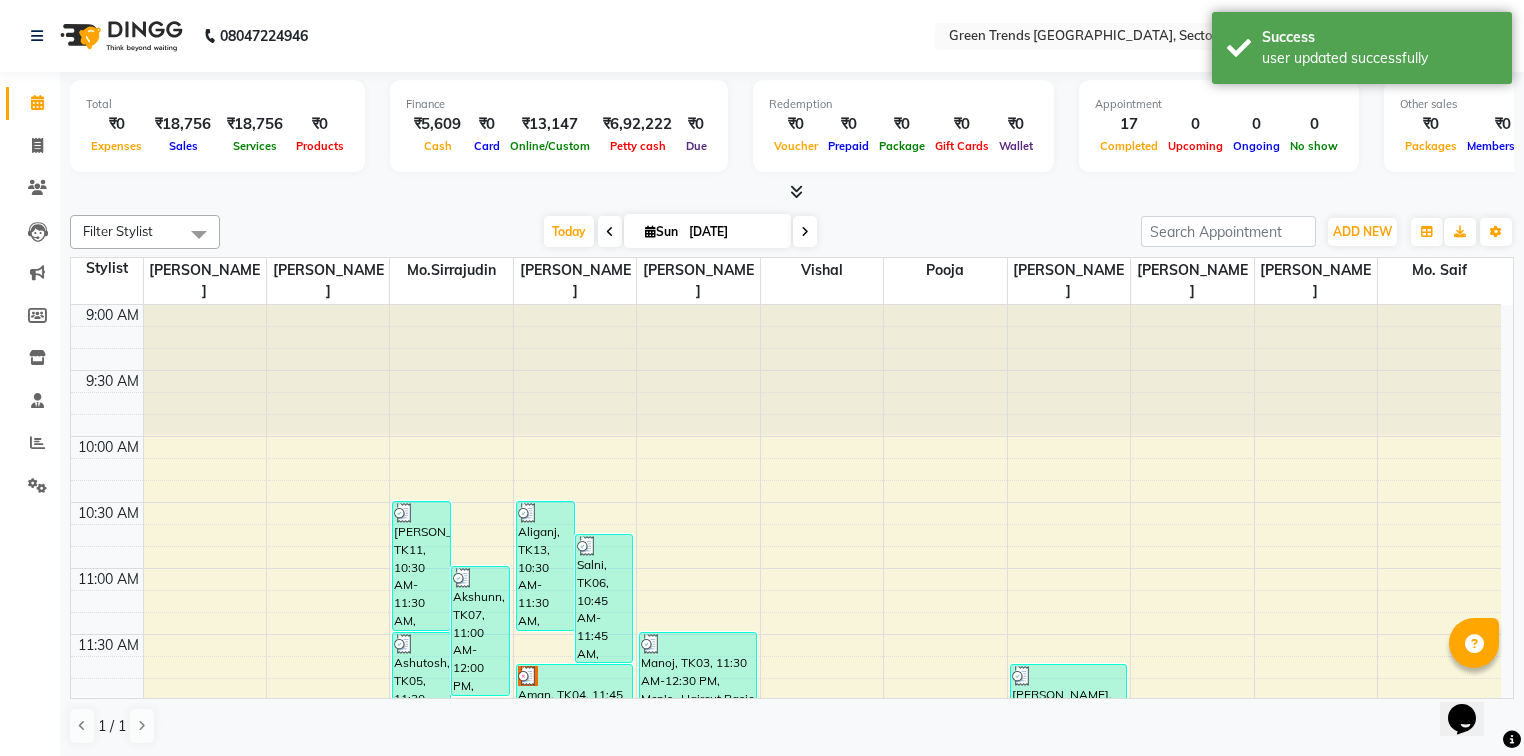 scroll, scrollTop: 0, scrollLeft: 0, axis: both 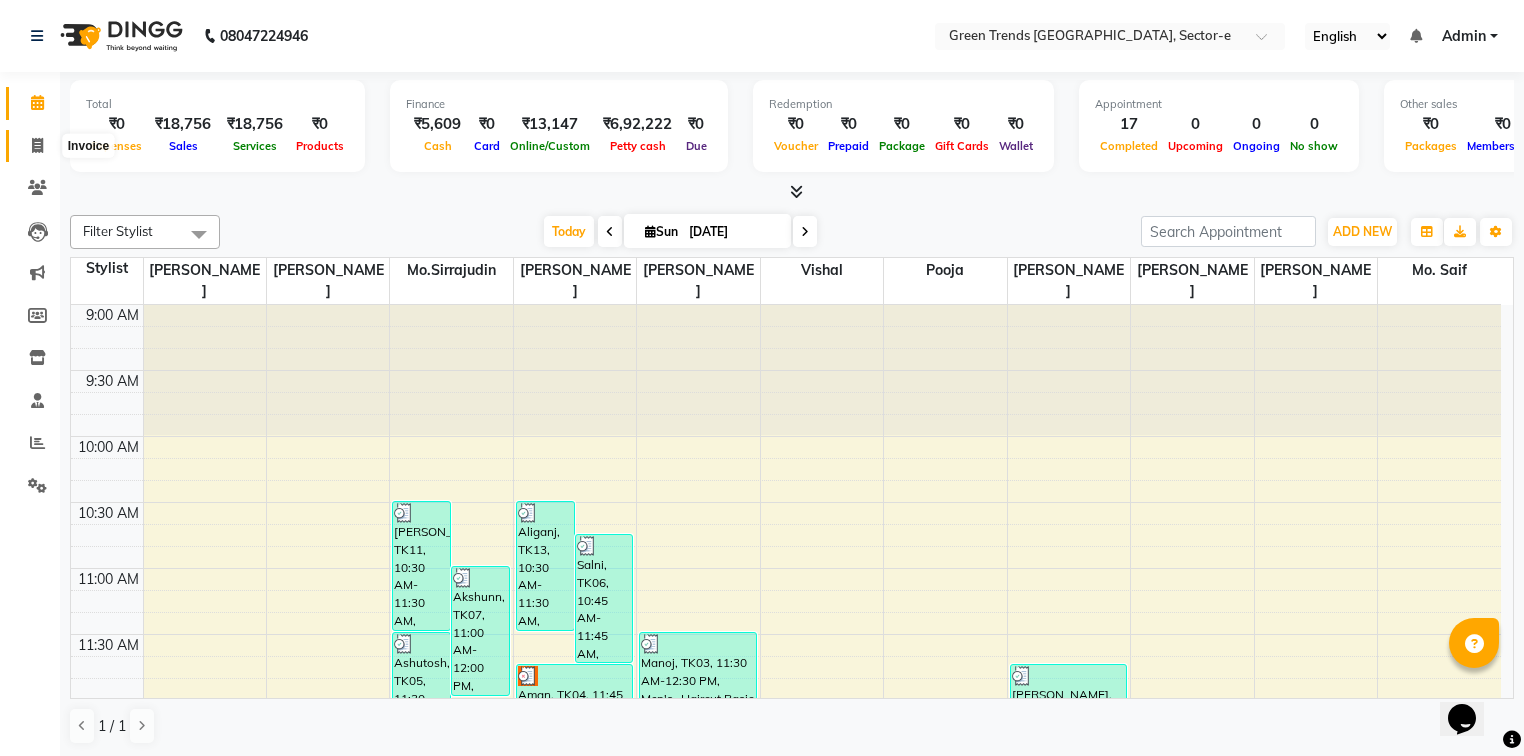click 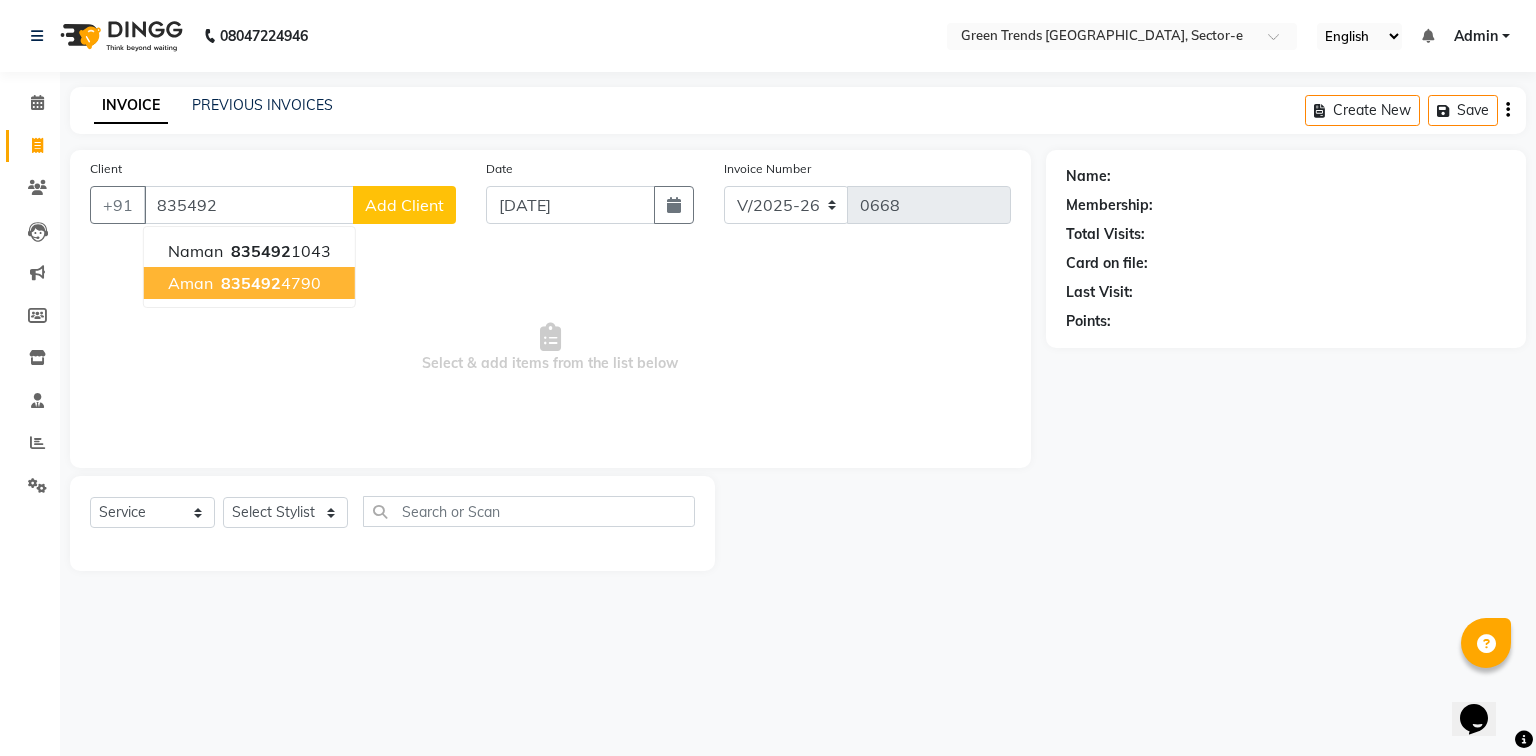 click on "Aman   835492 4790" at bounding box center (249, 283) 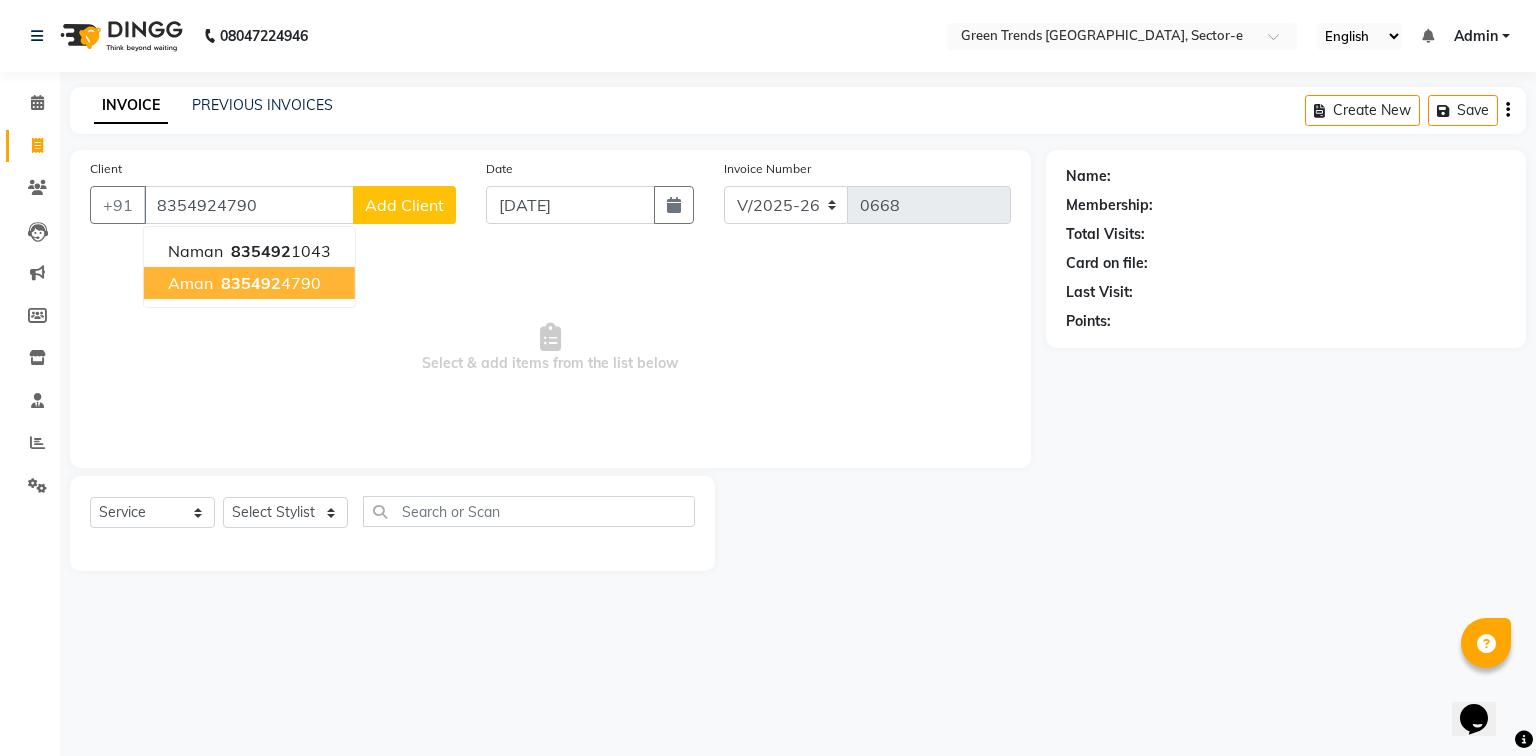 type on "8354924790" 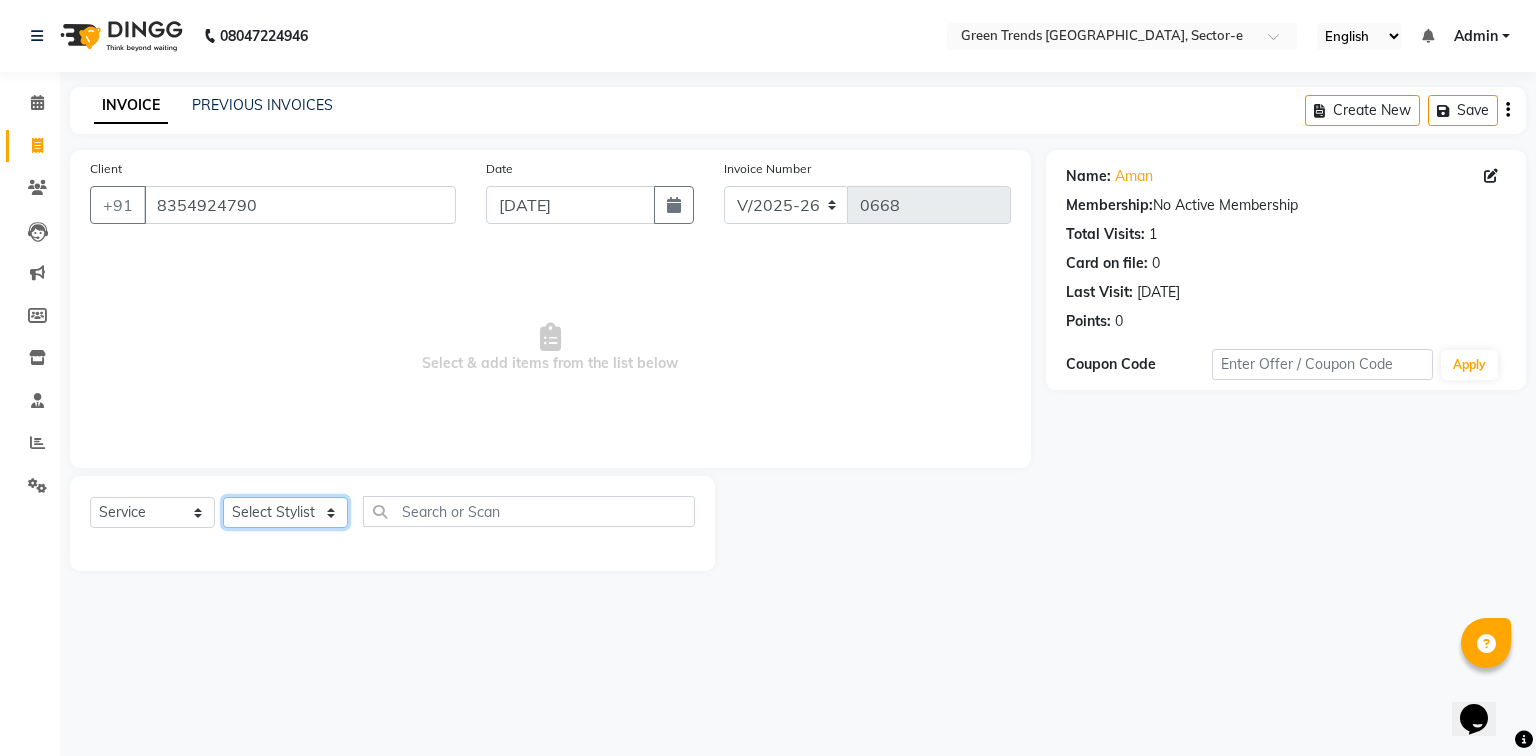 click on "Select Stylist [PERSON_NAME] [PERSON_NAME] Mo. [PERSON_NAME].[PERSON_NAME] [PERSON_NAME] Pooja [PERSON_NAME] [PERSON_NAME] [PERSON_NAME] Vishal" 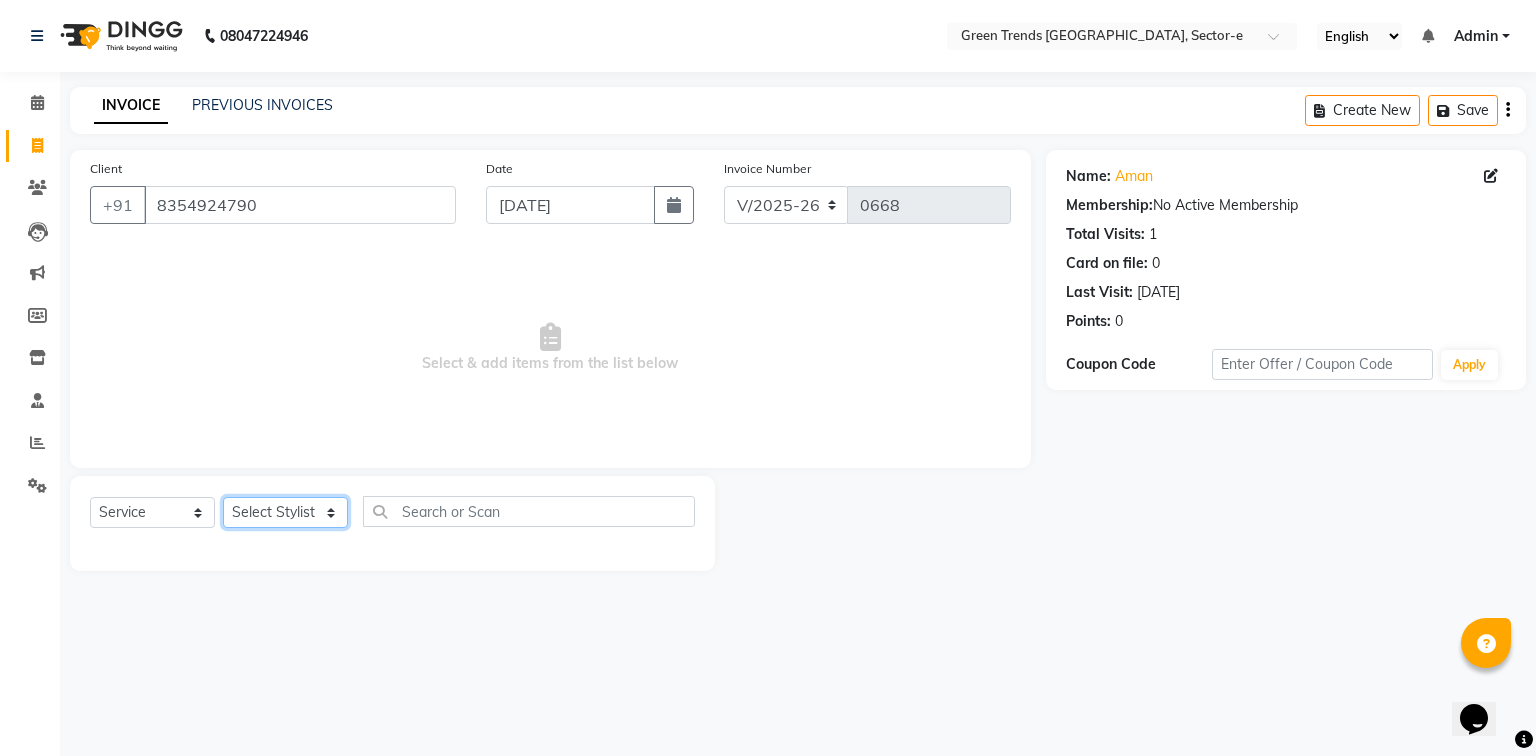 select on "58751" 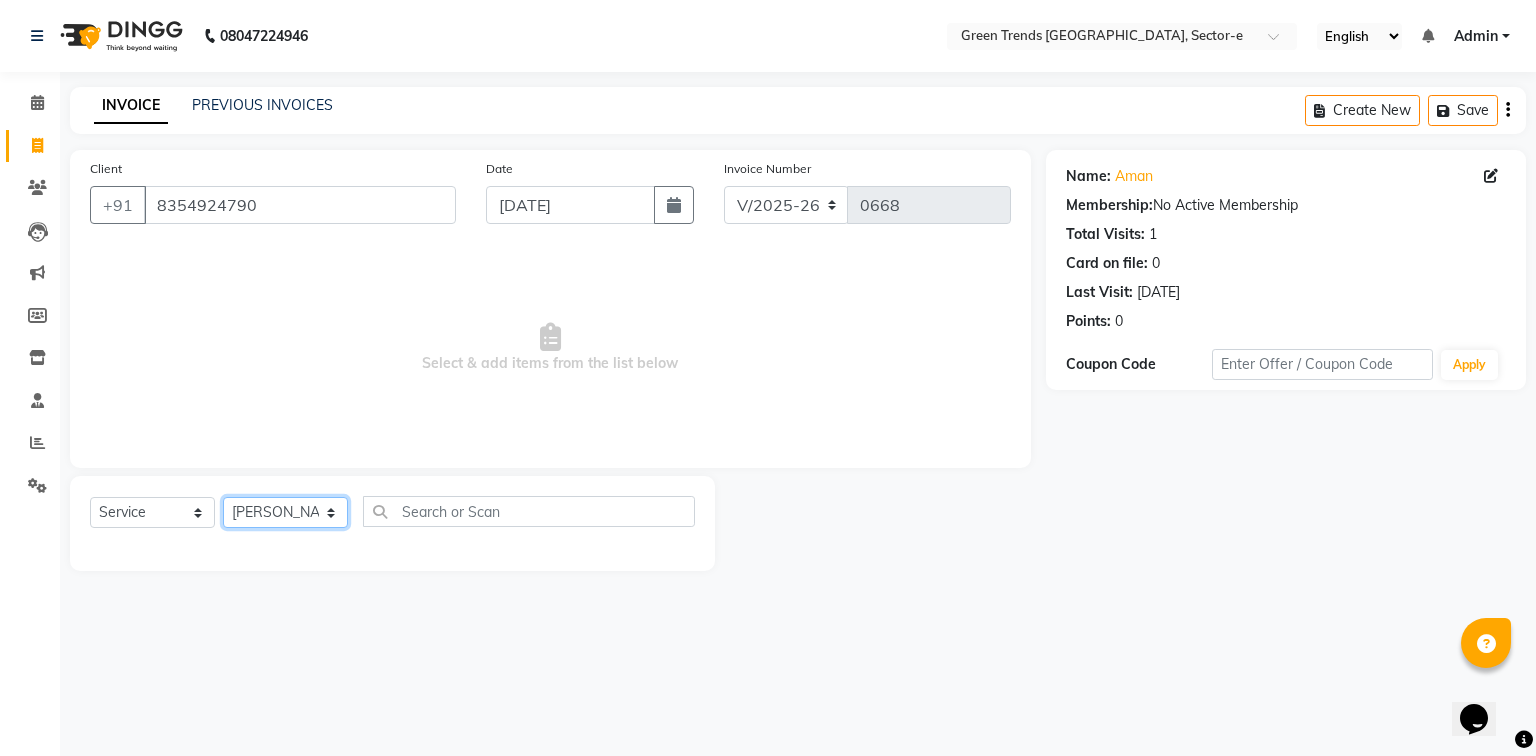 click on "Select Stylist [PERSON_NAME] [PERSON_NAME] Mo. [PERSON_NAME].[PERSON_NAME] [PERSON_NAME] Pooja [PERSON_NAME] [PERSON_NAME] [PERSON_NAME] Vishal" 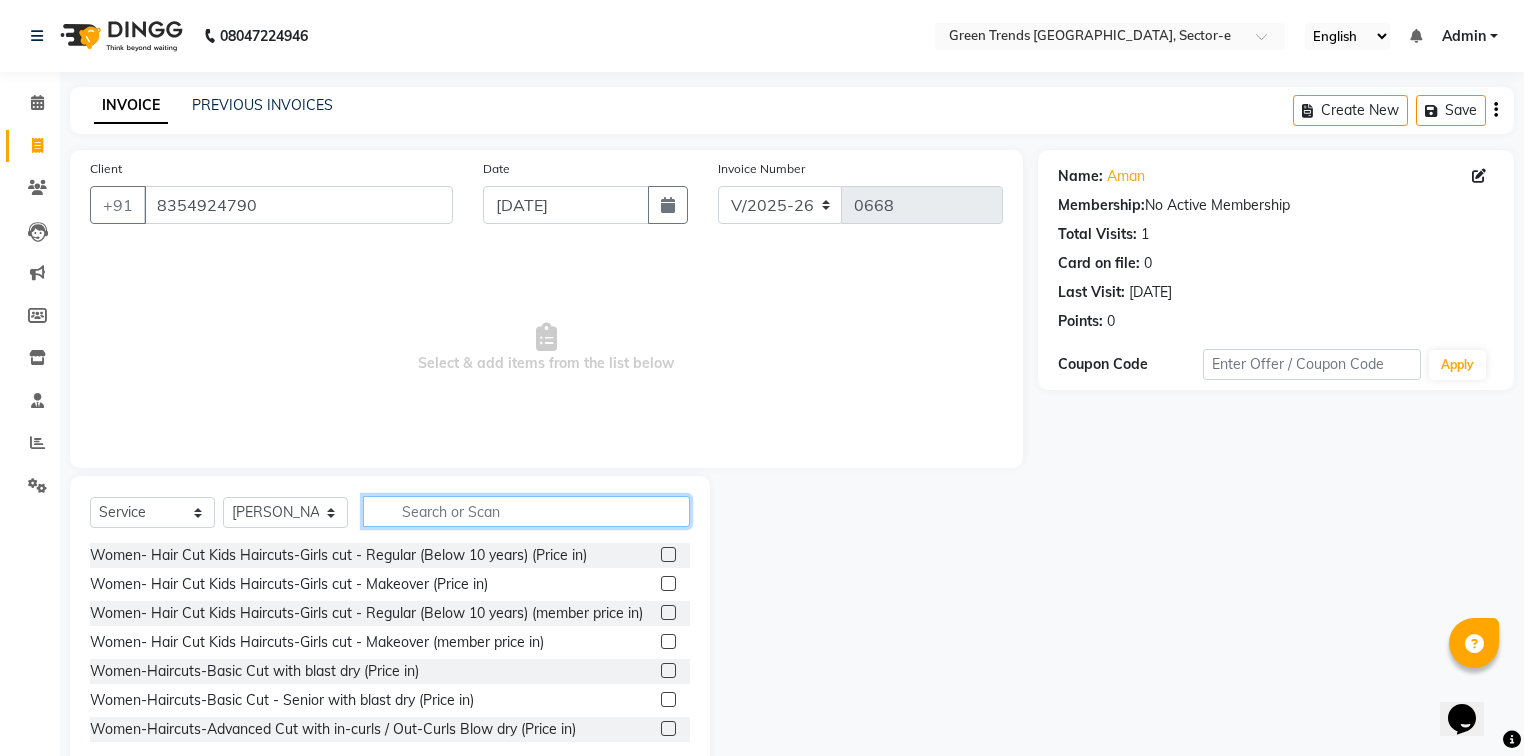 click 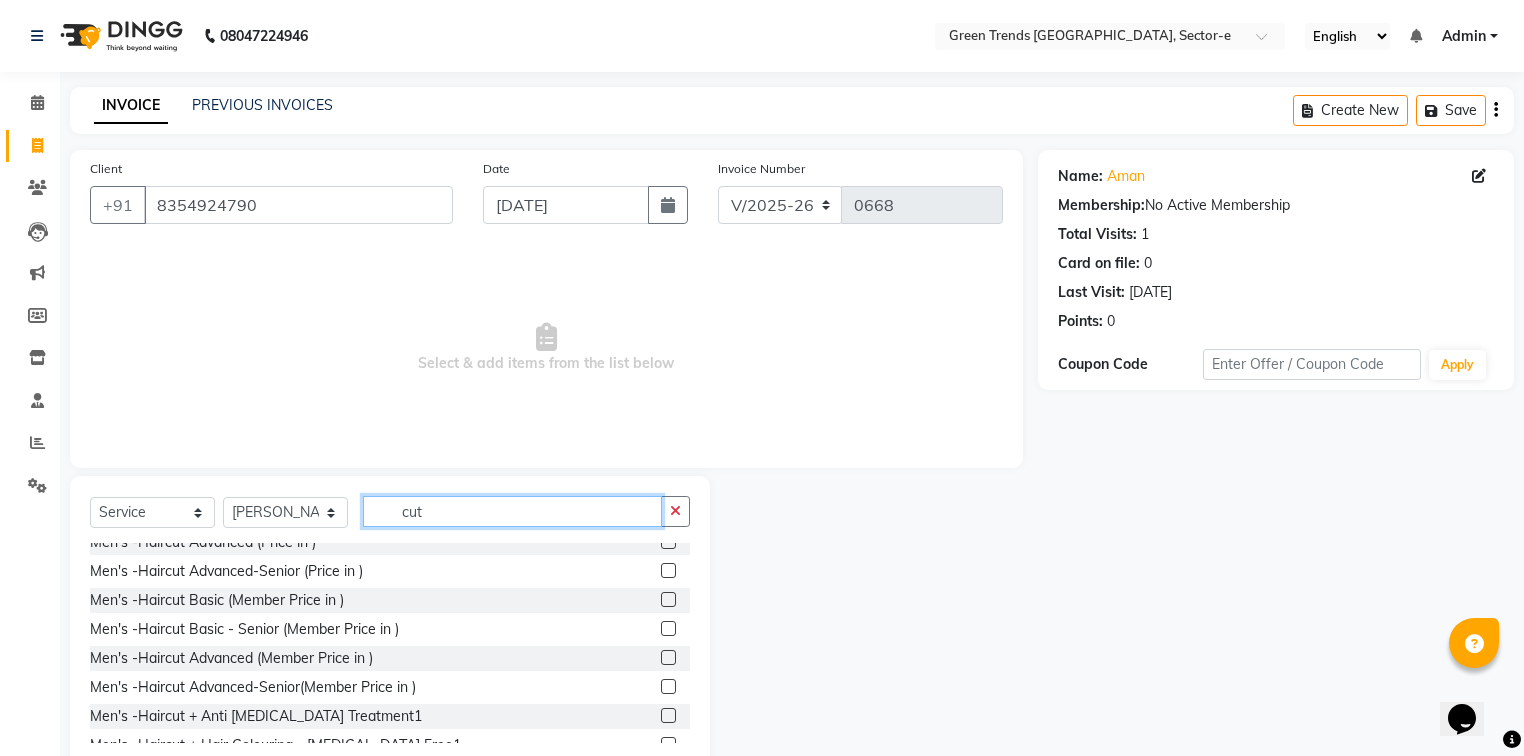 scroll, scrollTop: 1266, scrollLeft: 0, axis: vertical 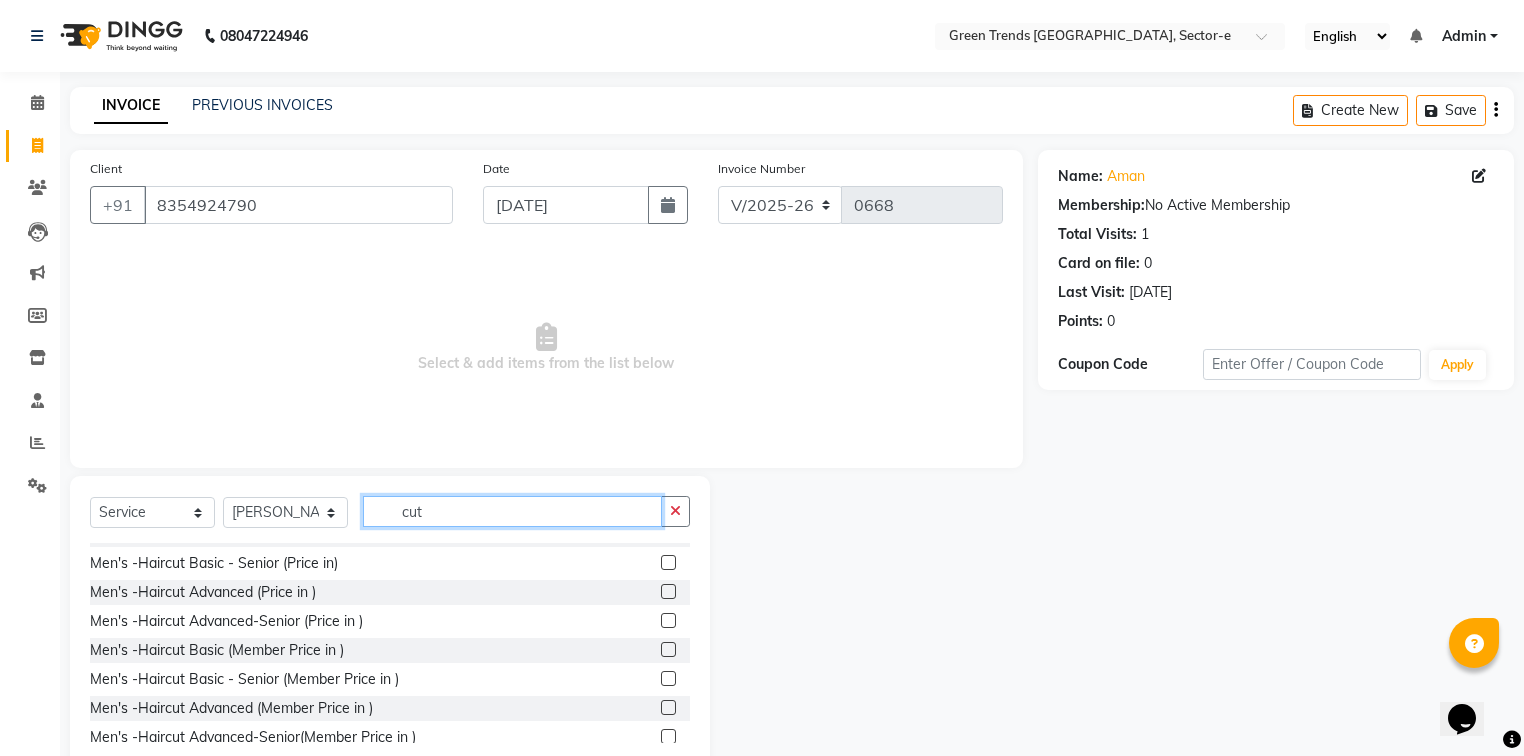 type on "cut" 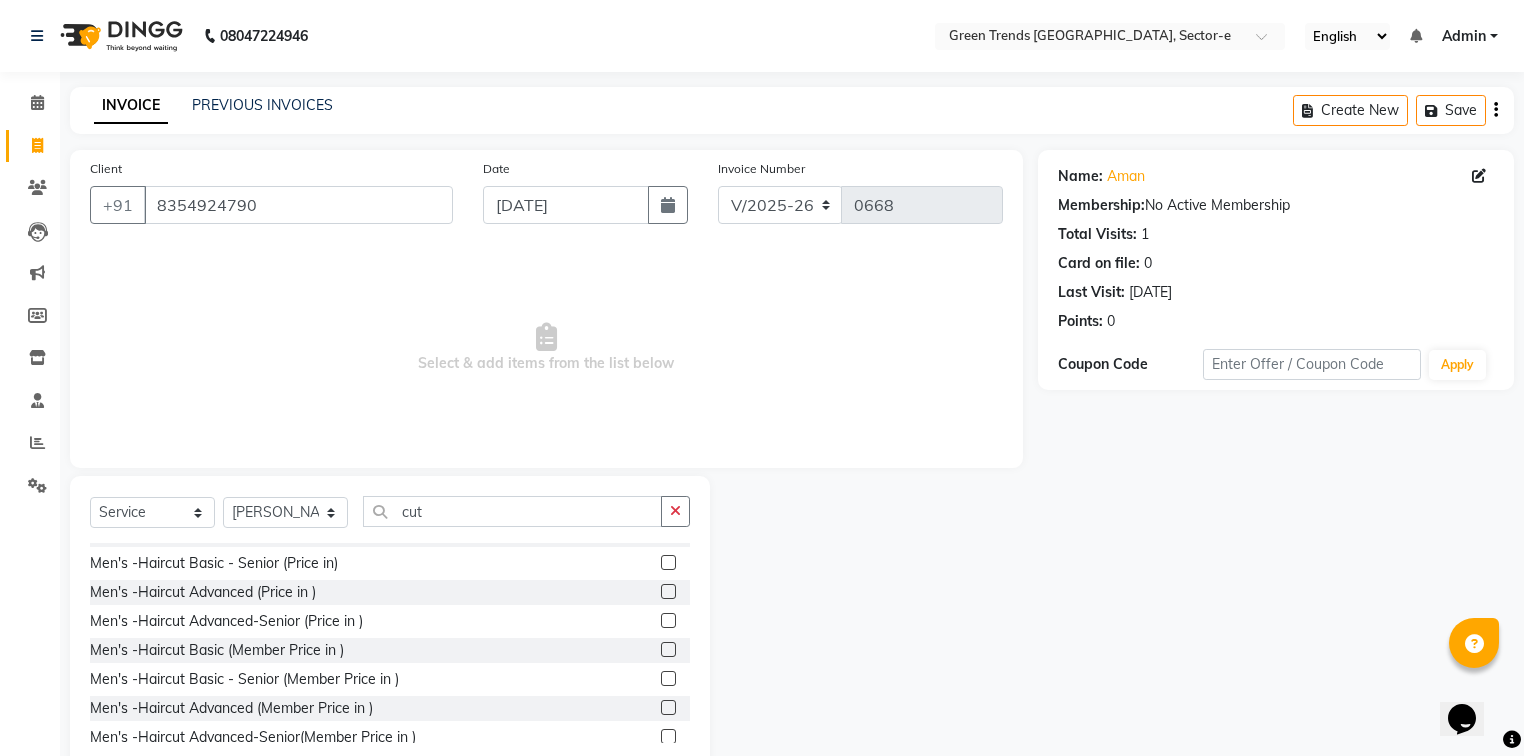 click on "Men's -Haircut Basic (Price in )" 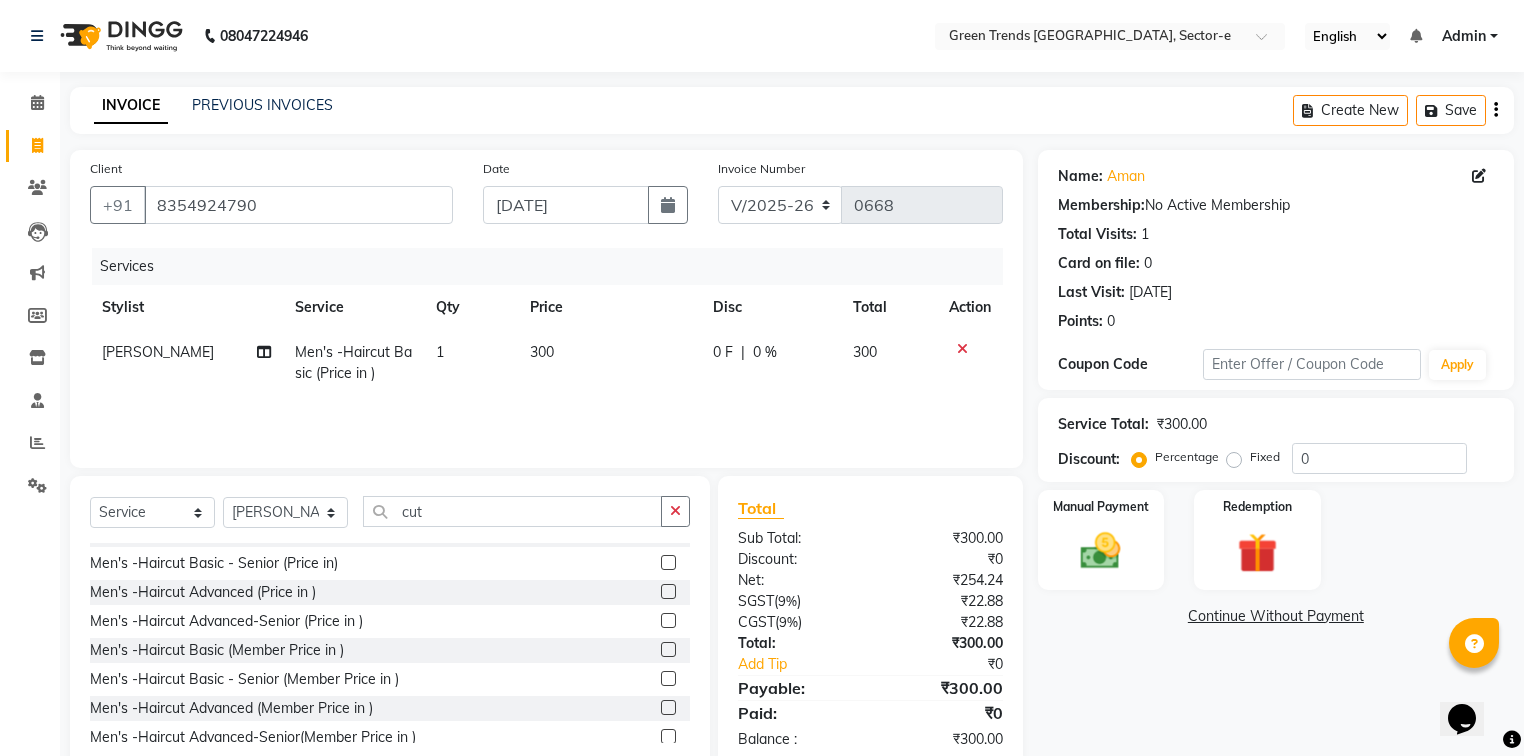 checkbox on "false" 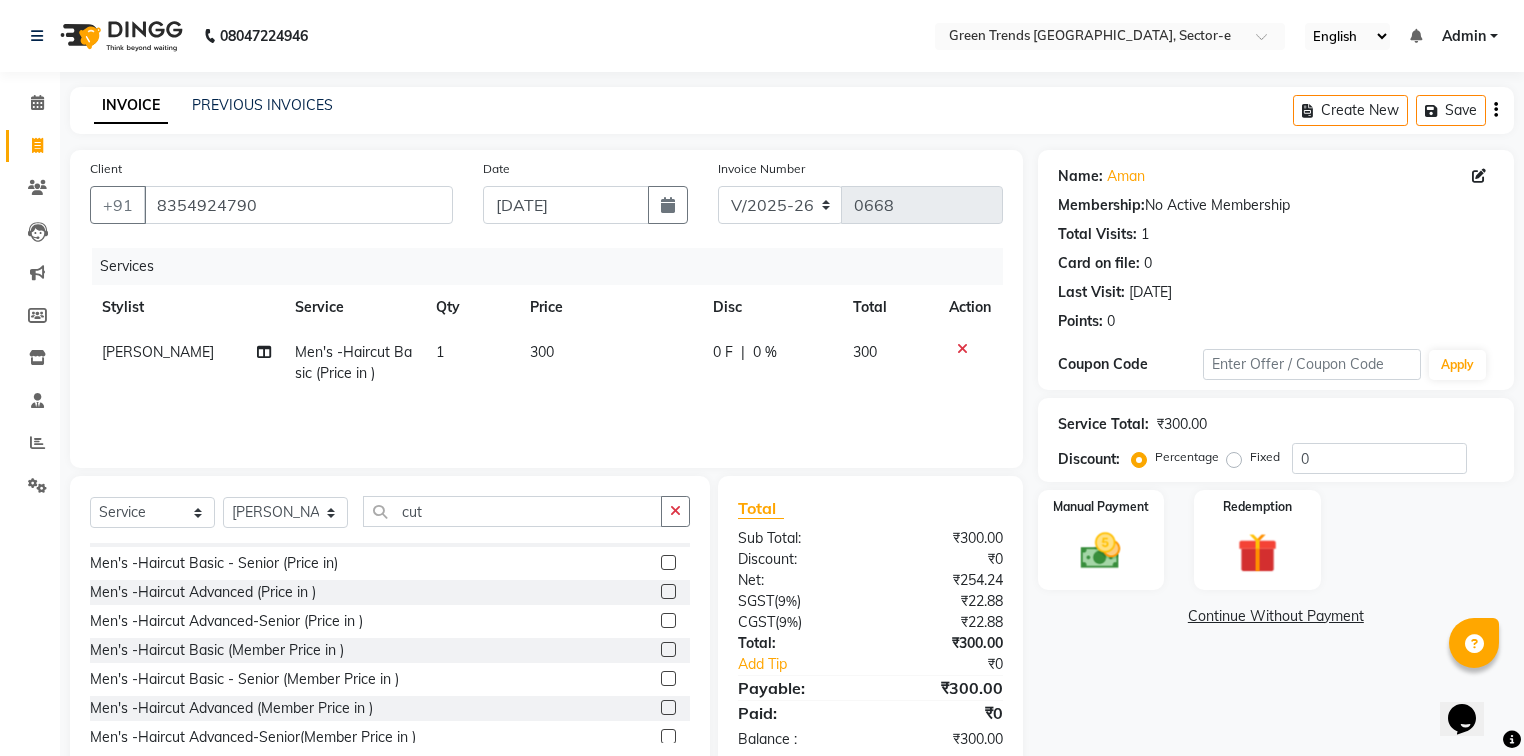 click on "0 F" 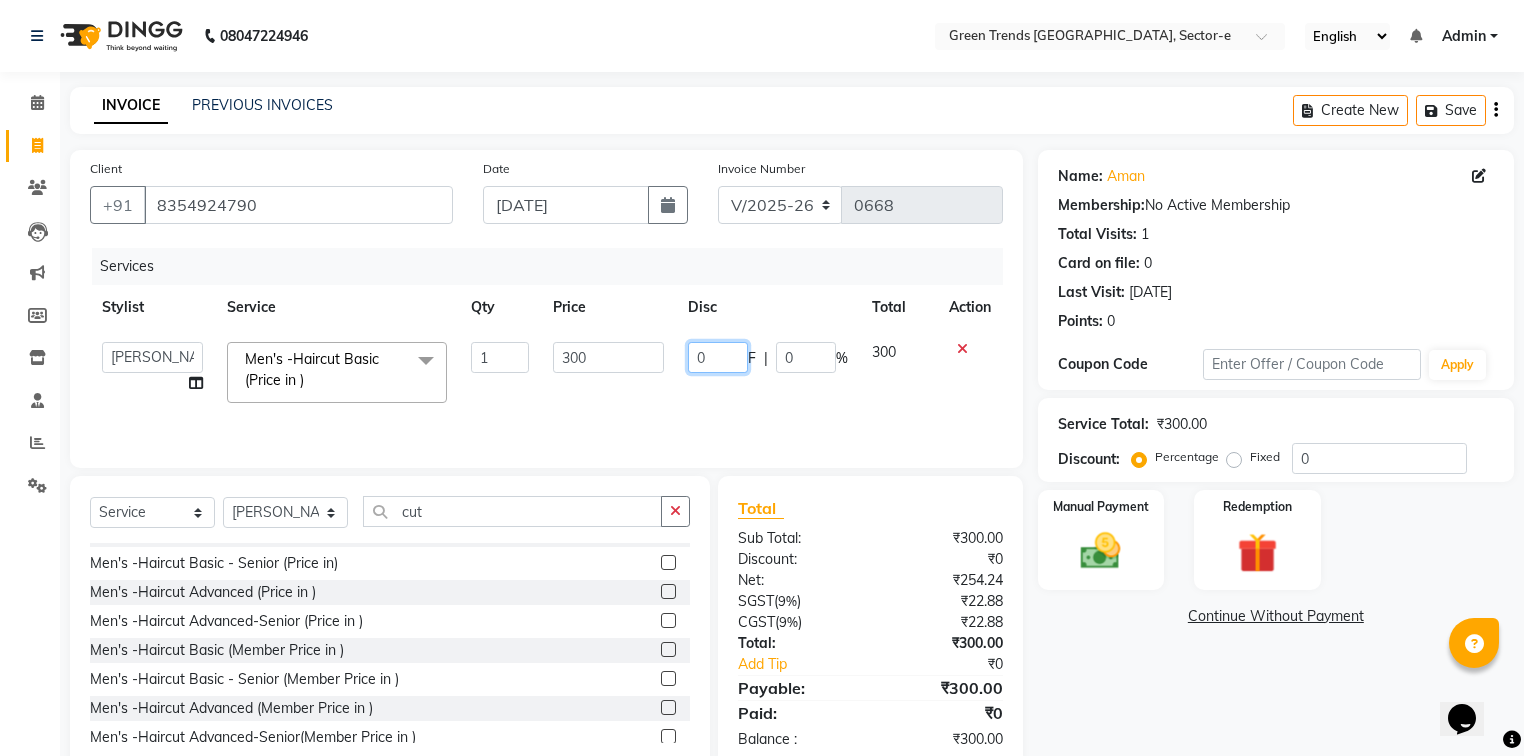 drag, startPoint x: 728, startPoint y: 354, endPoint x: 691, endPoint y: 356, distance: 37.054016 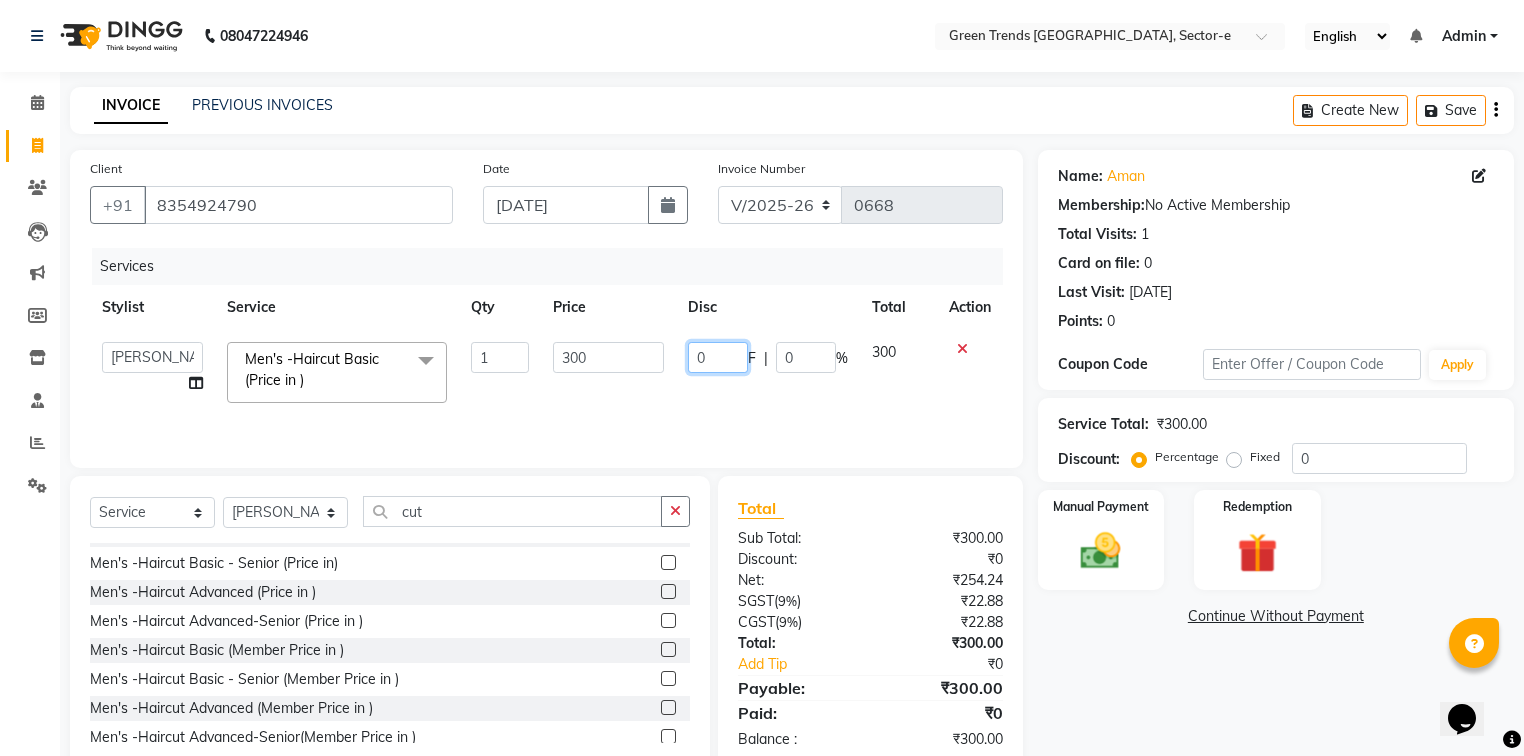 type on "50" 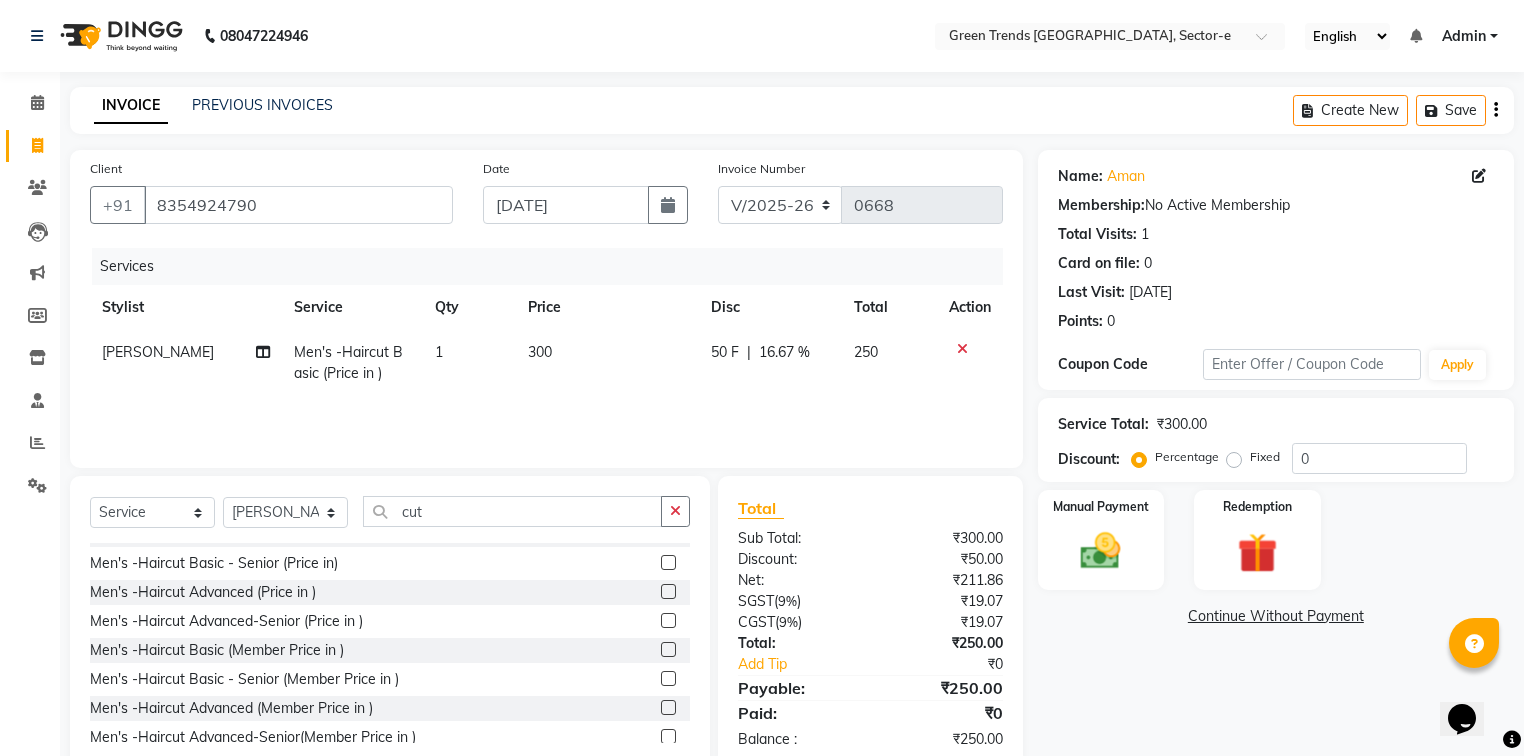 click on "Services Stylist Service Qty Price Disc Total Action Tariq qamar Men's -Haircut Basic (Price in ) 1 300 50 F | 16.67 % 250" 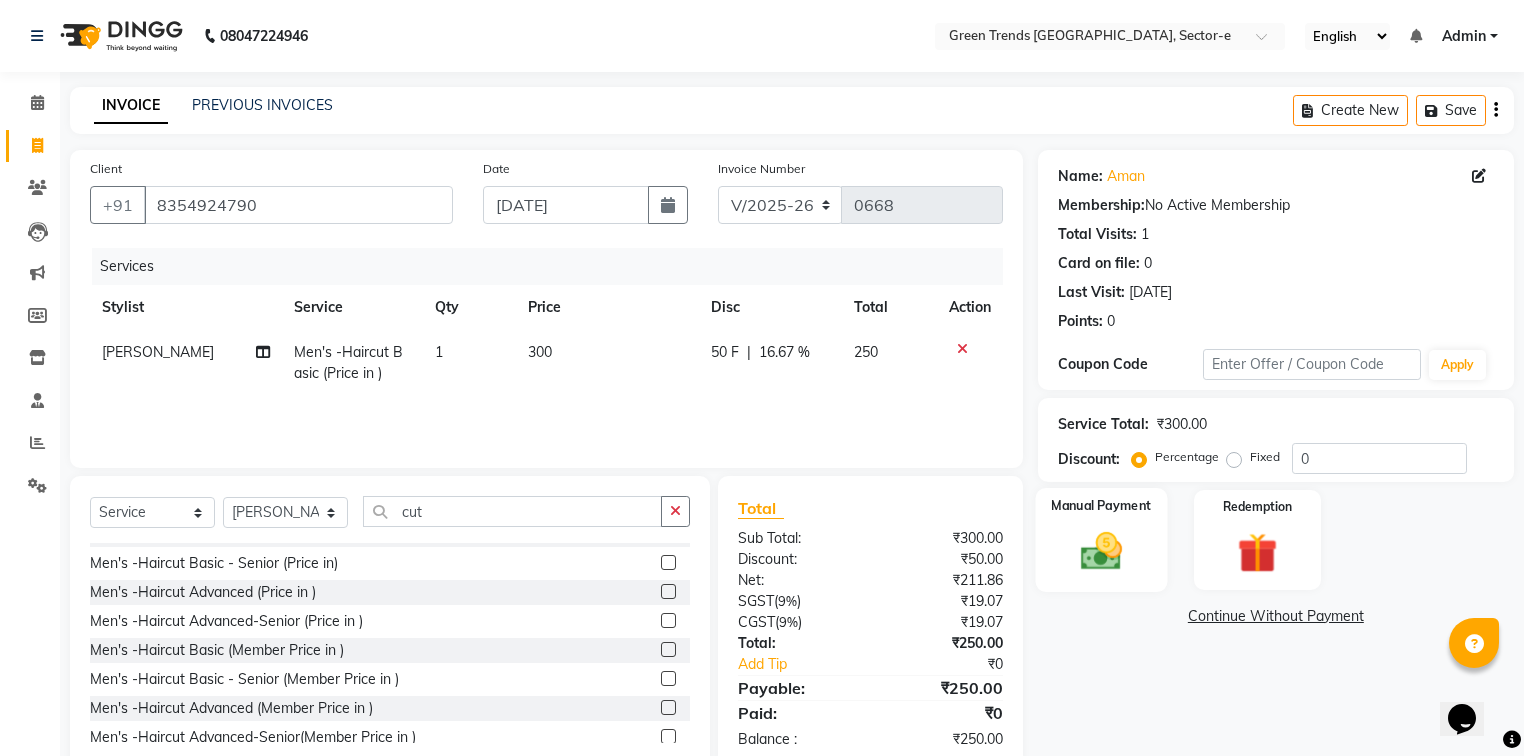 click 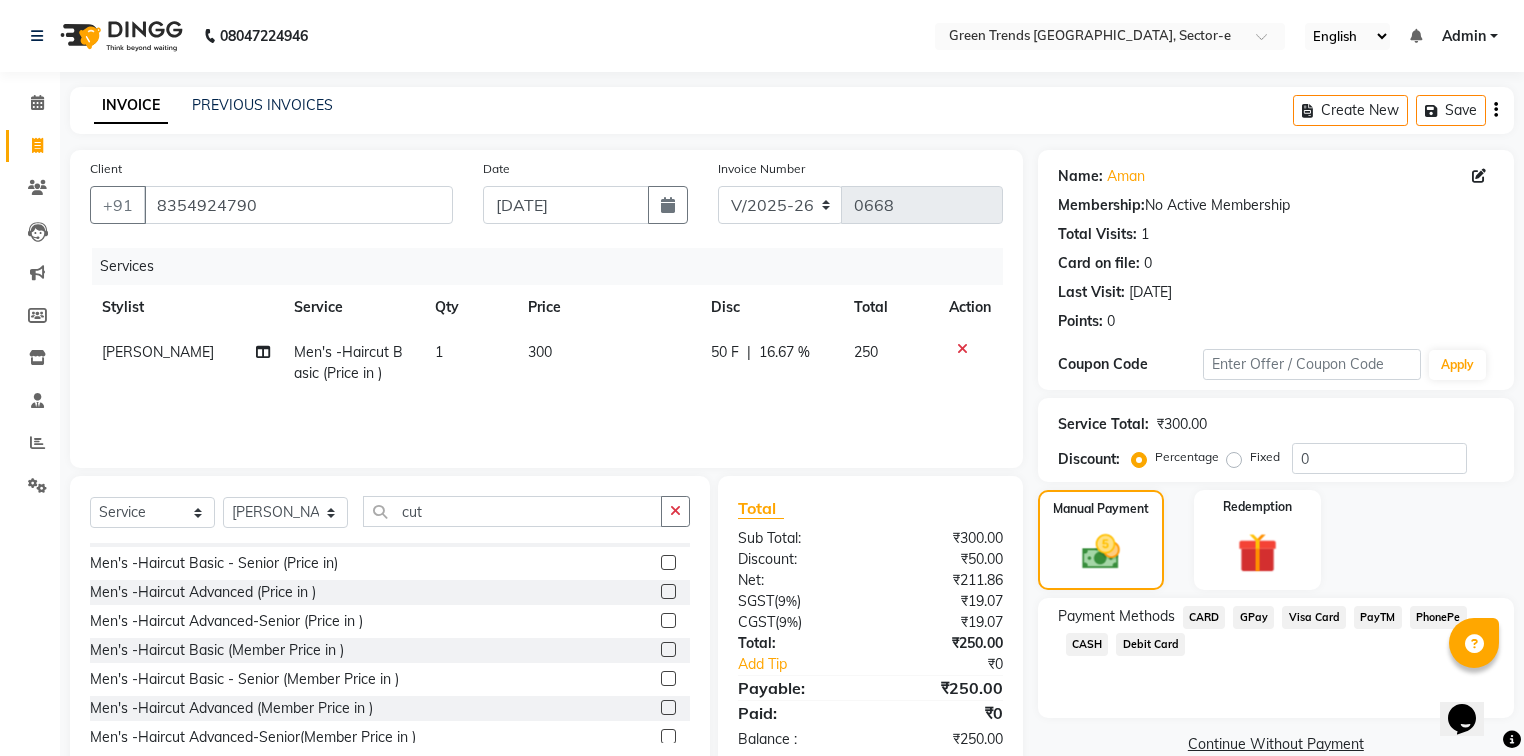 click on "CASH" 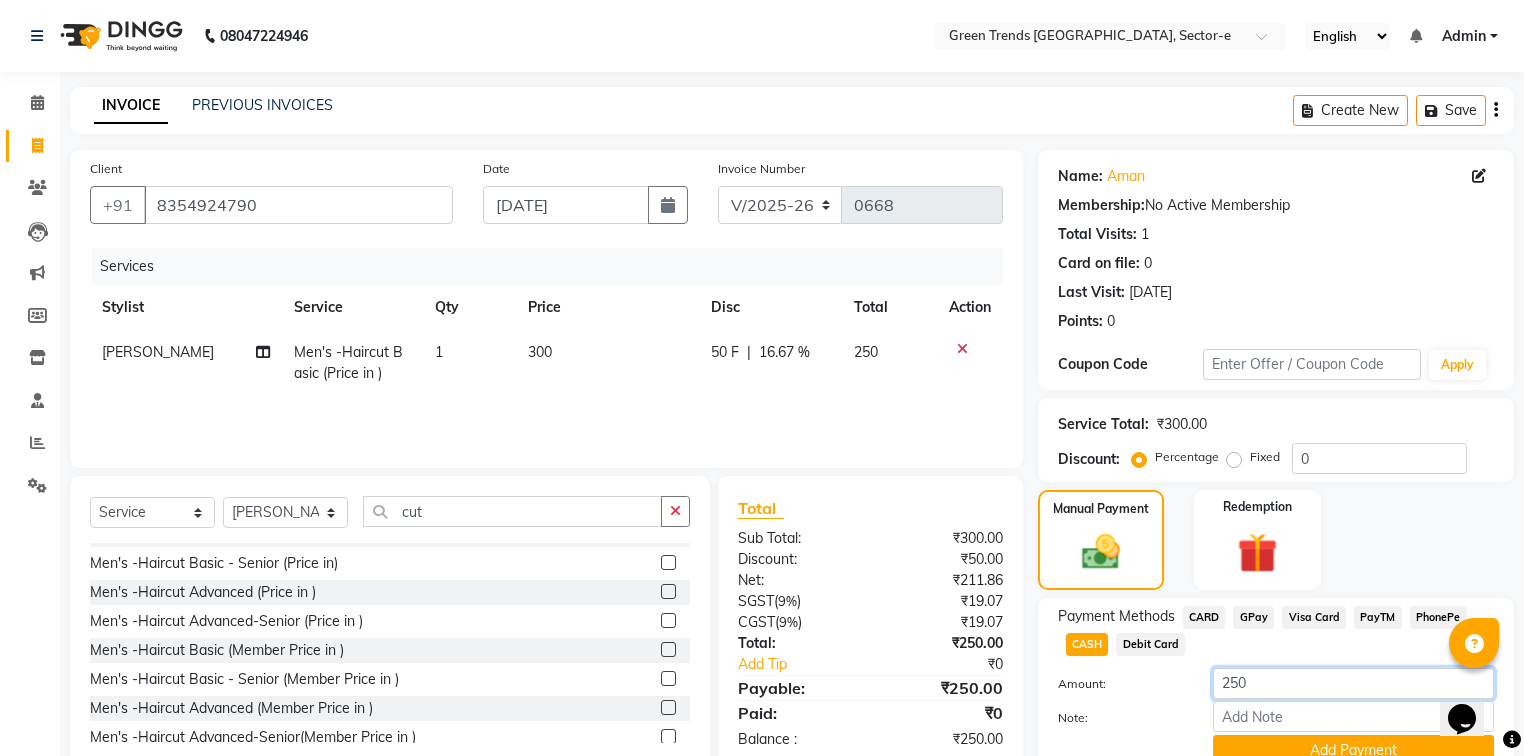 drag, startPoint x: 1276, startPoint y: 680, endPoint x: 1106, endPoint y: 736, distance: 178.98604 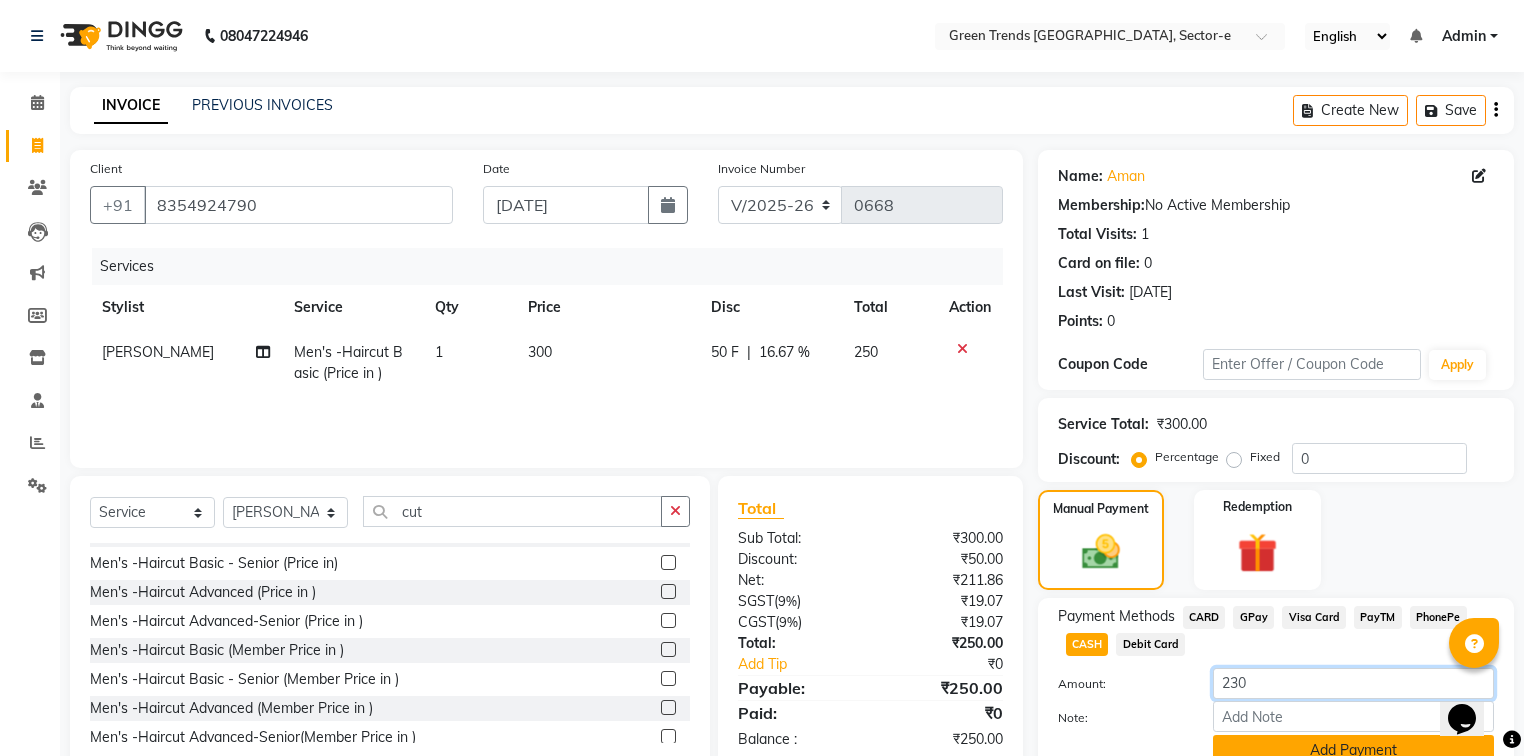 type on "230" 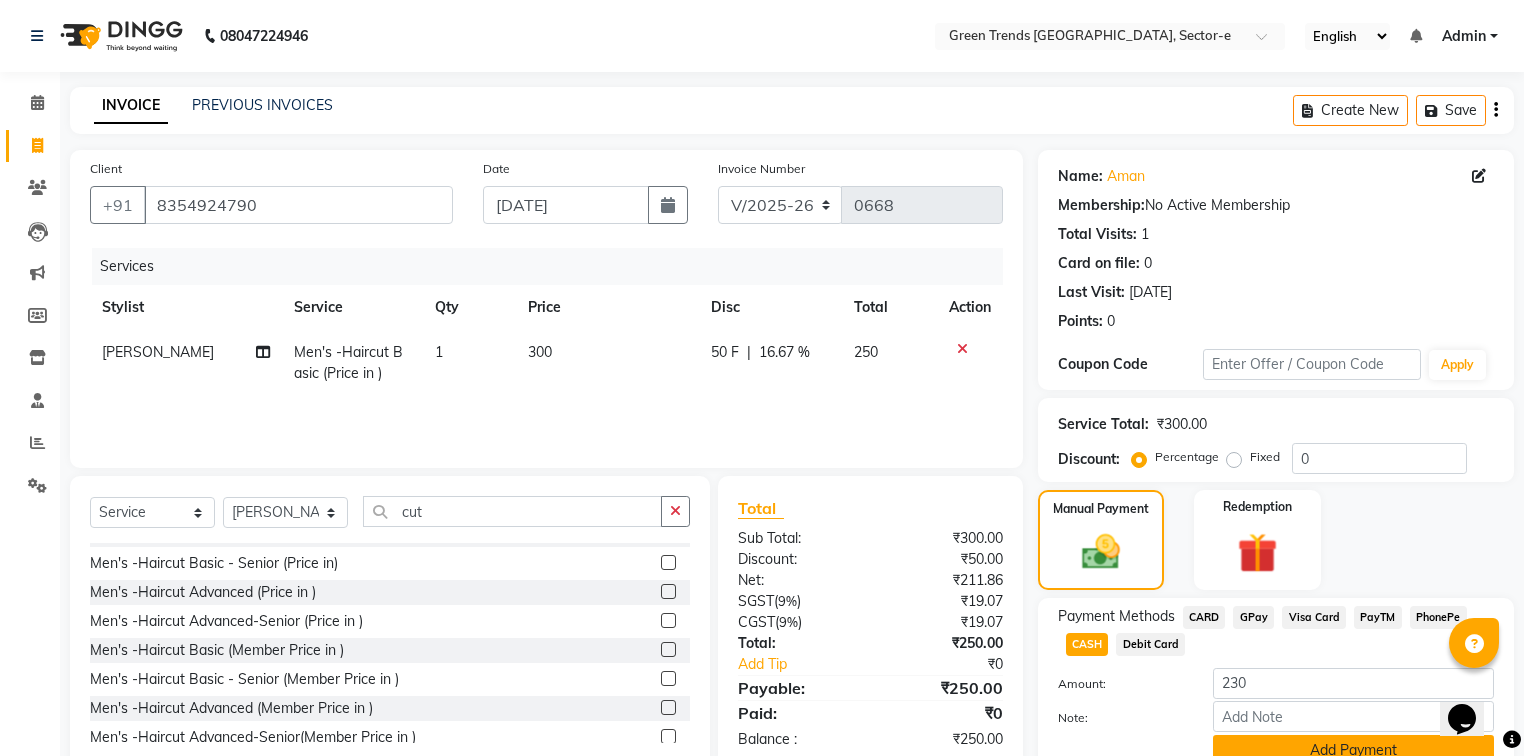 click on "Add Payment" 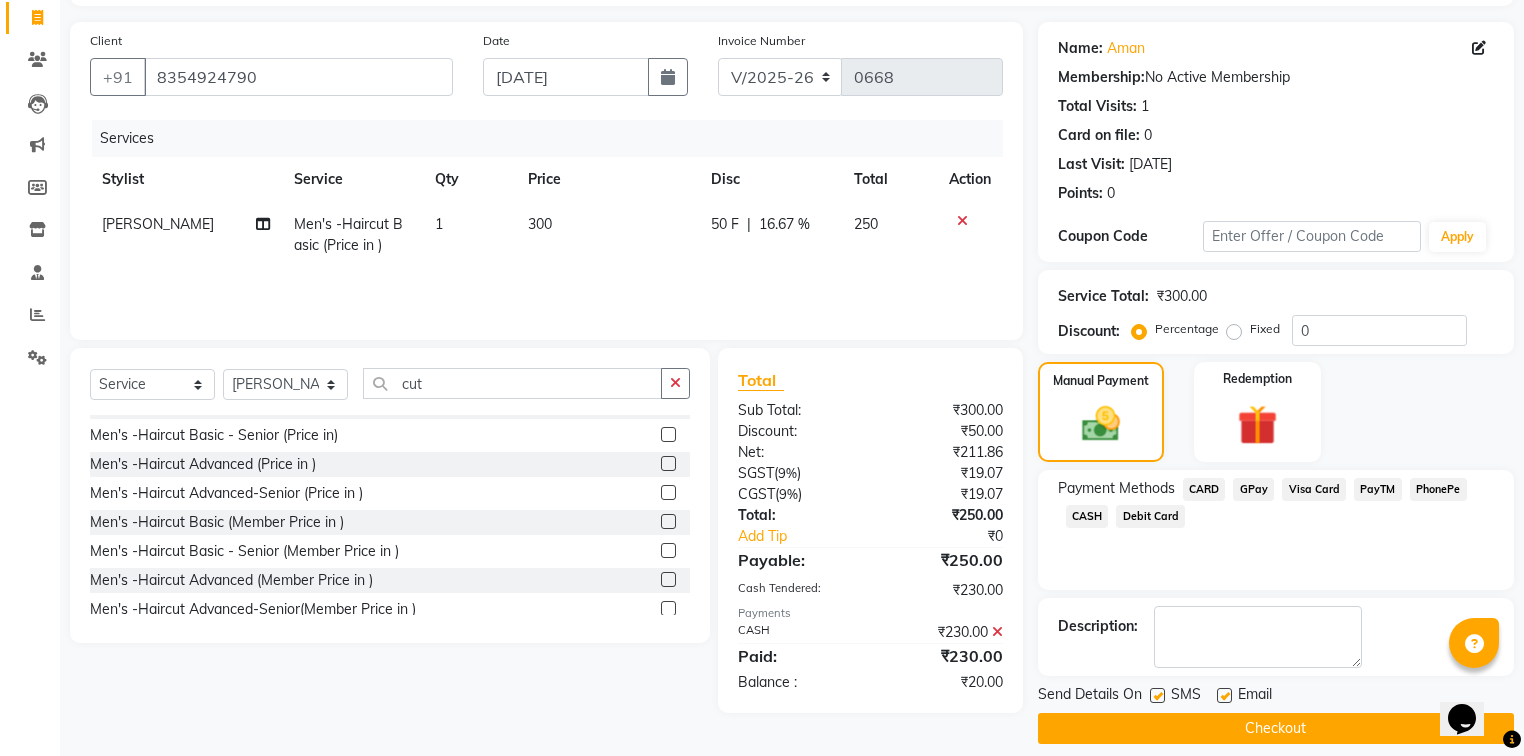 scroll, scrollTop: 144, scrollLeft: 0, axis: vertical 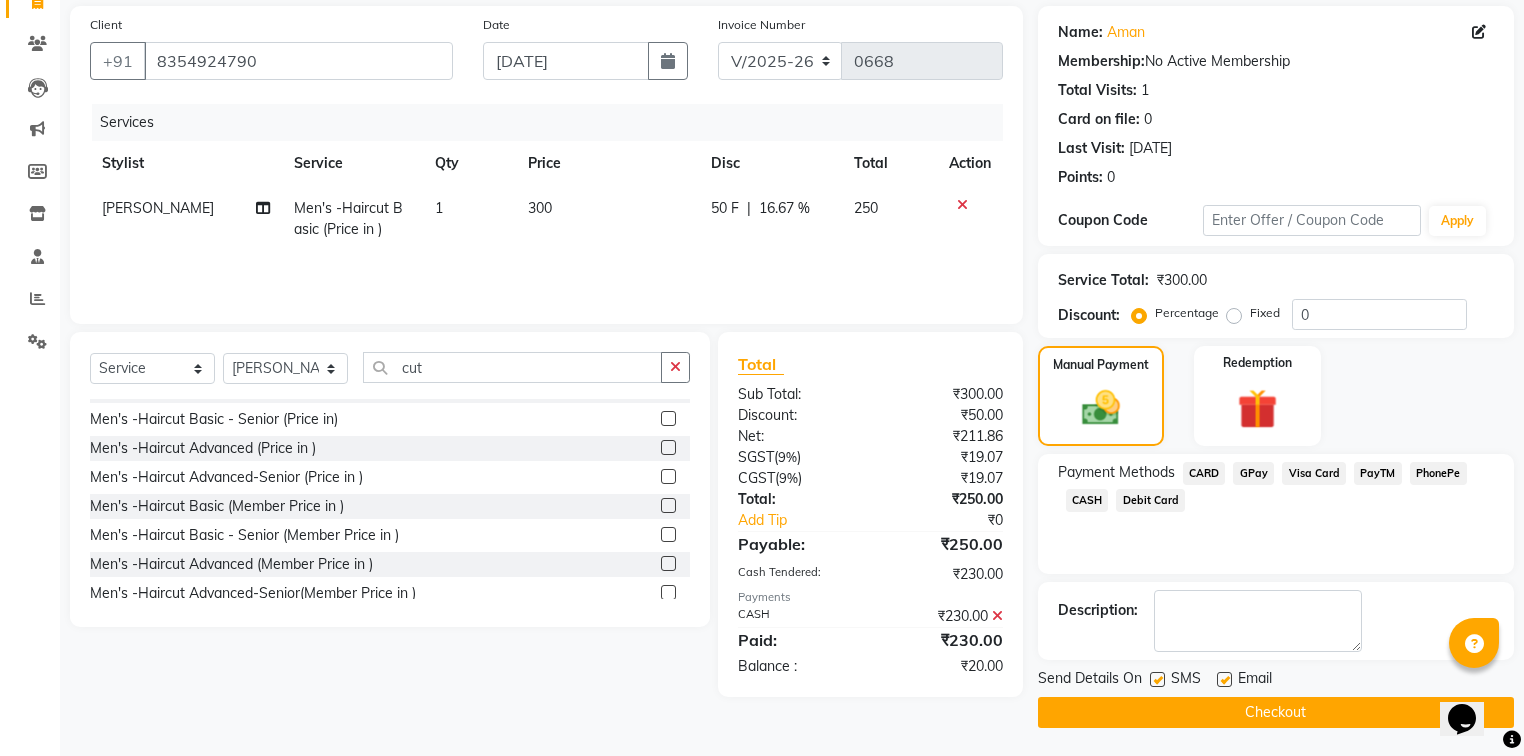 click on "GPay" 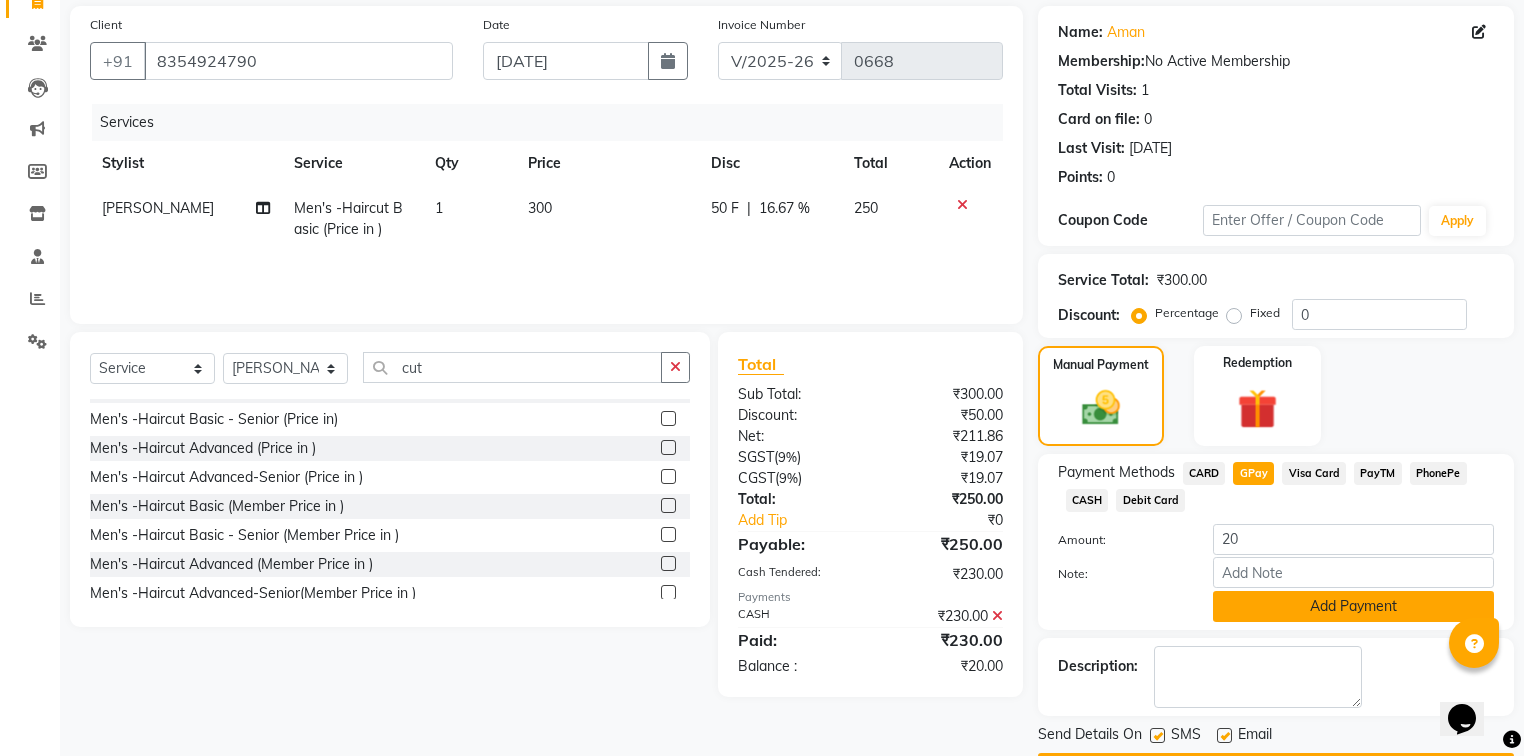 click on "Add Payment" 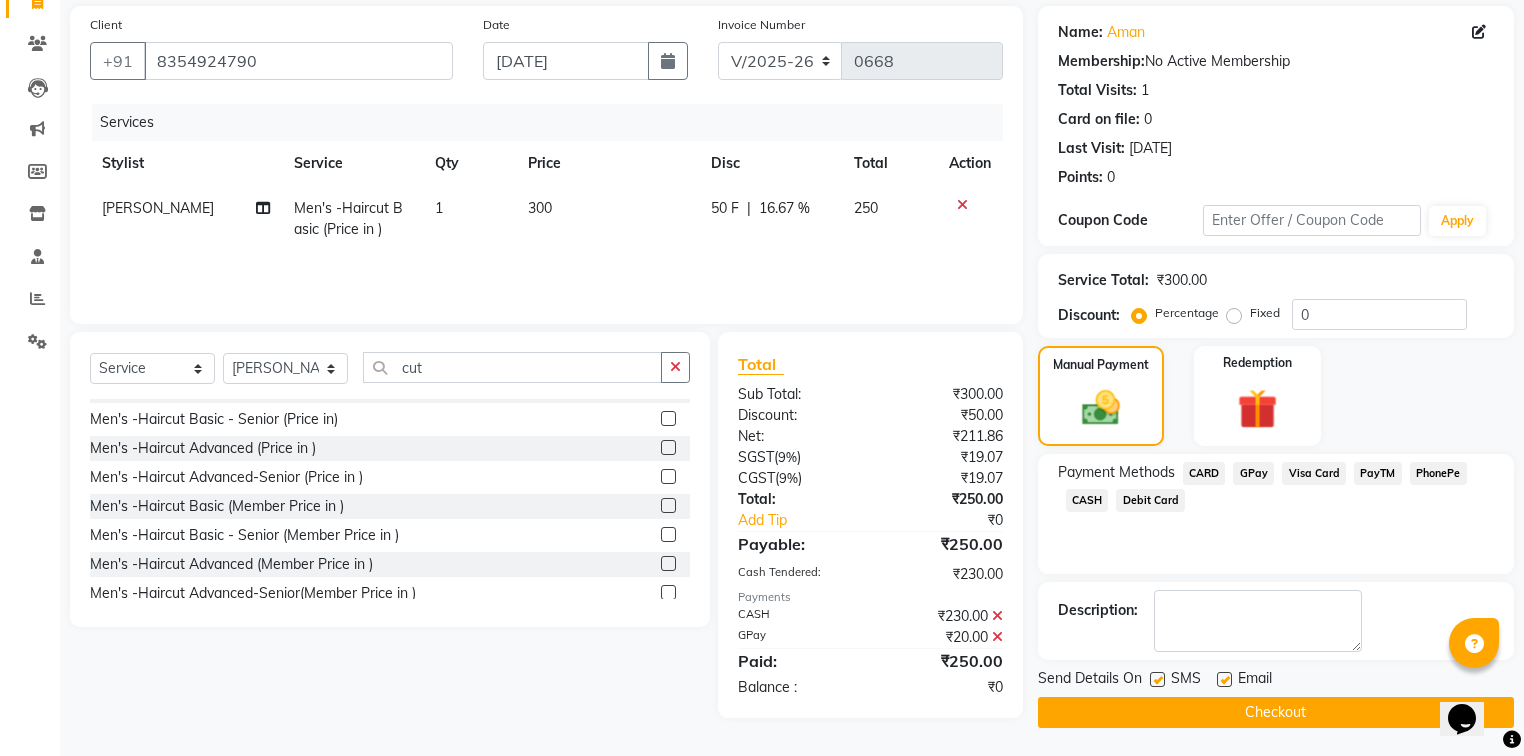 click 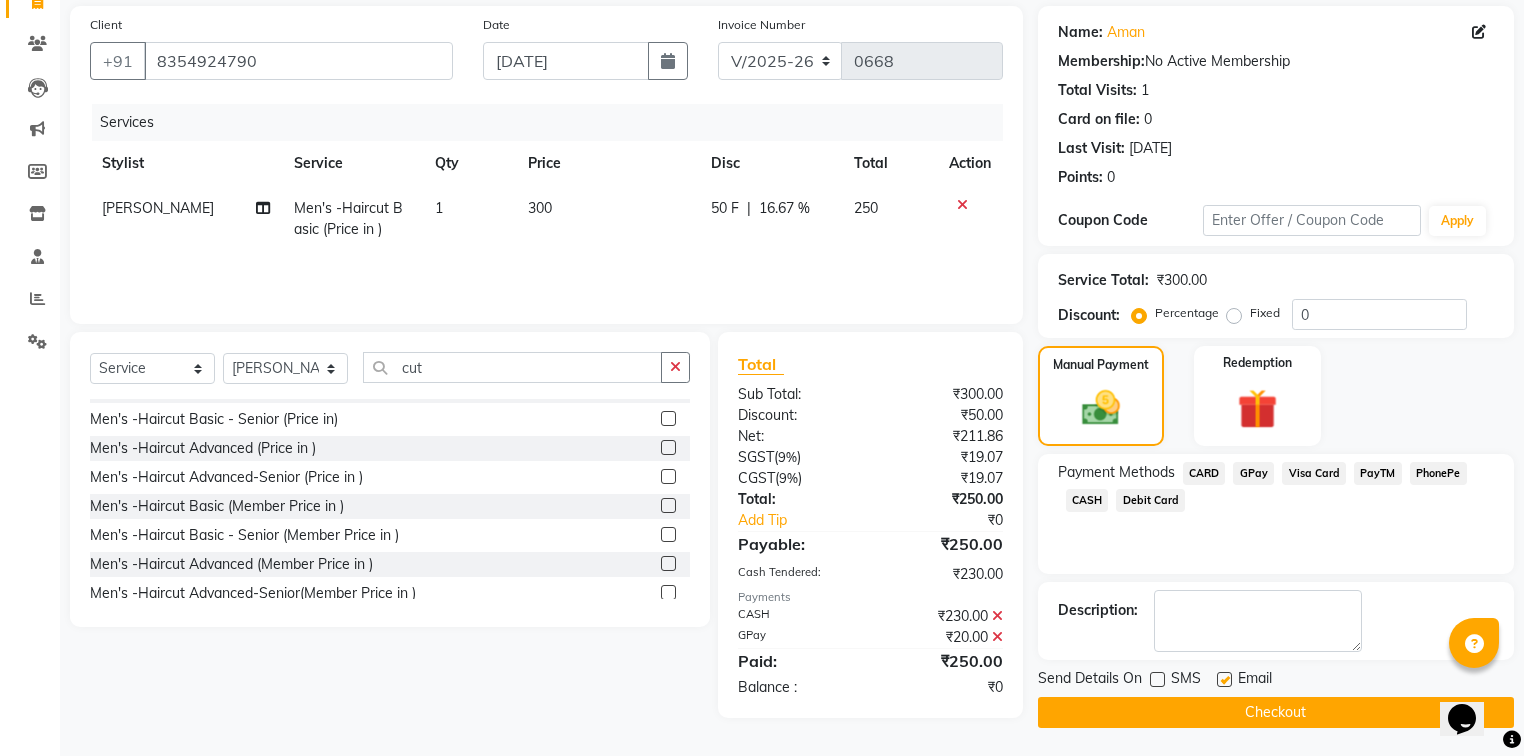 click 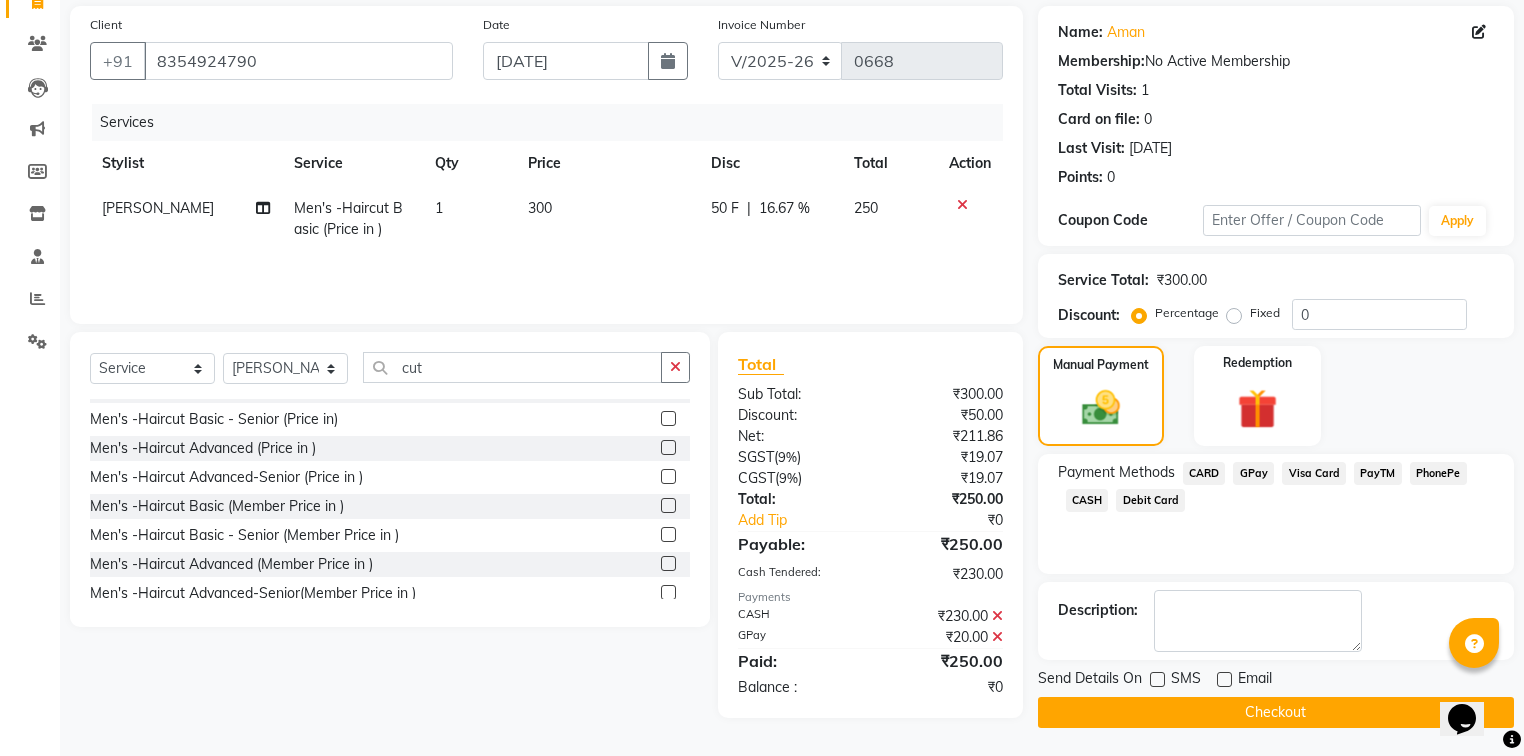 click on "Checkout" 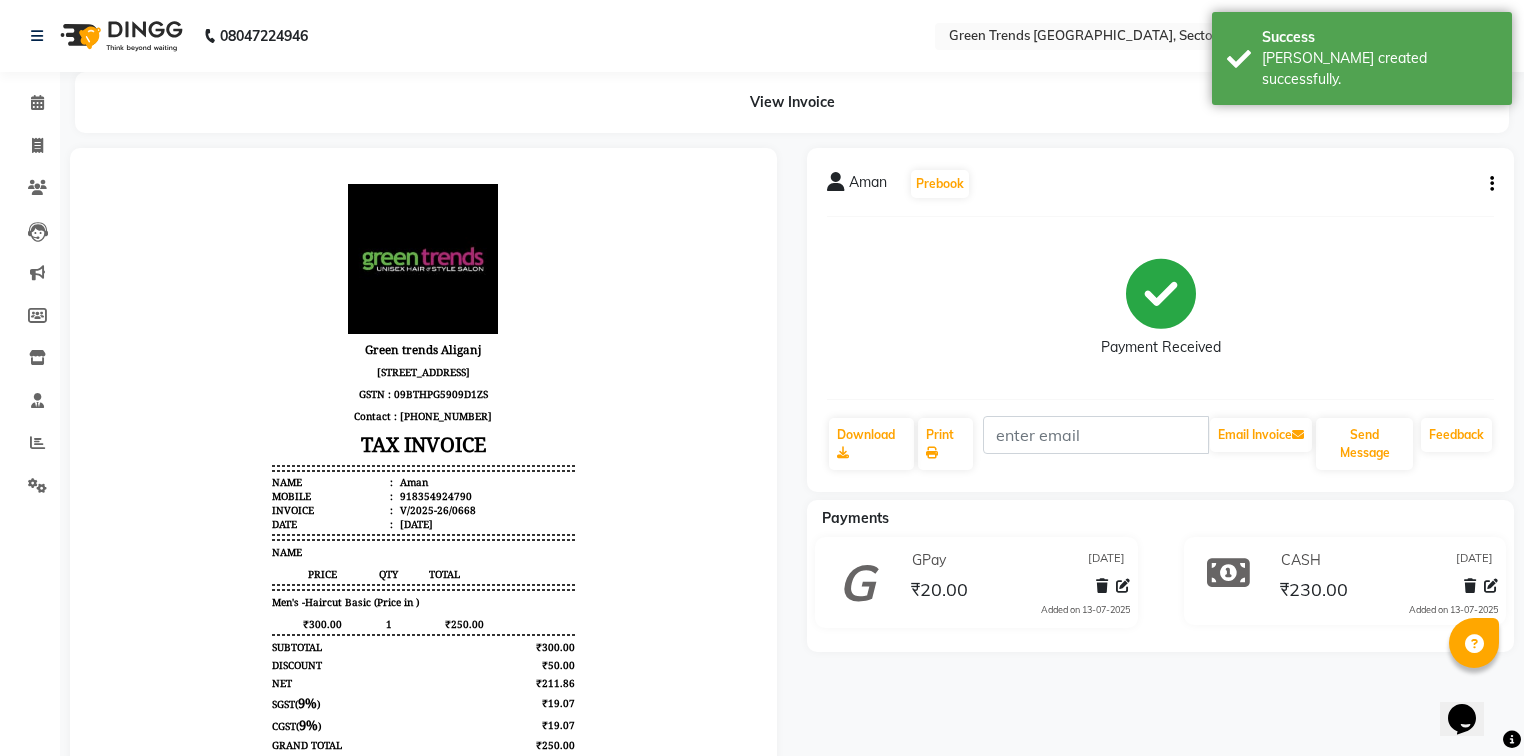 scroll, scrollTop: 0, scrollLeft: 0, axis: both 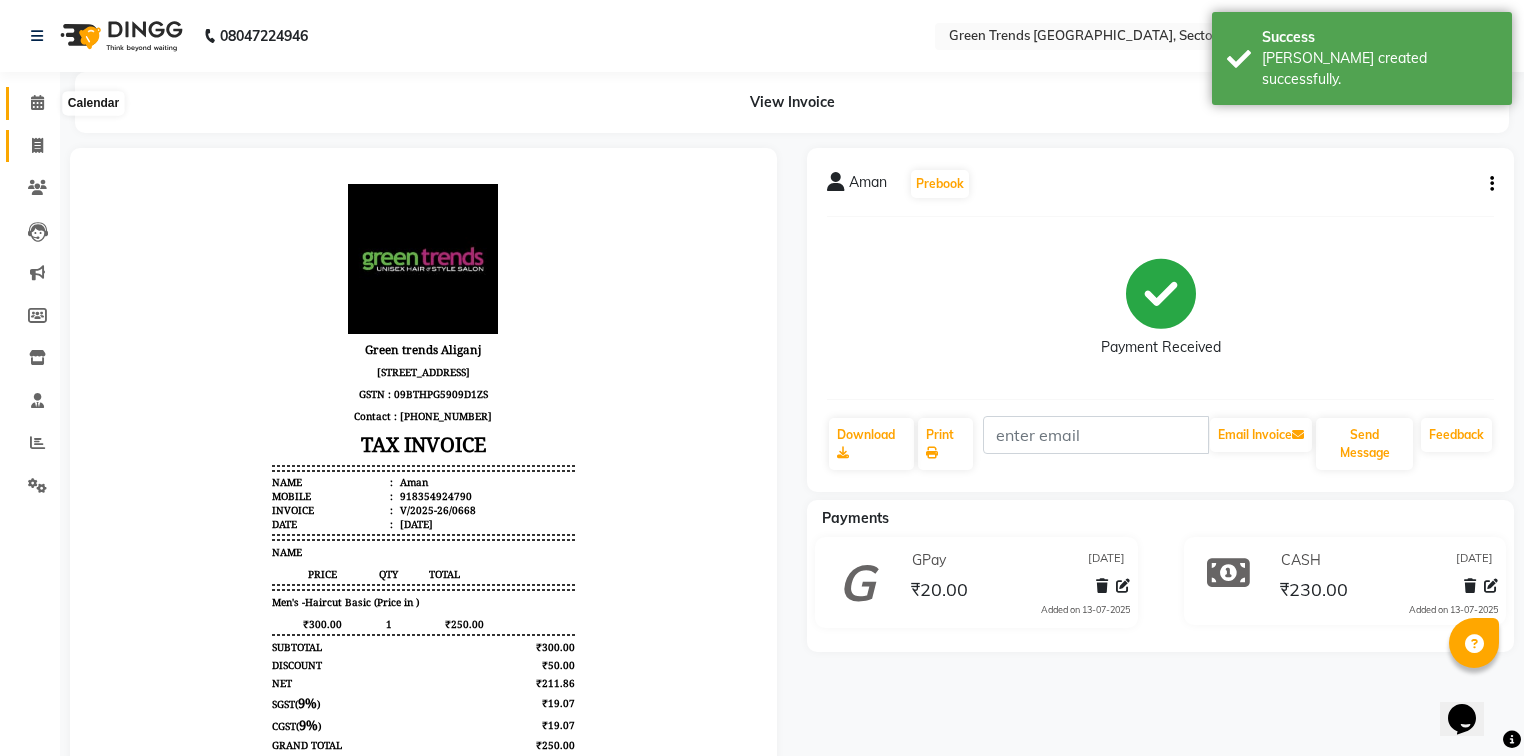 drag, startPoint x: 35, startPoint y: 103, endPoint x: 21, endPoint y: 139, distance: 38.626415 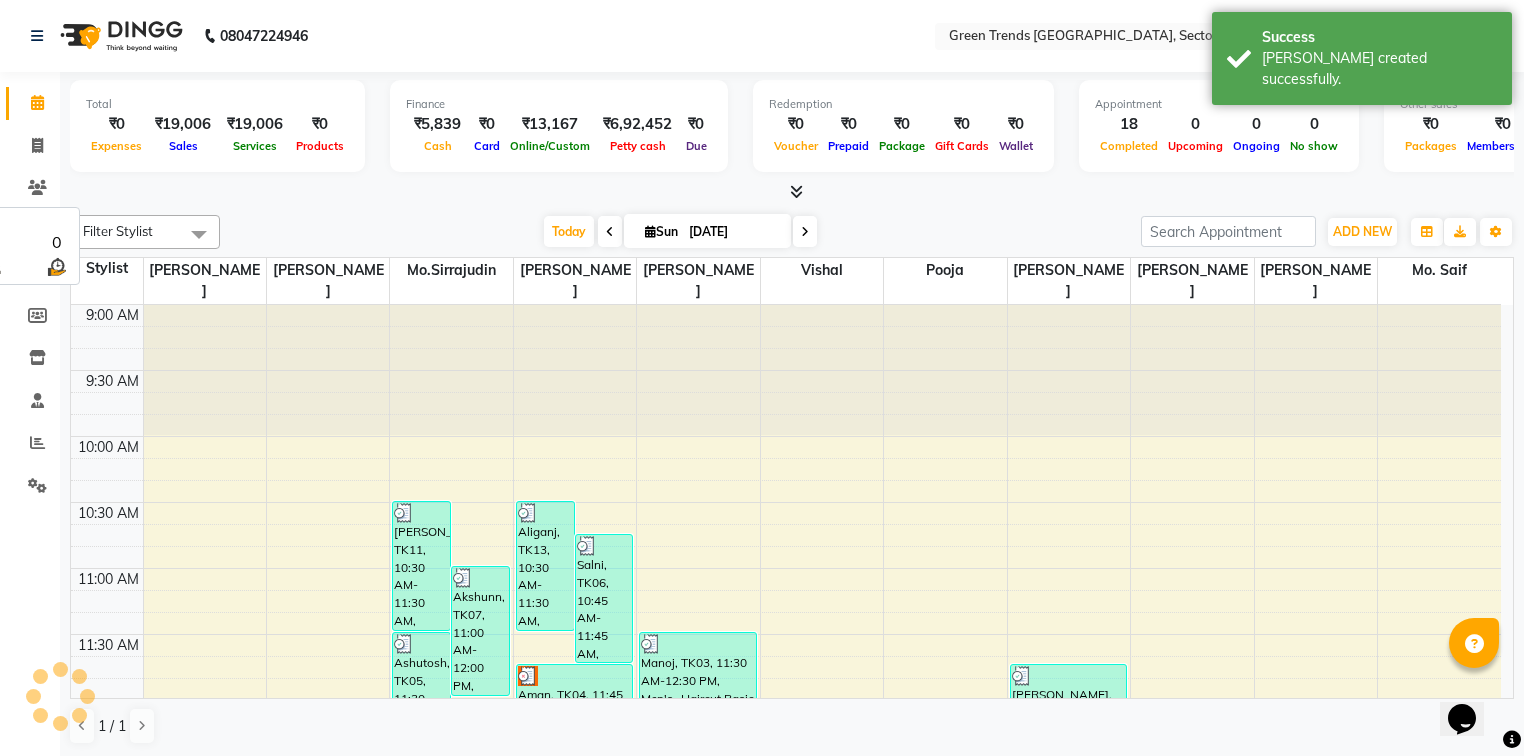 scroll, scrollTop: 0, scrollLeft: 0, axis: both 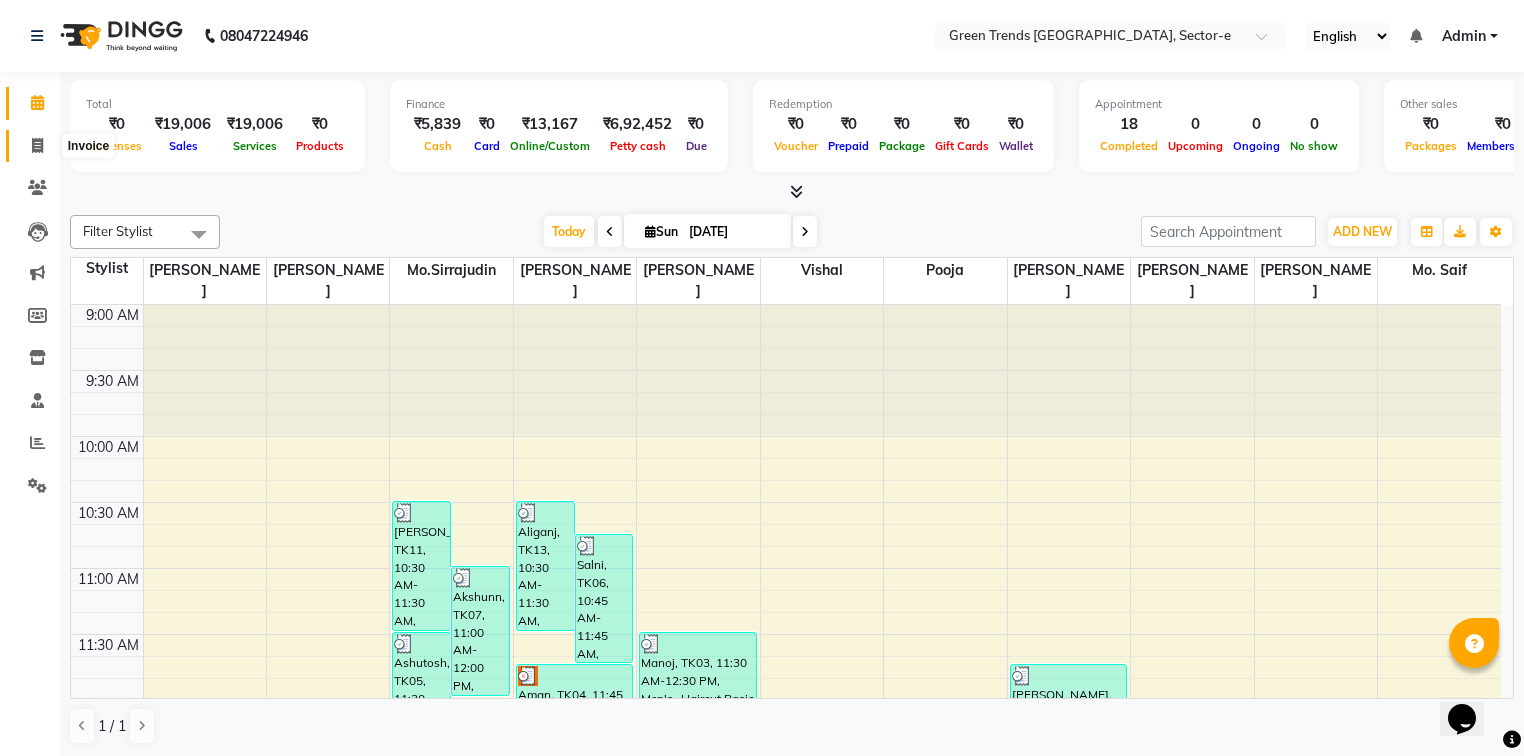 click 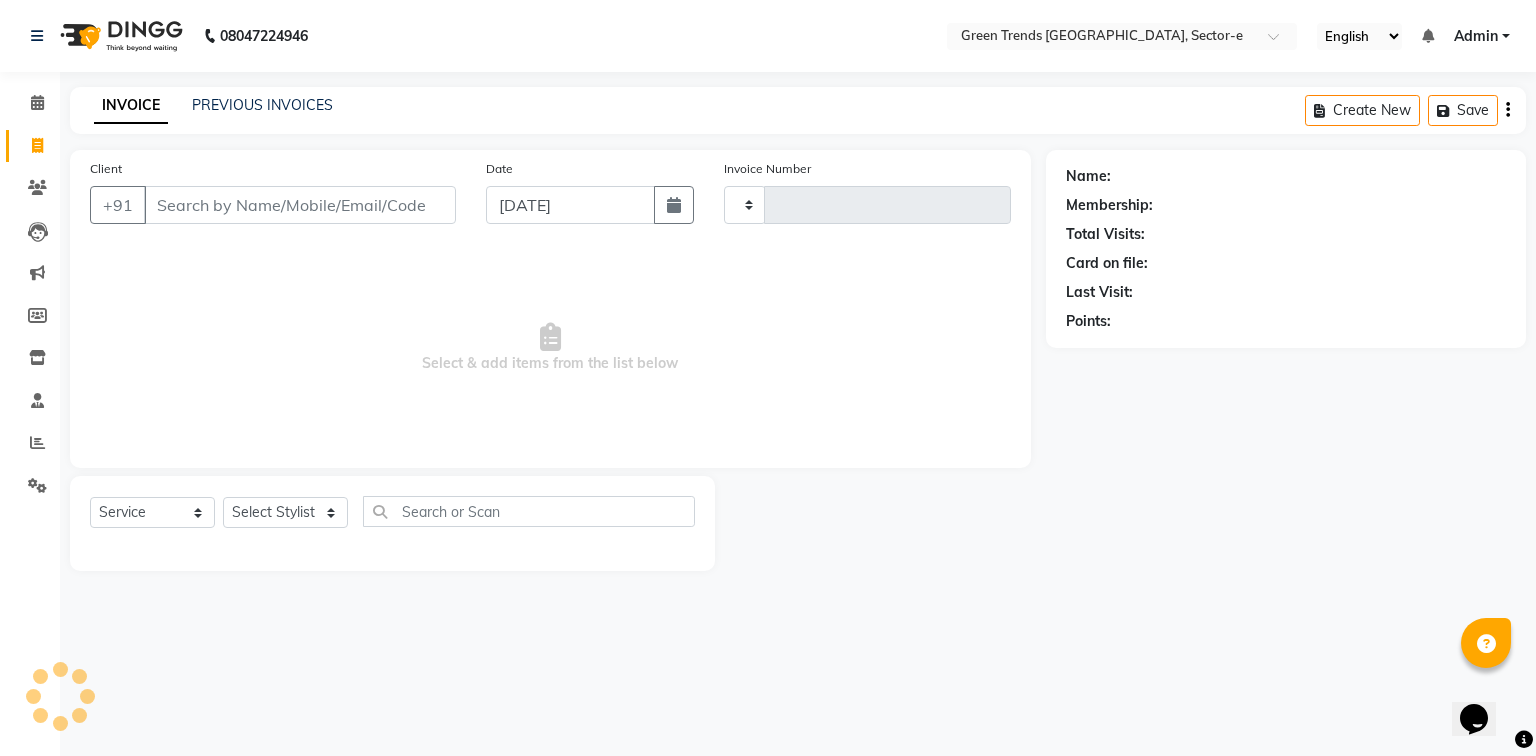 type on "0669" 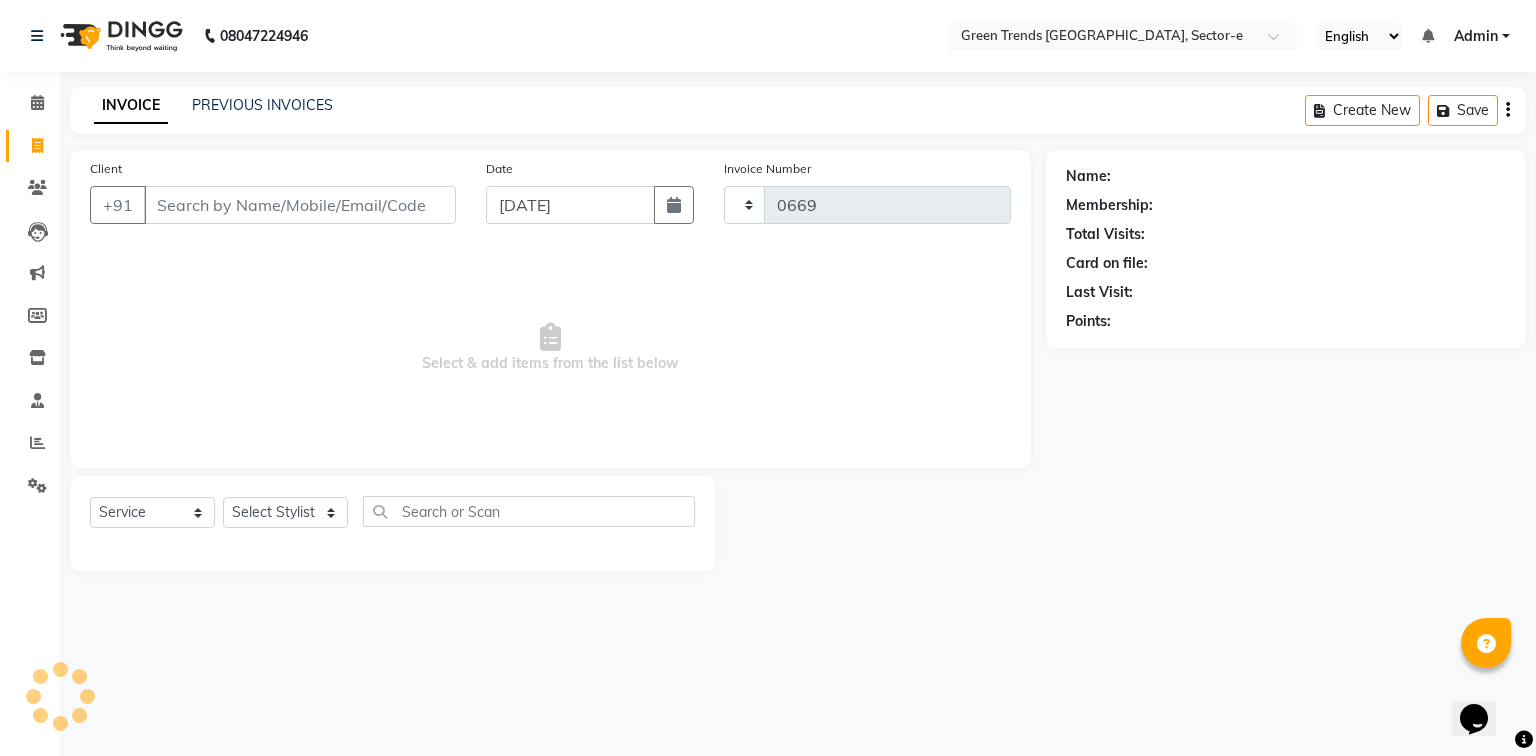 select on "7023" 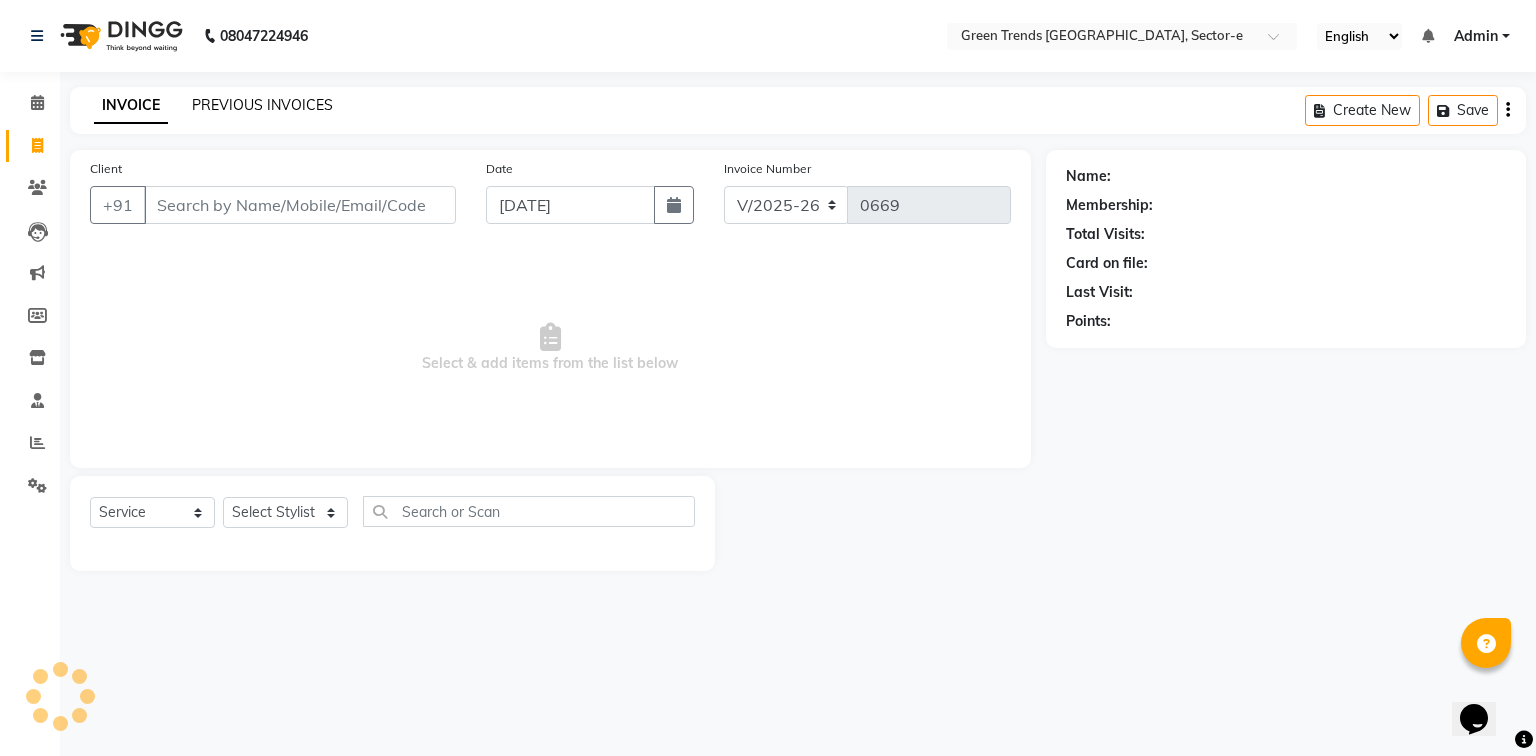 click on "PREVIOUS INVOICES" 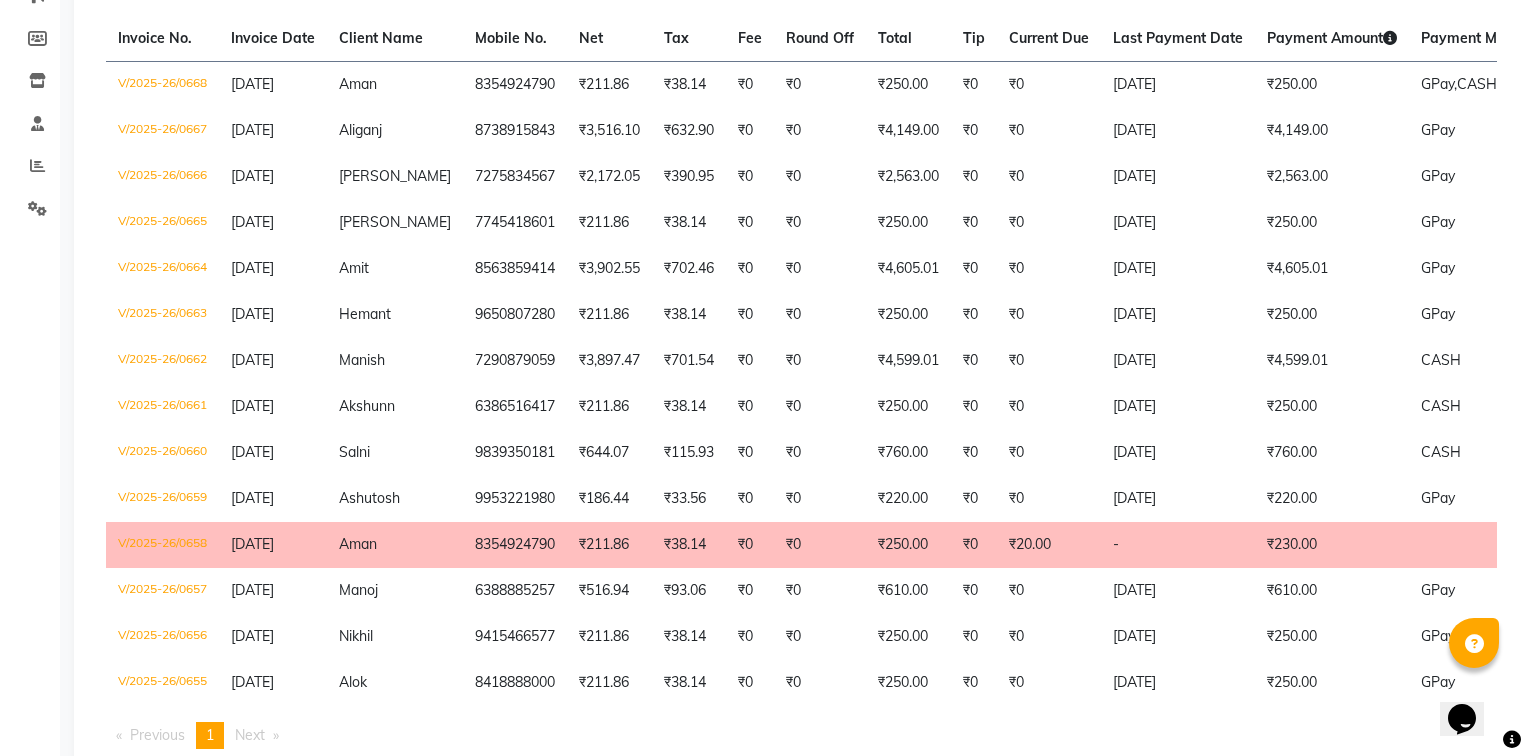 scroll, scrollTop: 350, scrollLeft: 0, axis: vertical 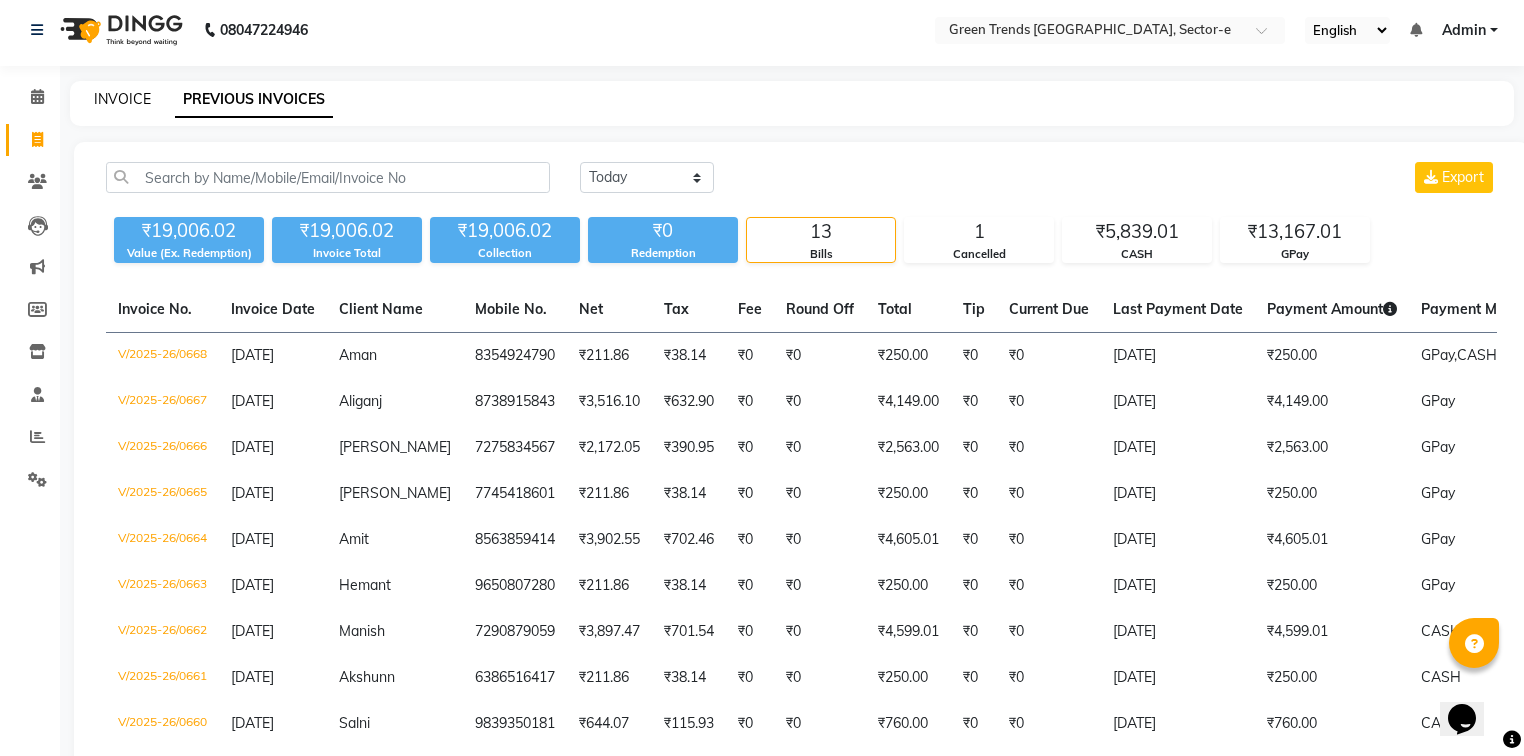 click on "INVOICE" 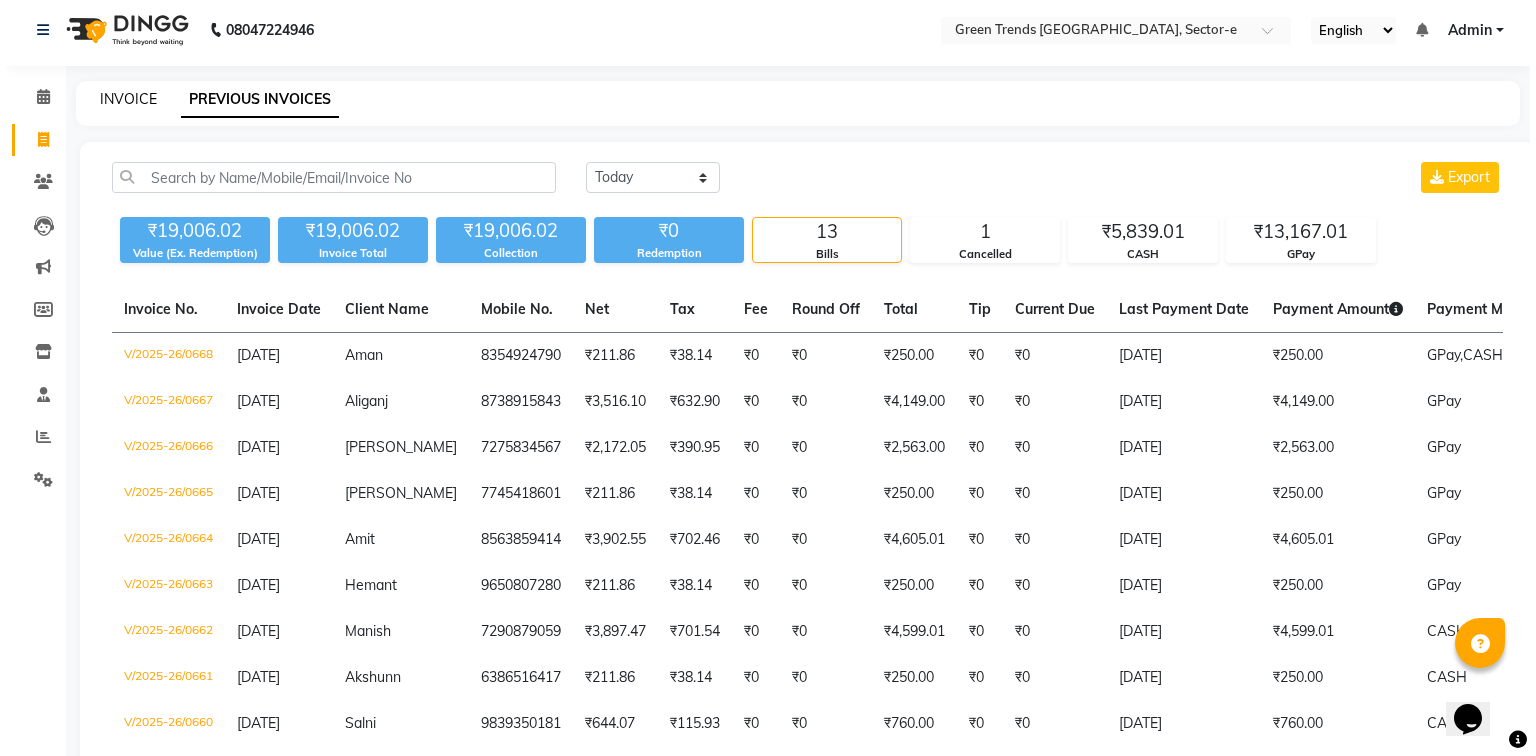 scroll, scrollTop: 0, scrollLeft: 0, axis: both 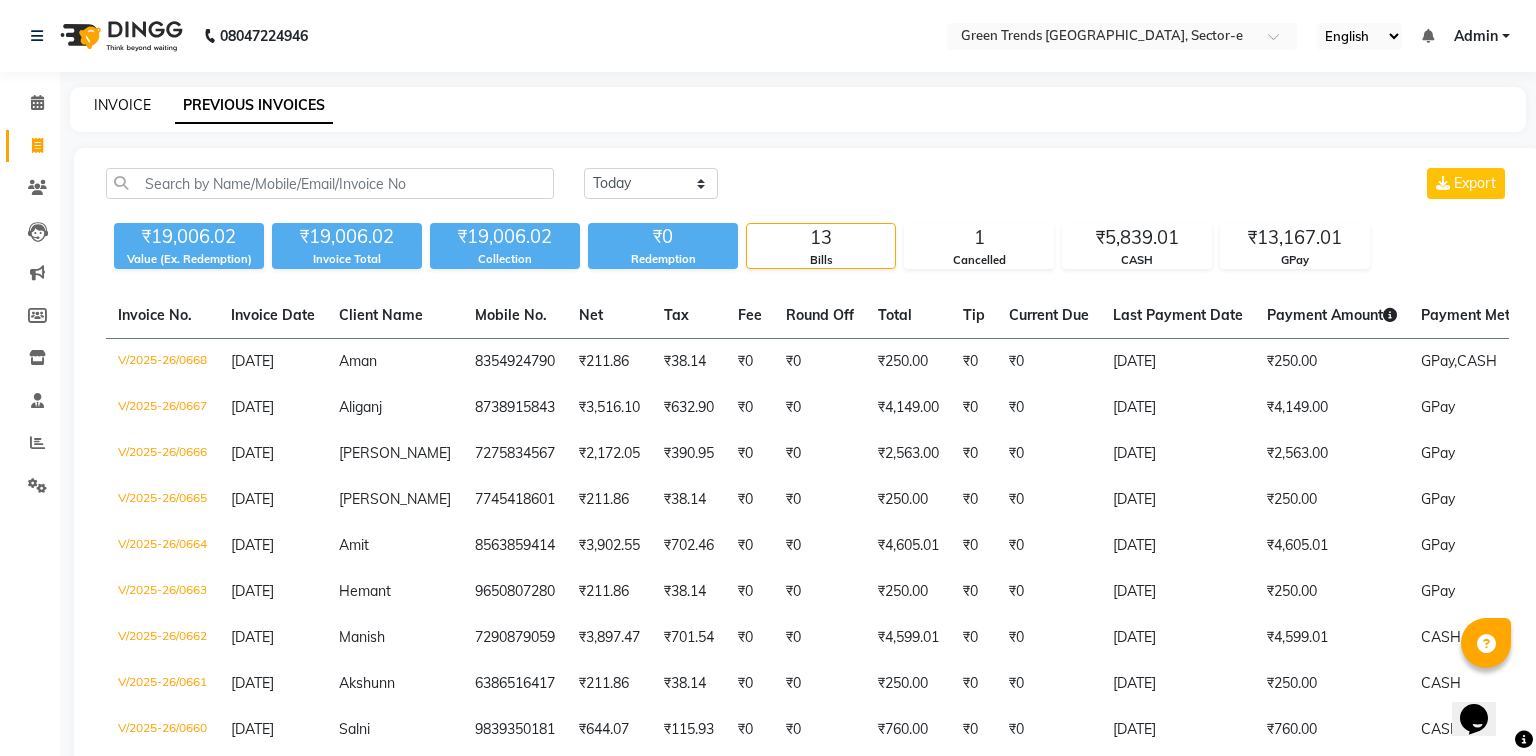 select on "service" 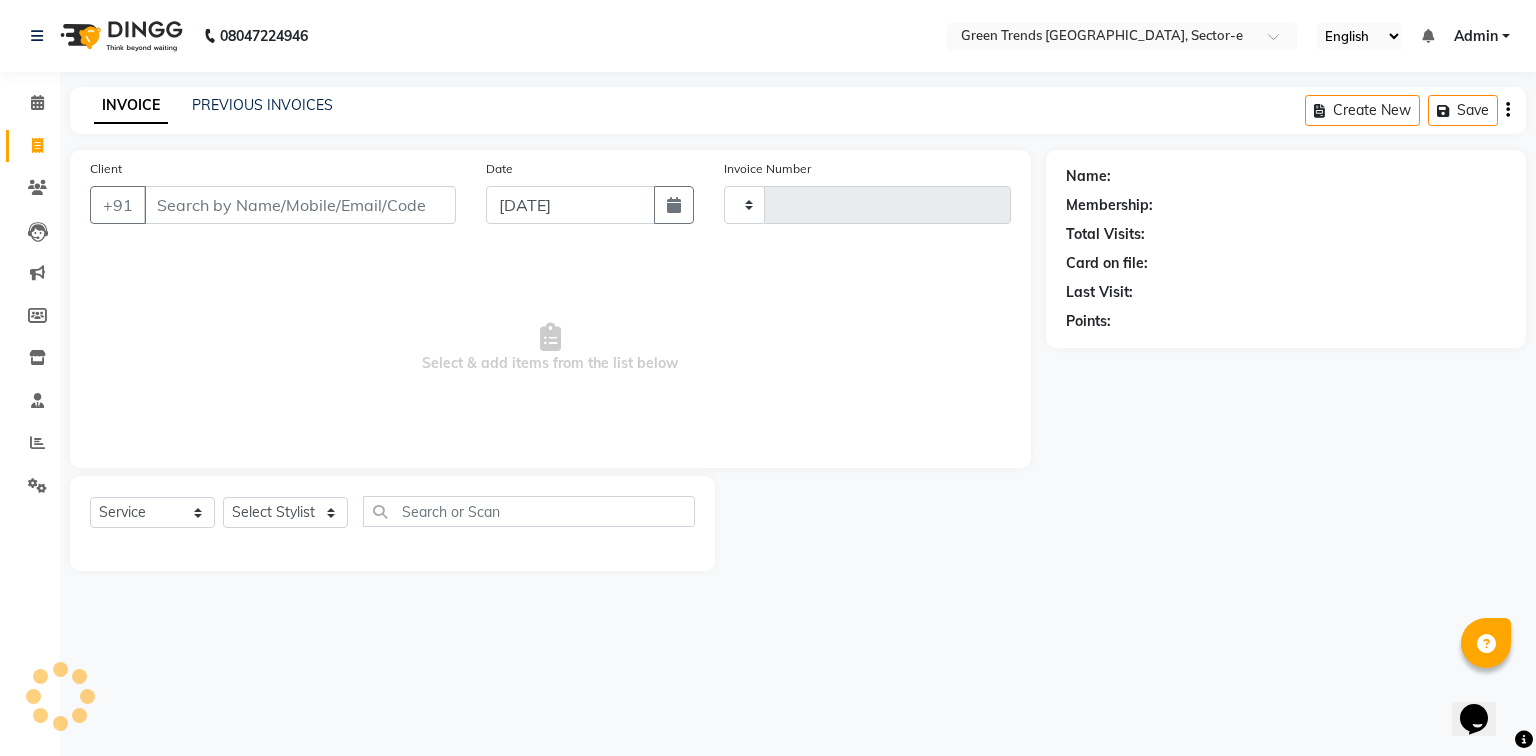 type on "0669" 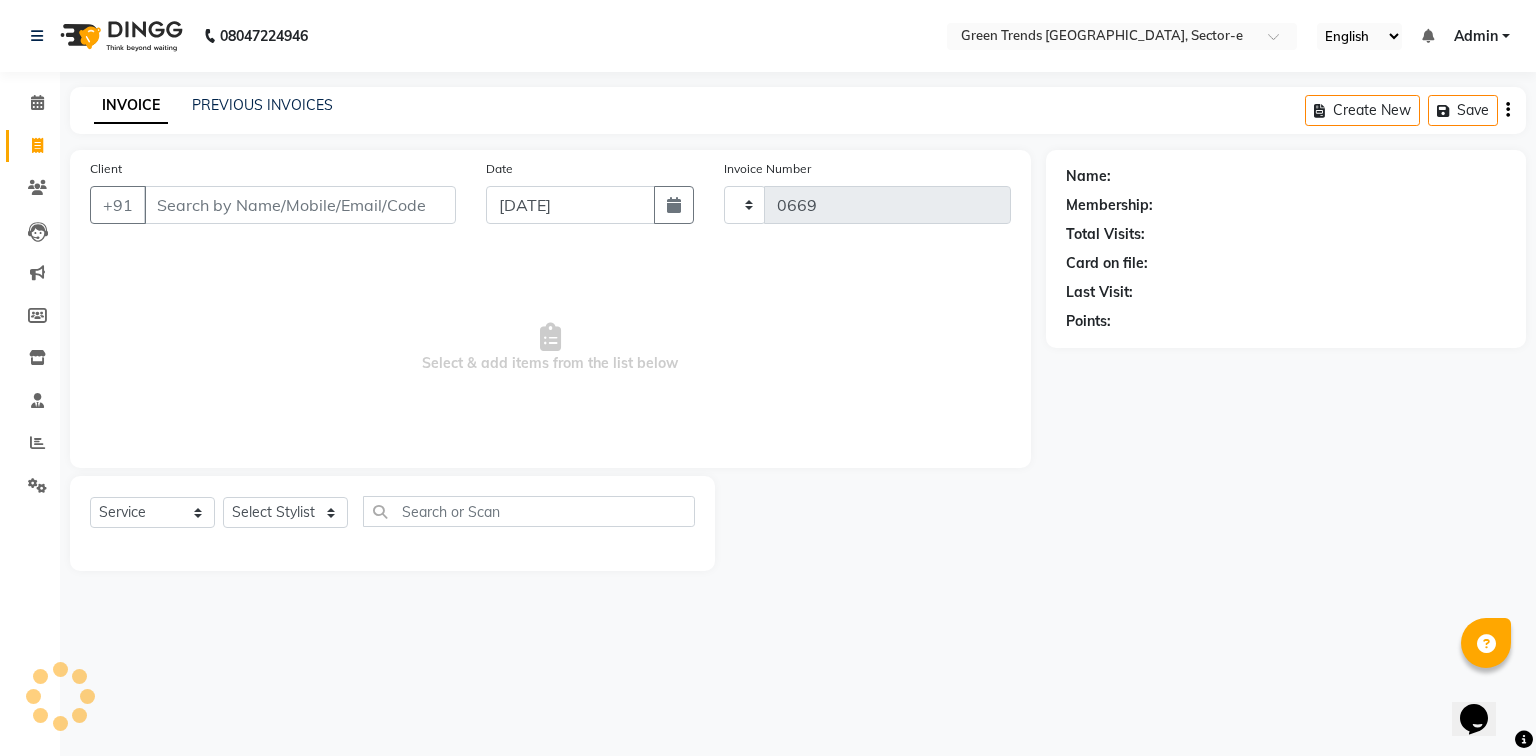 select on "7023" 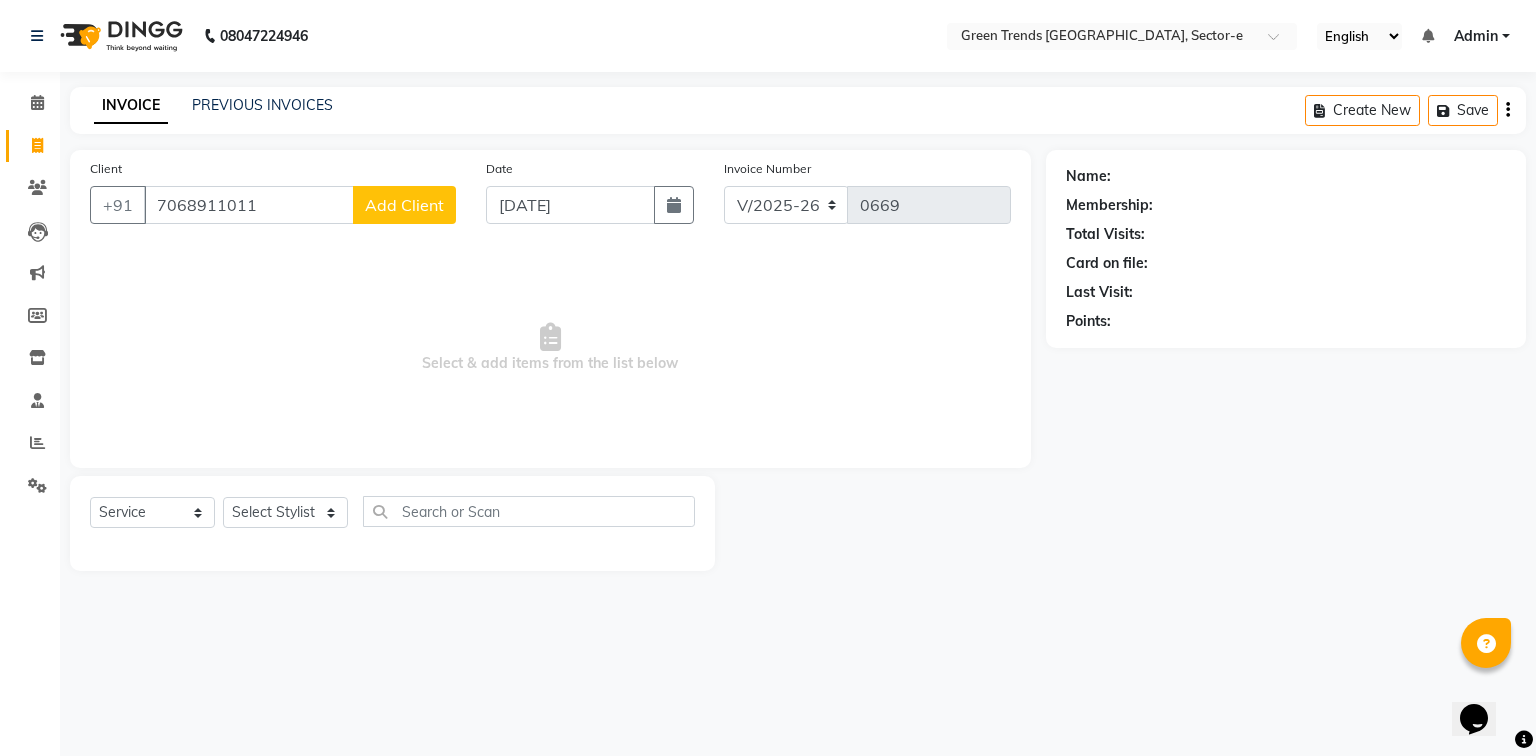 type on "7068911011" 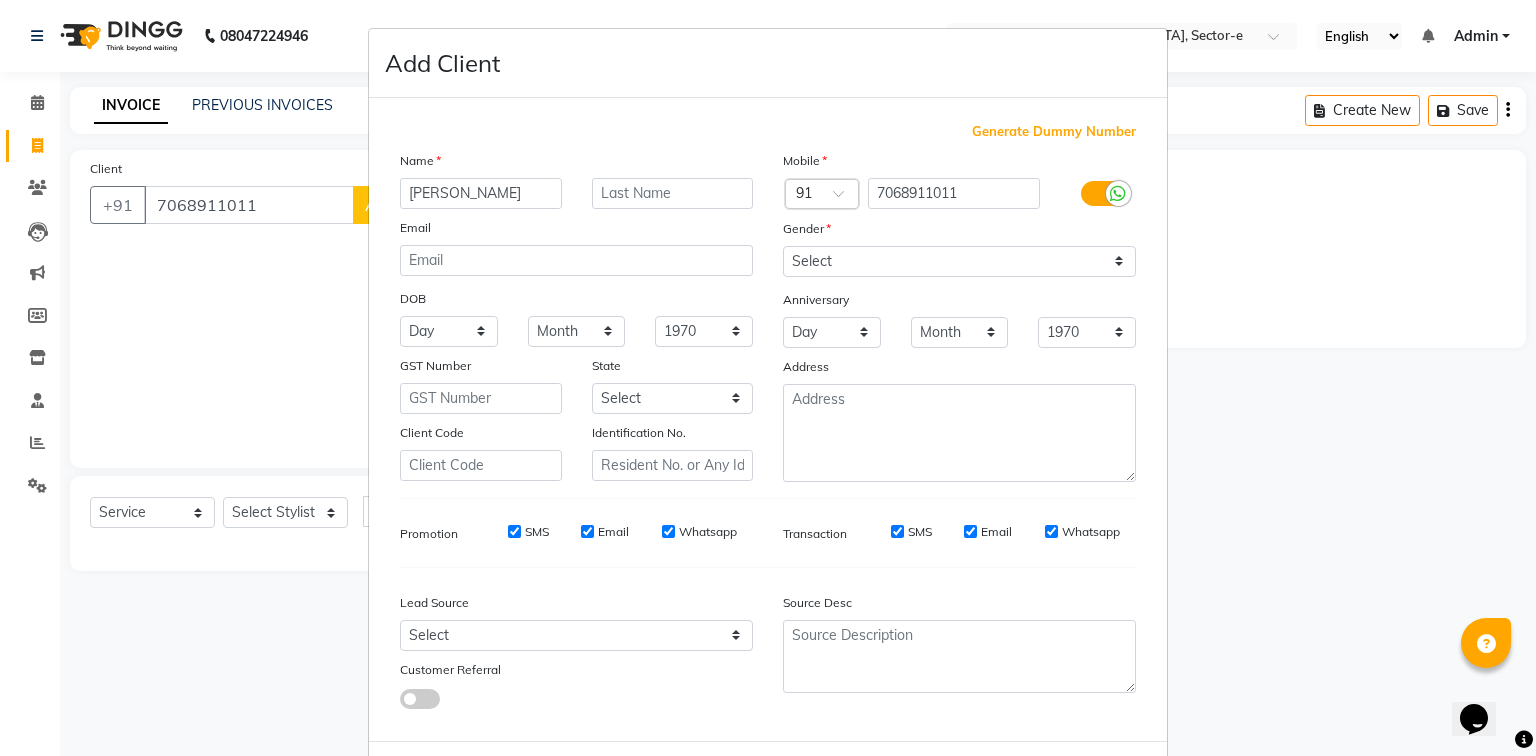 type on "[PERSON_NAME]" 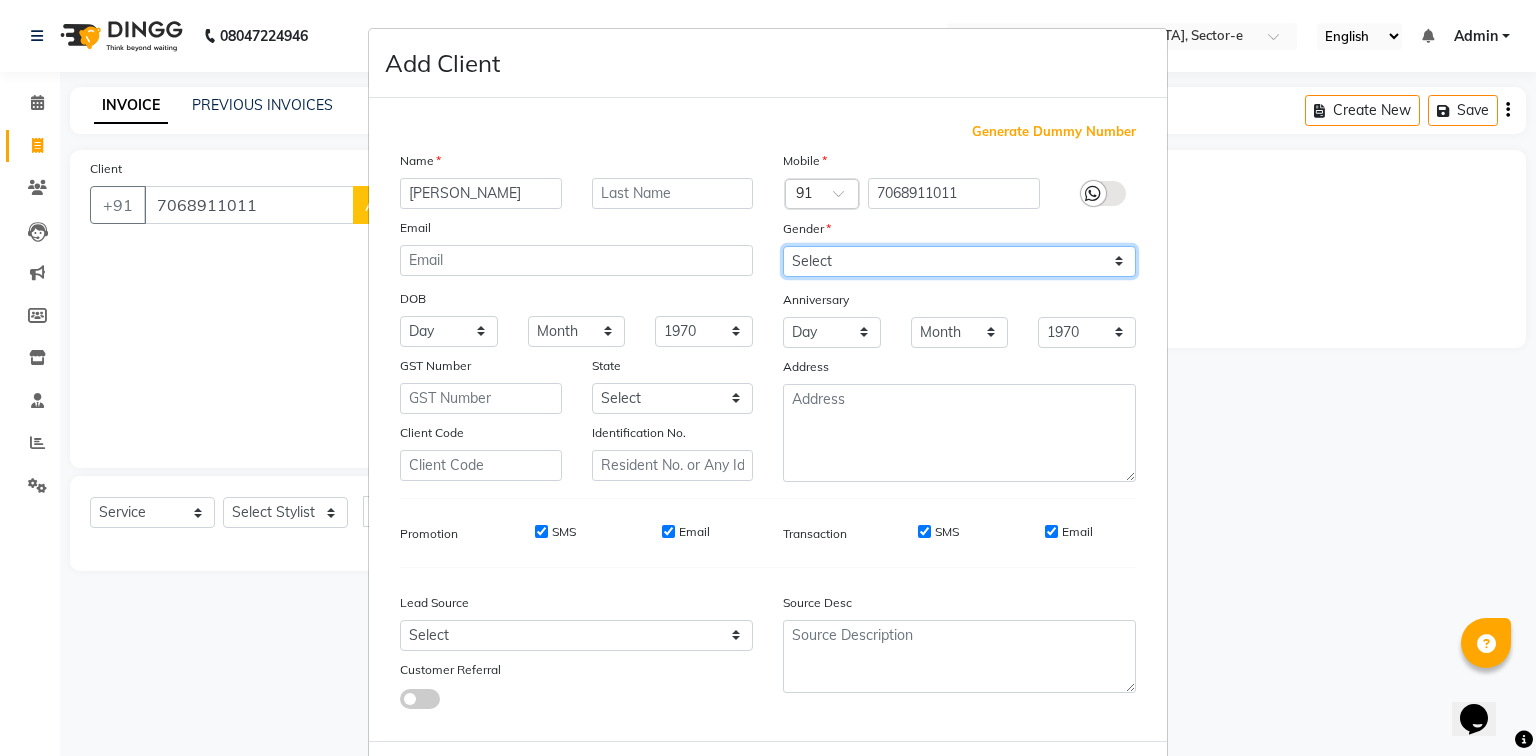 click on "Select Male Female Other Prefer Not To Say" at bounding box center [959, 261] 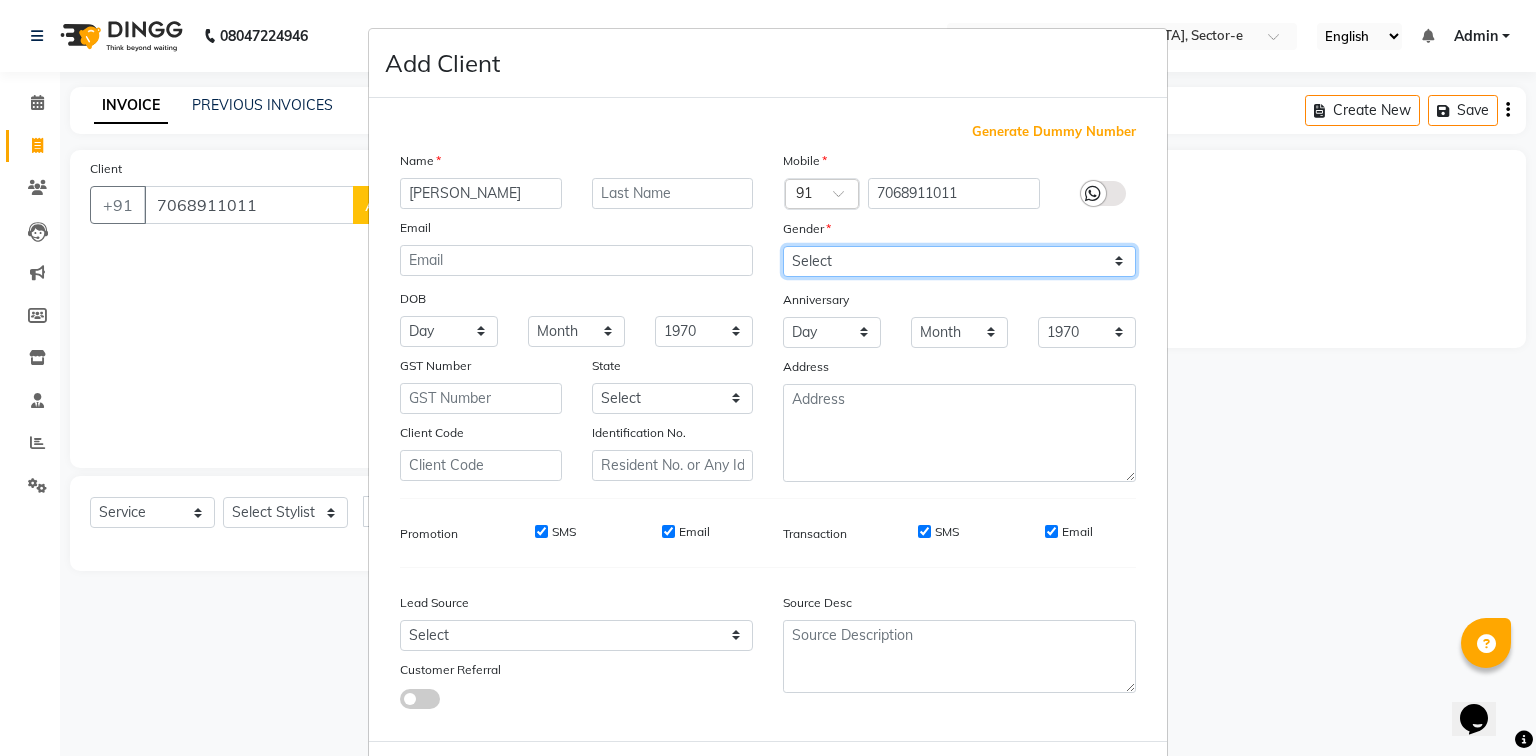 select on "female" 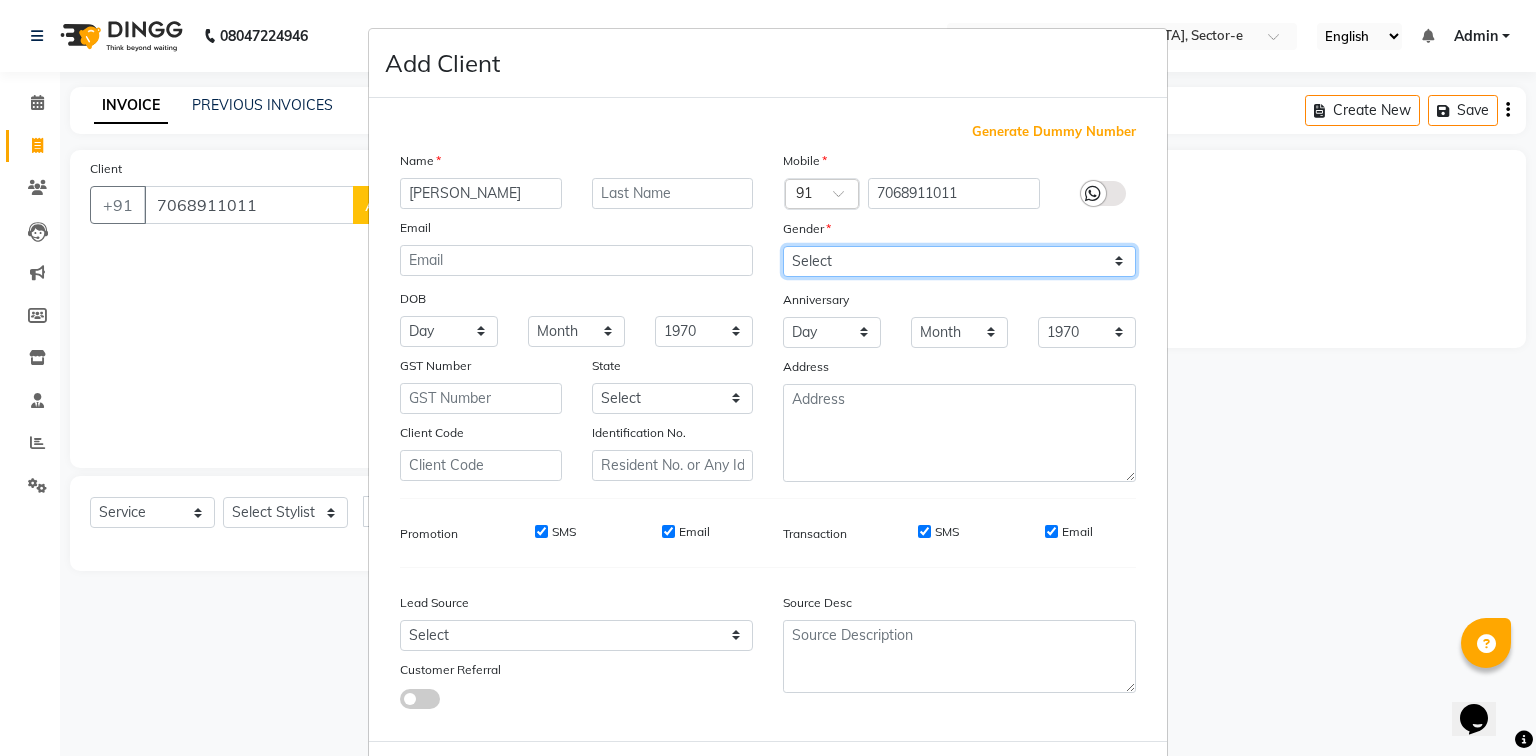 click on "Select Male Female Other Prefer Not To Say" at bounding box center (959, 261) 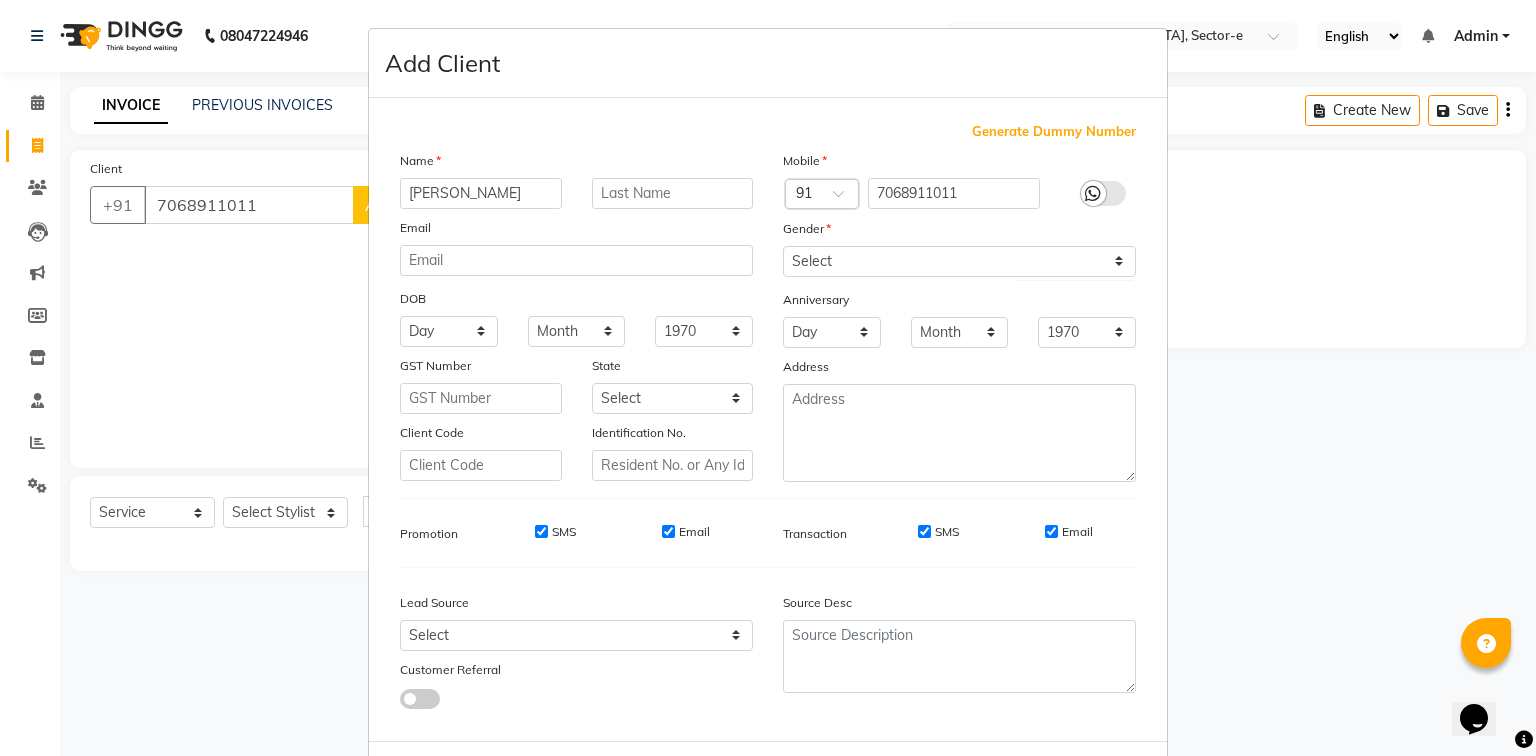 scroll, scrollTop: 100, scrollLeft: 0, axis: vertical 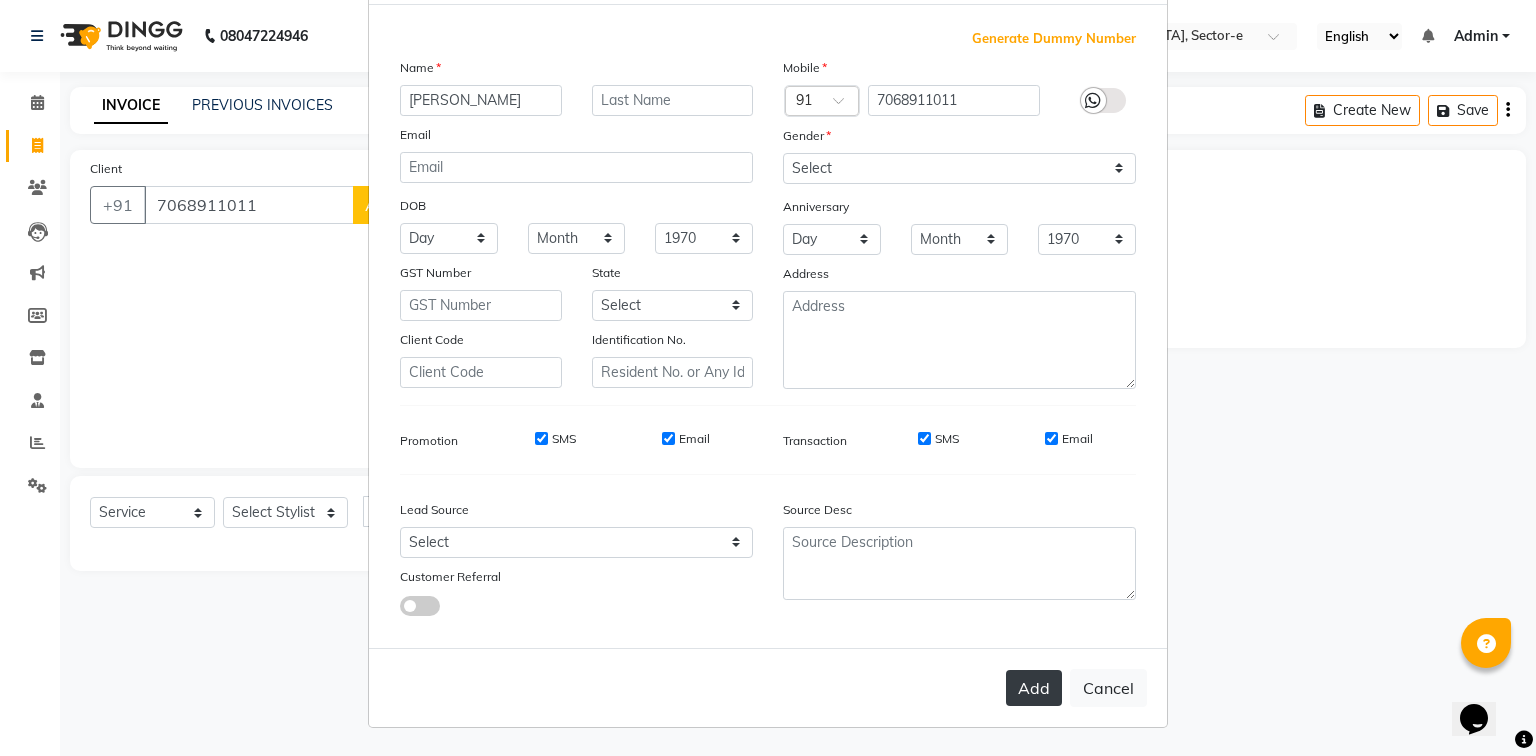click on "Add" at bounding box center (1034, 688) 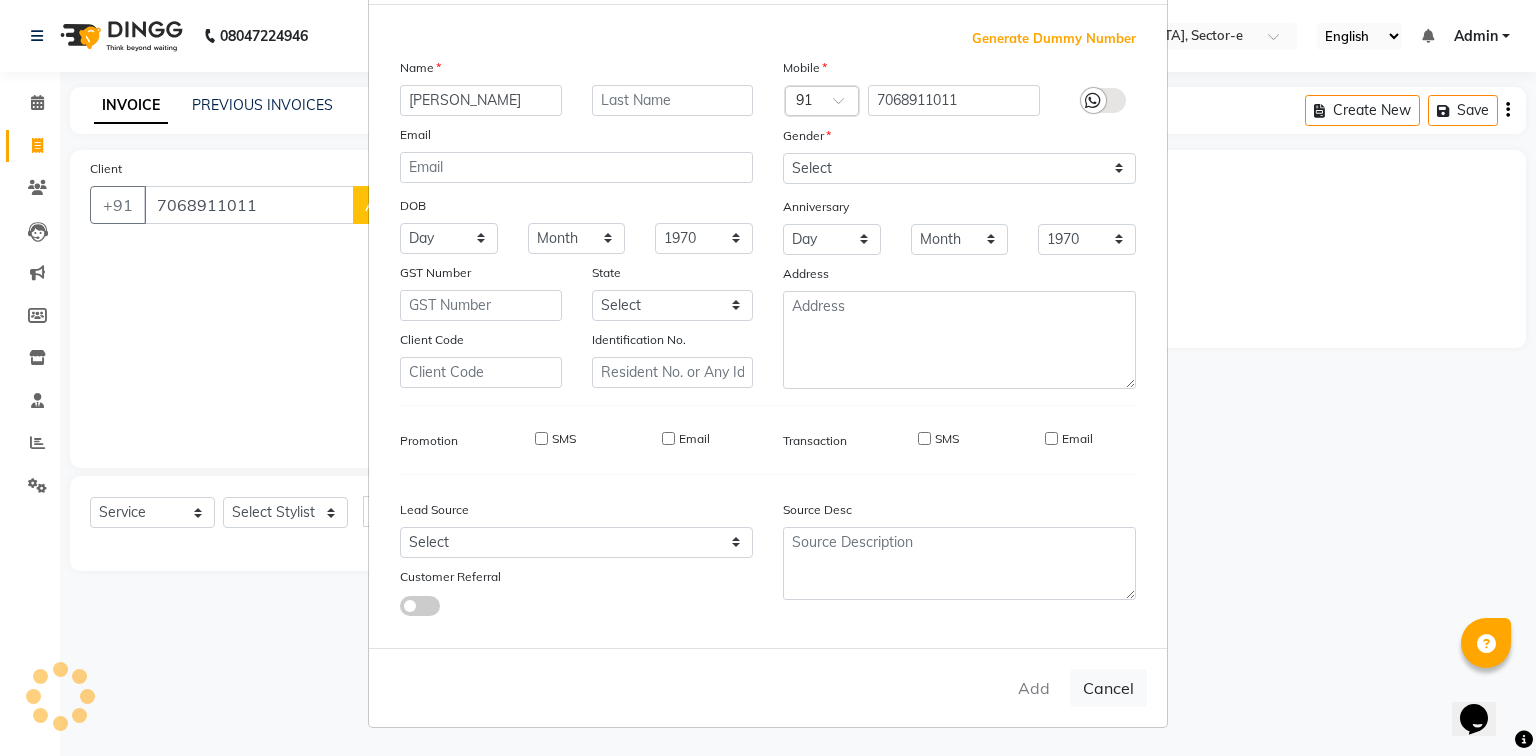 type 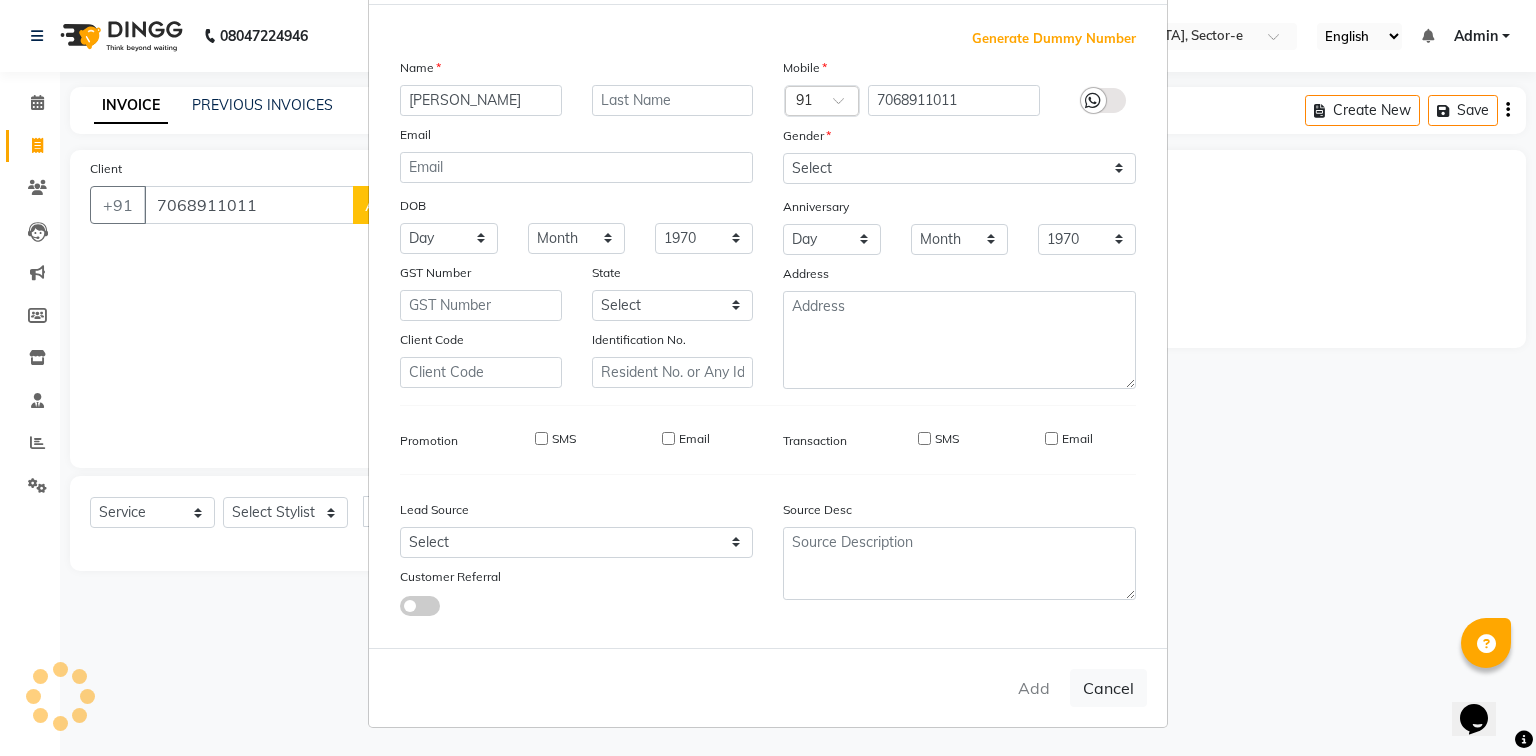 select 